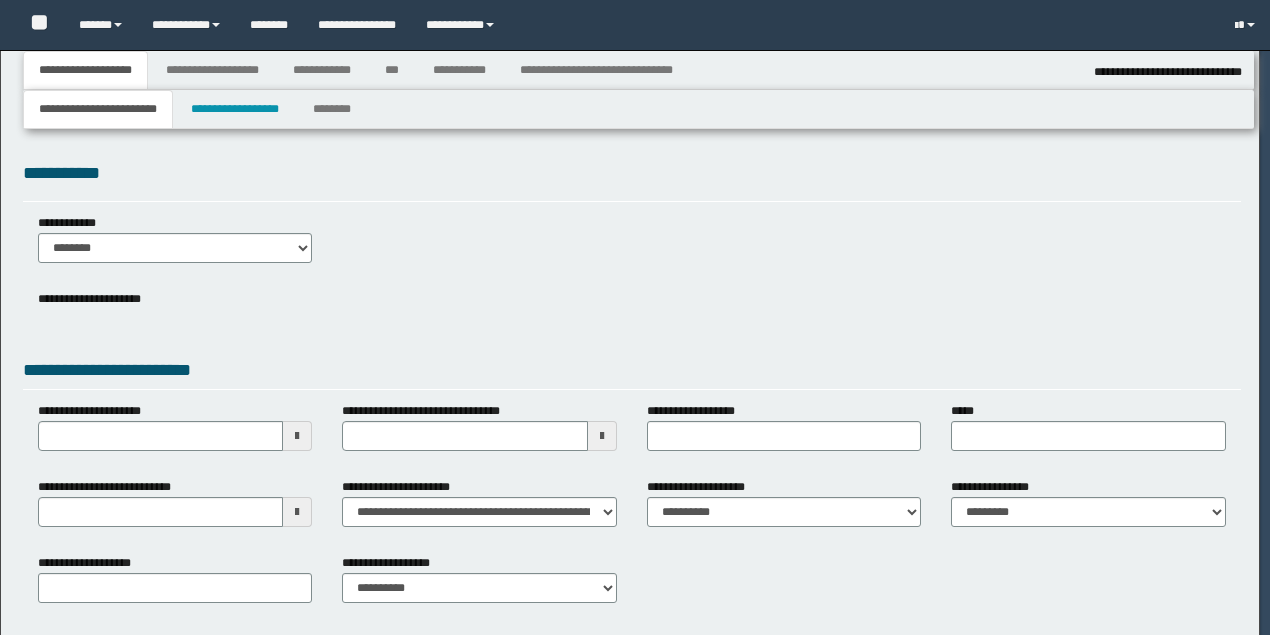 select on "*" 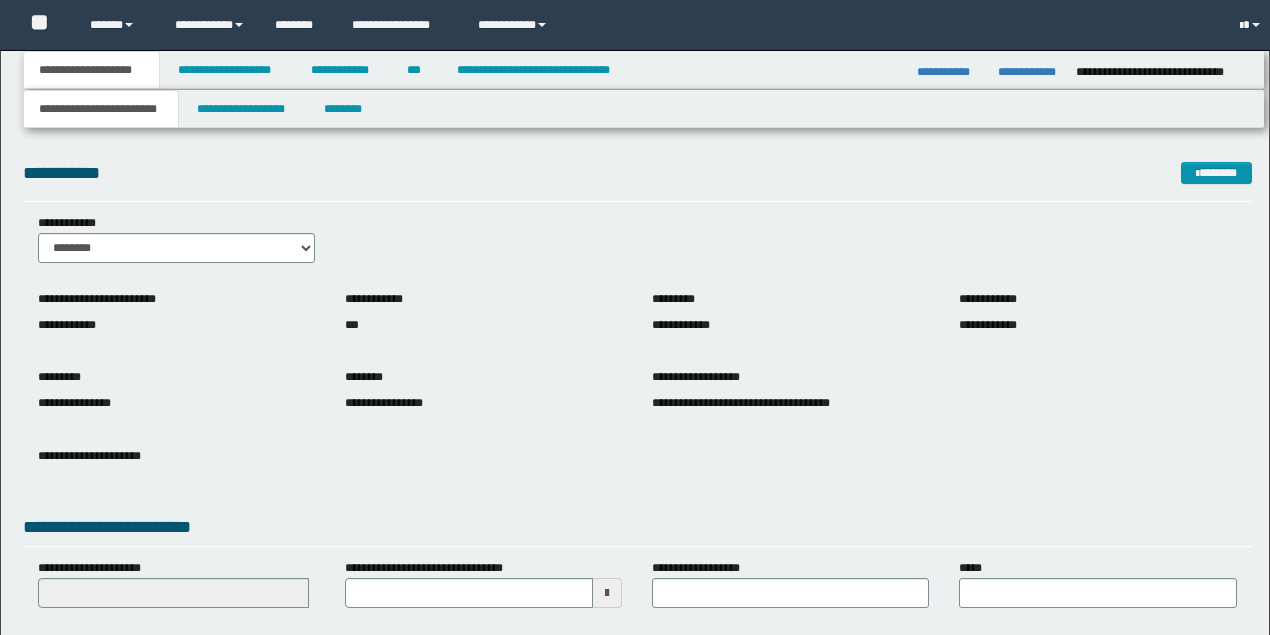 scroll, scrollTop: 0, scrollLeft: 0, axis: both 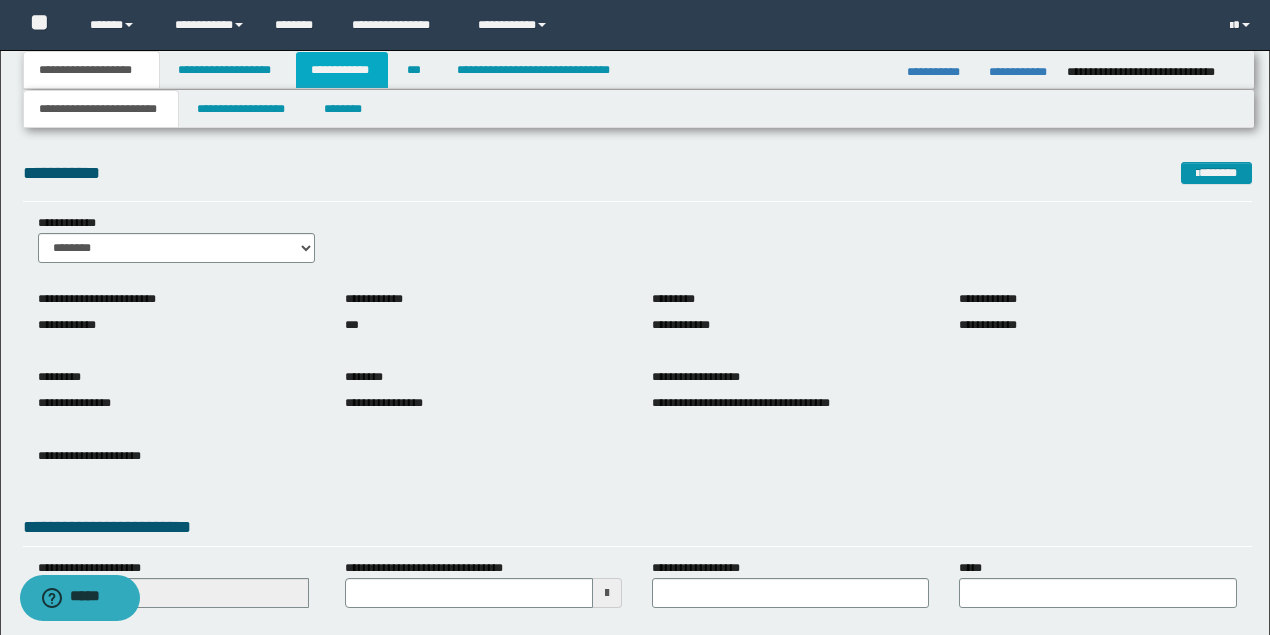 click on "**********" at bounding box center [342, 70] 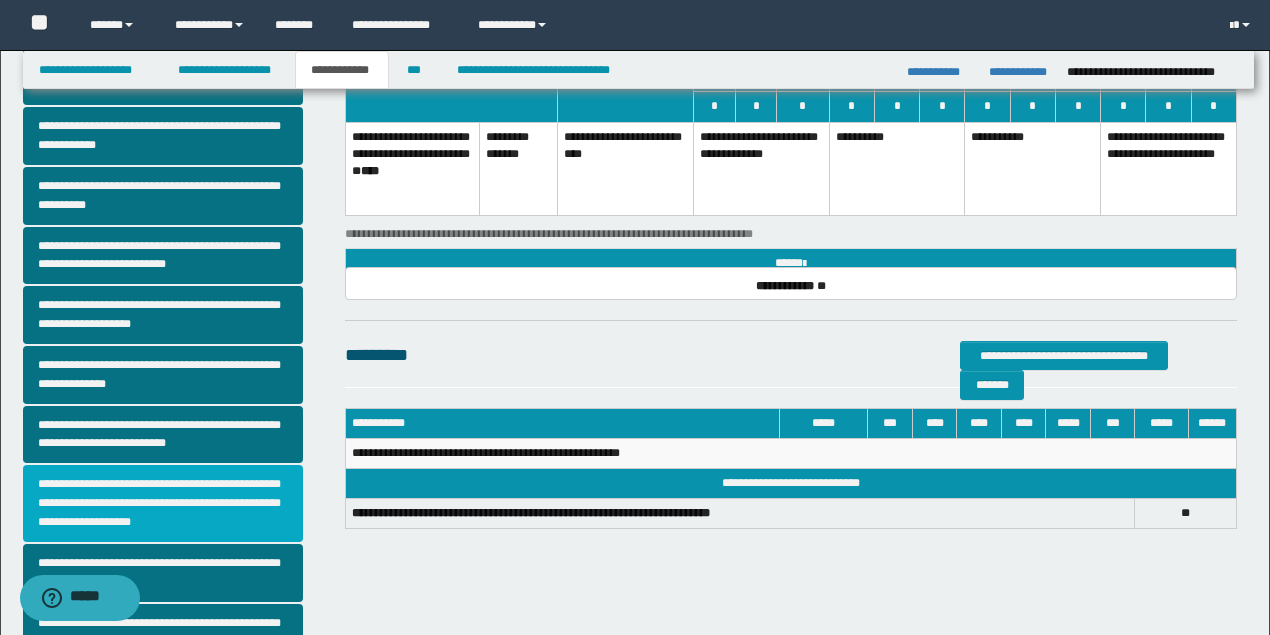 scroll, scrollTop: 466, scrollLeft: 0, axis: vertical 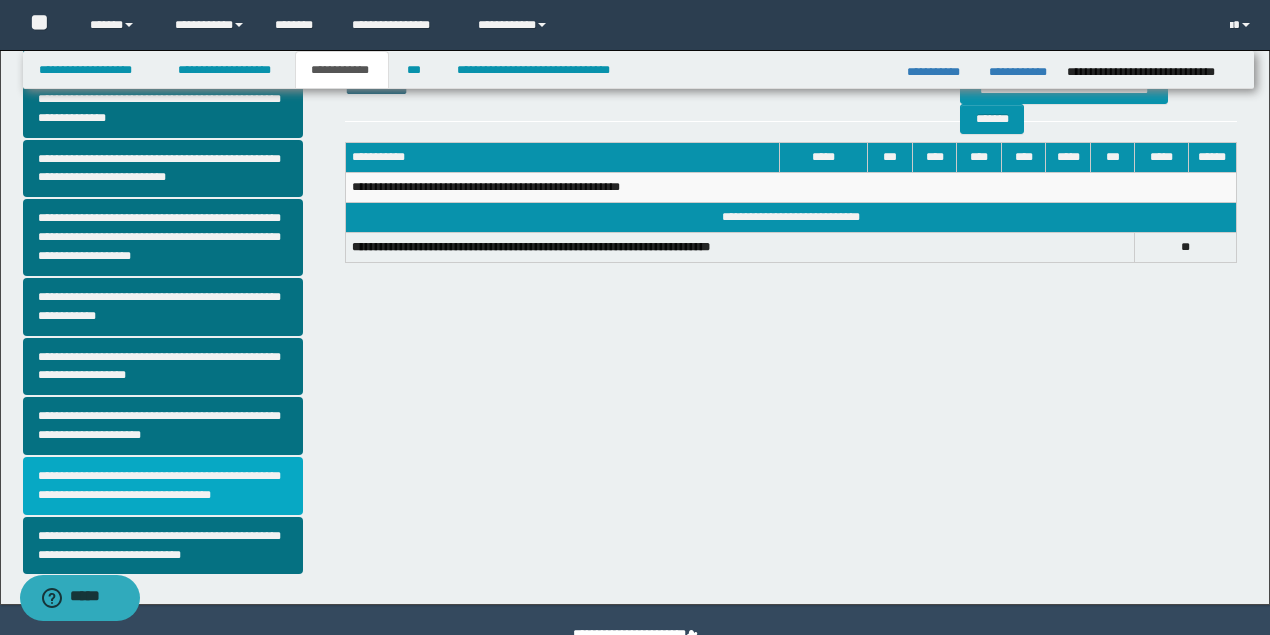 click on "**********" at bounding box center [163, 486] 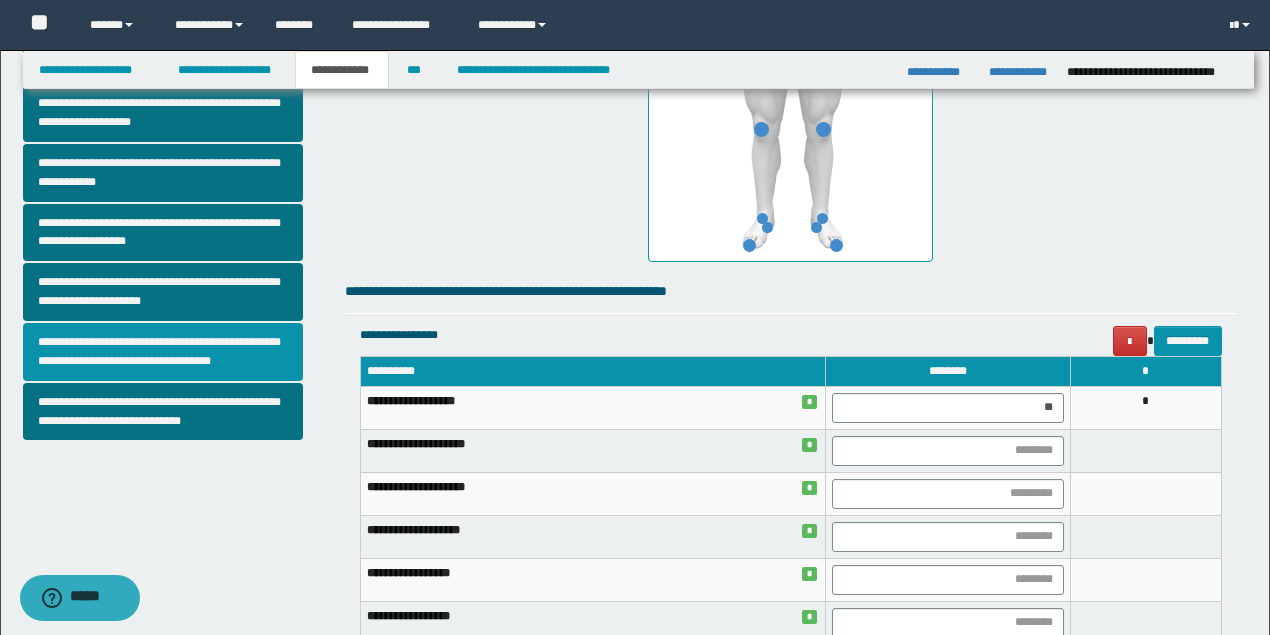 scroll, scrollTop: 800, scrollLeft: 0, axis: vertical 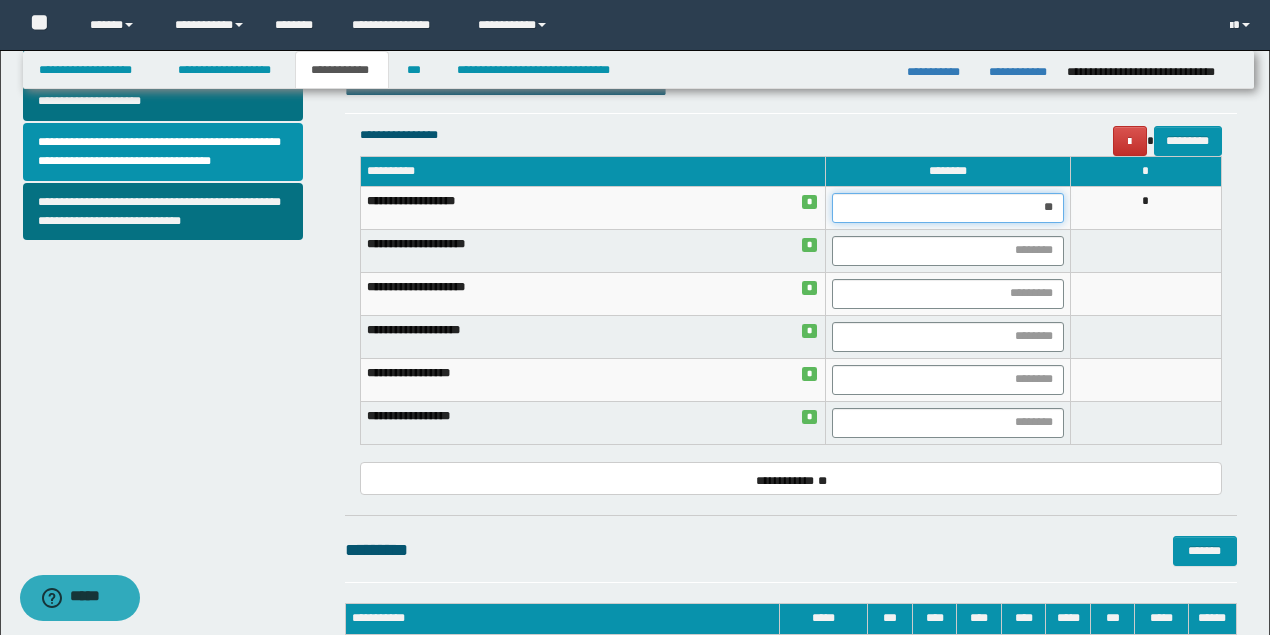 drag, startPoint x: 1029, startPoint y: 210, endPoint x: 1075, endPoint y: 206, distance: 46.173584 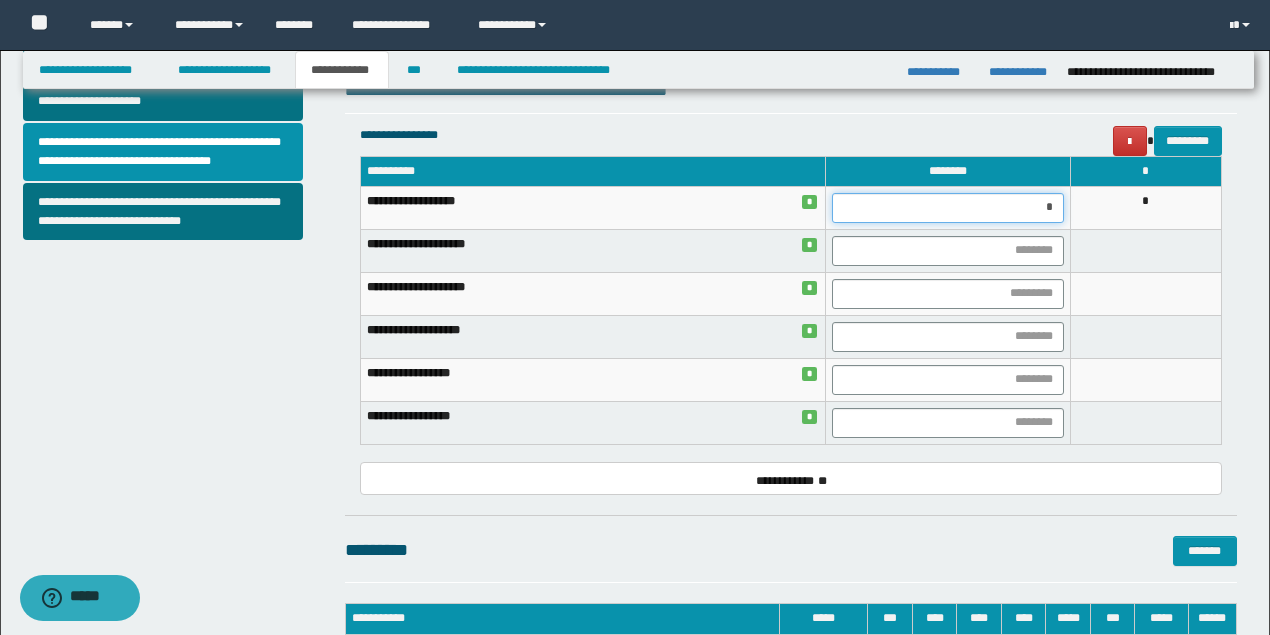 type on "**" 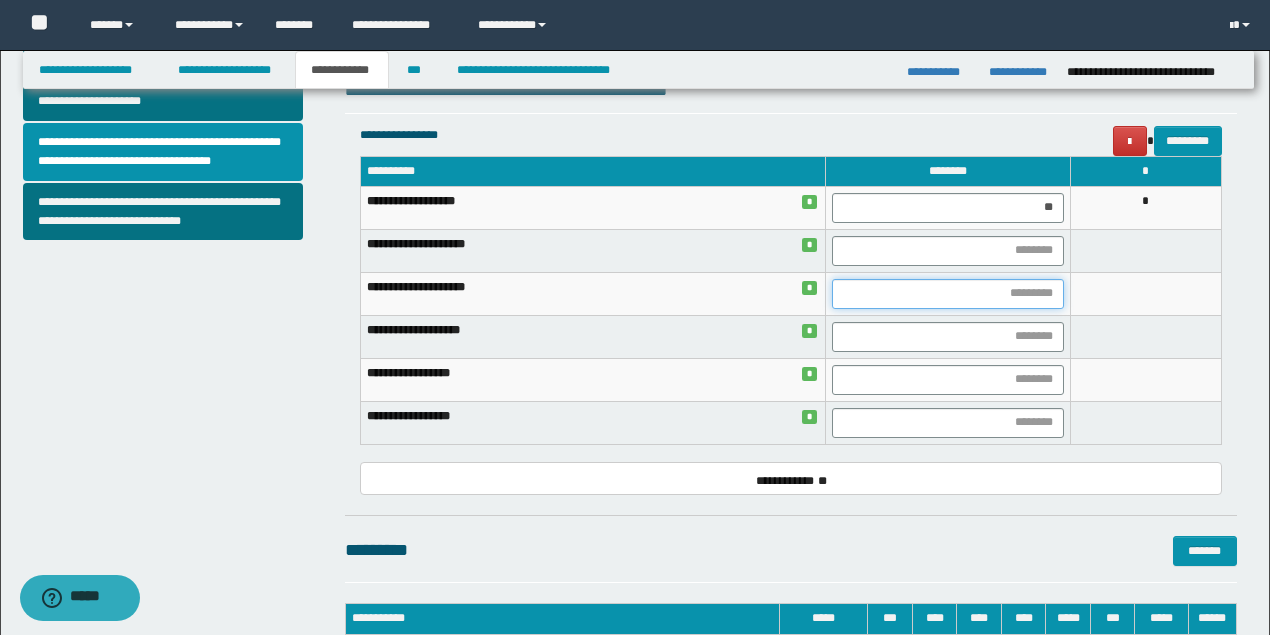 click at bounding box center [947, 294] 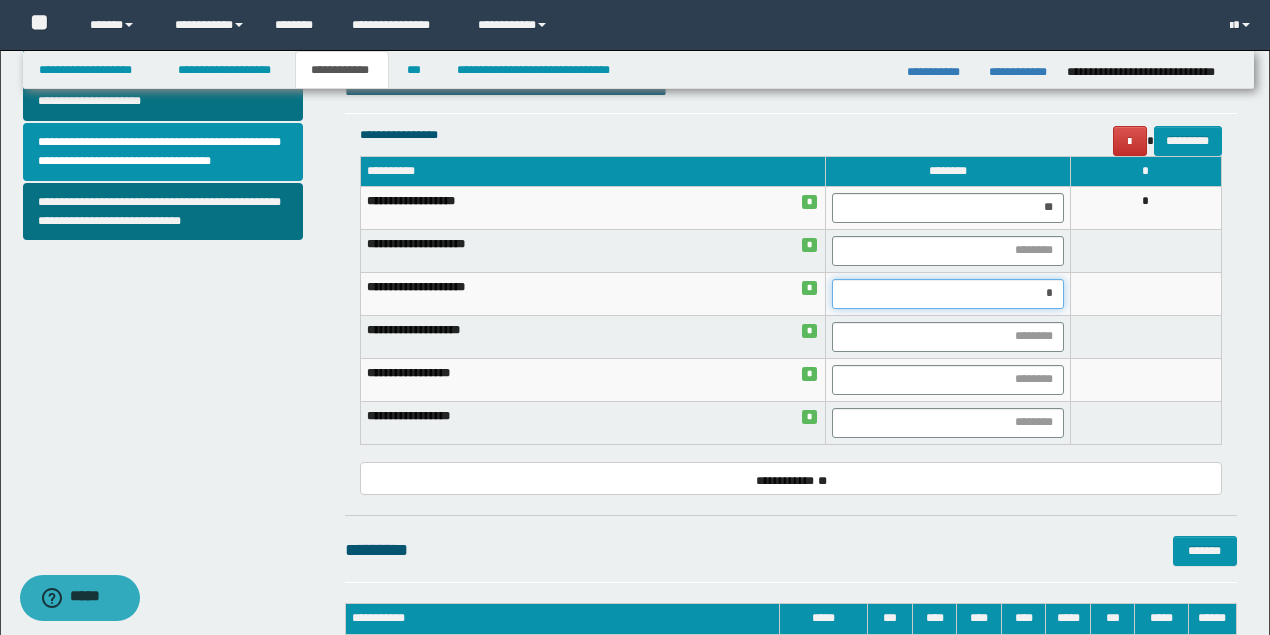 type on "**" 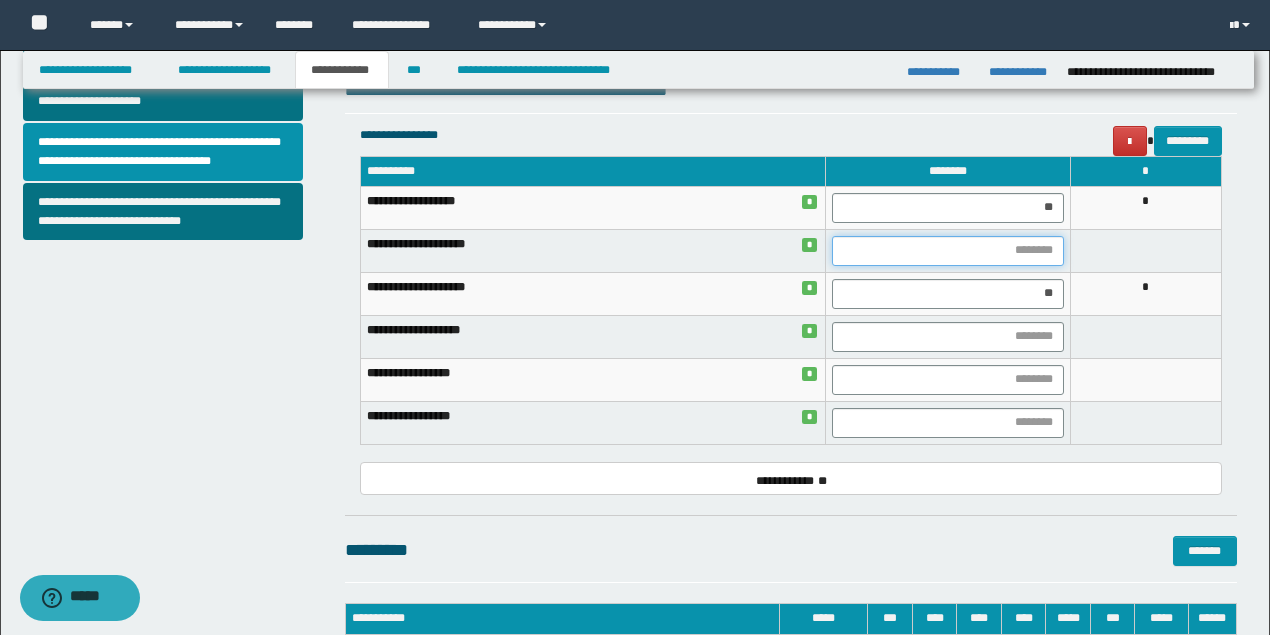 click at bounding box center [947, 251] 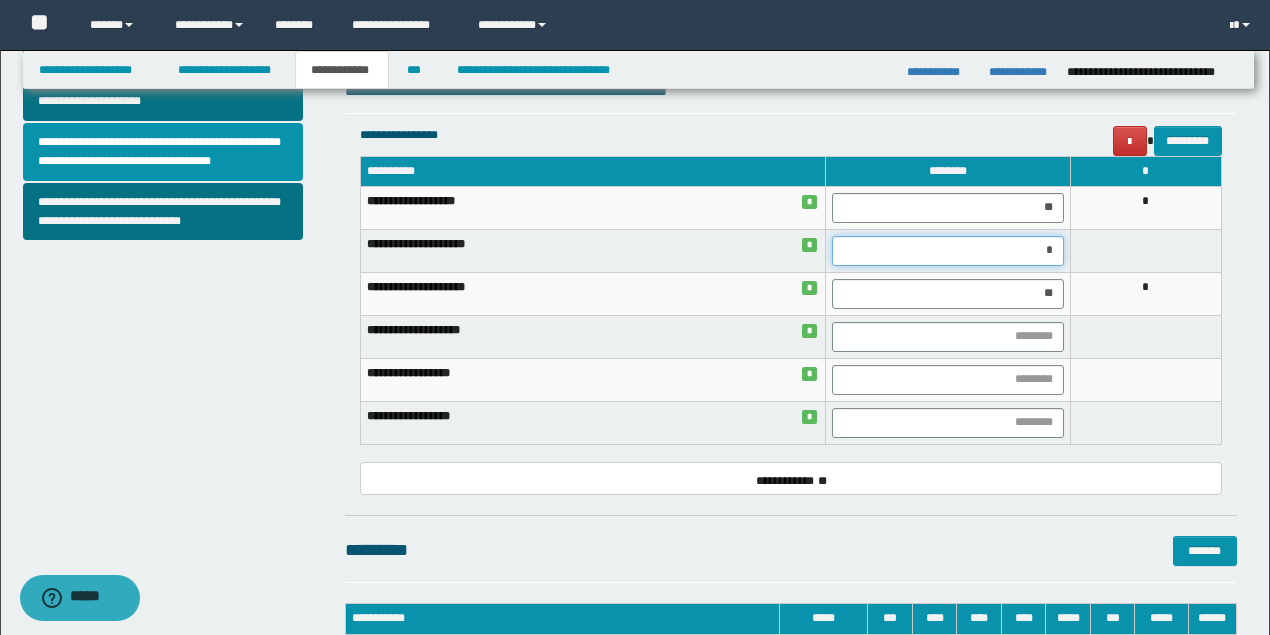 type on "**" 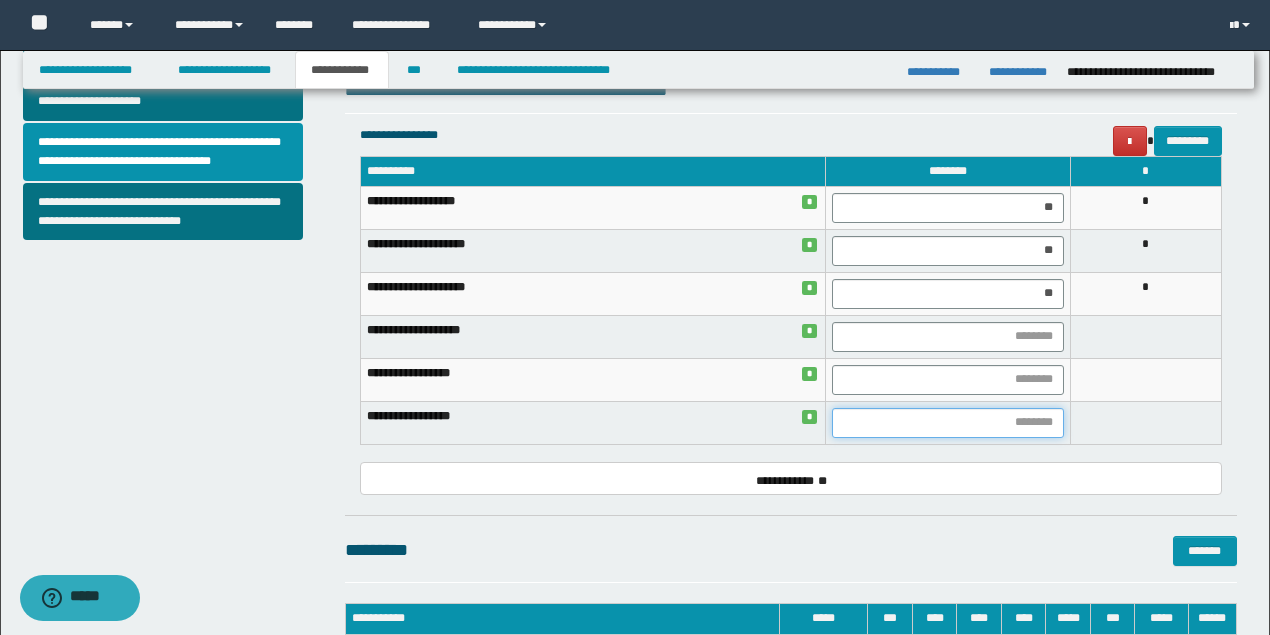 click at bounding box center [947, 423] 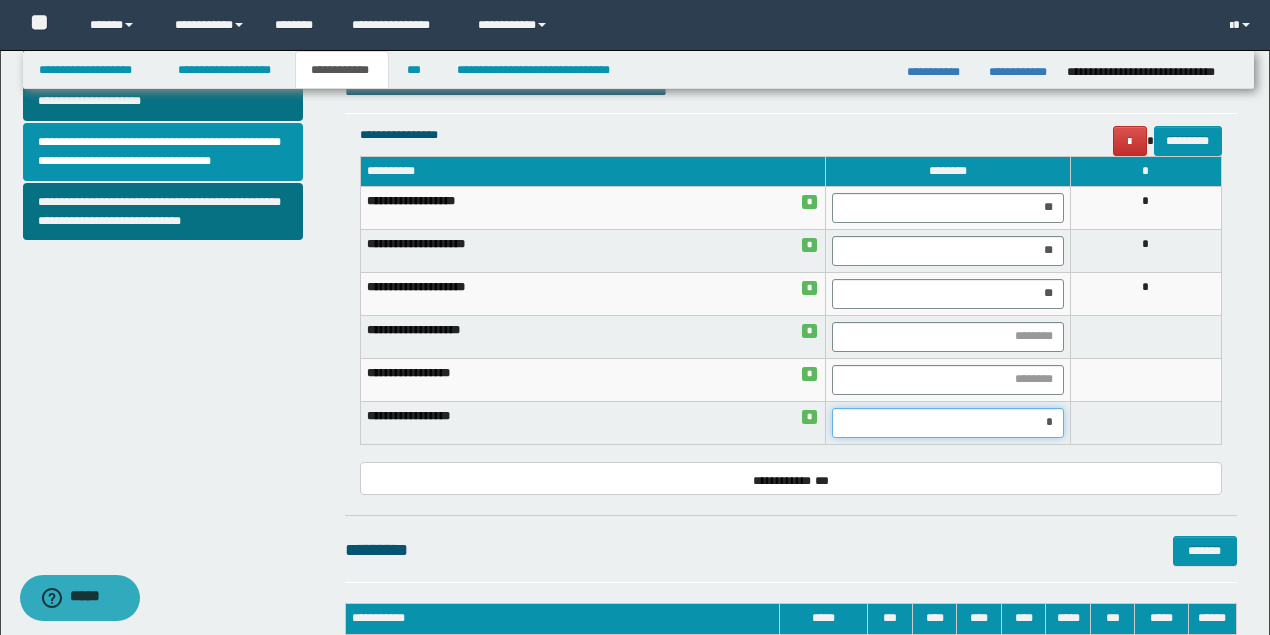 type on "**" 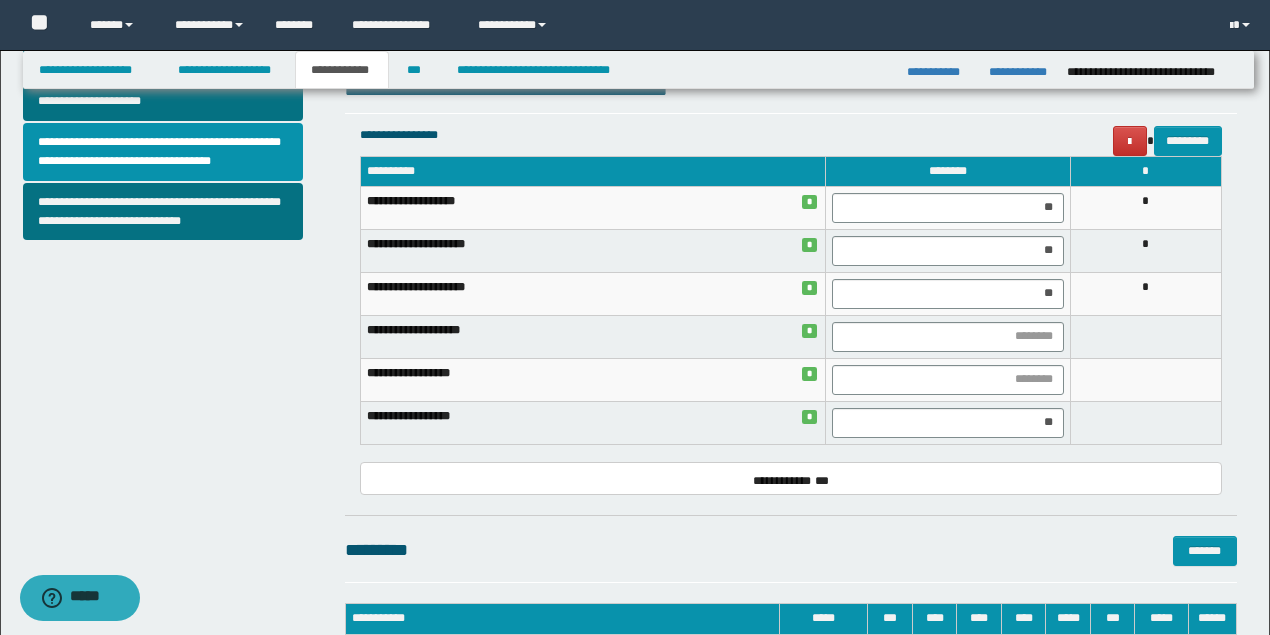 click on "**********" at bounding box center [791, 51] 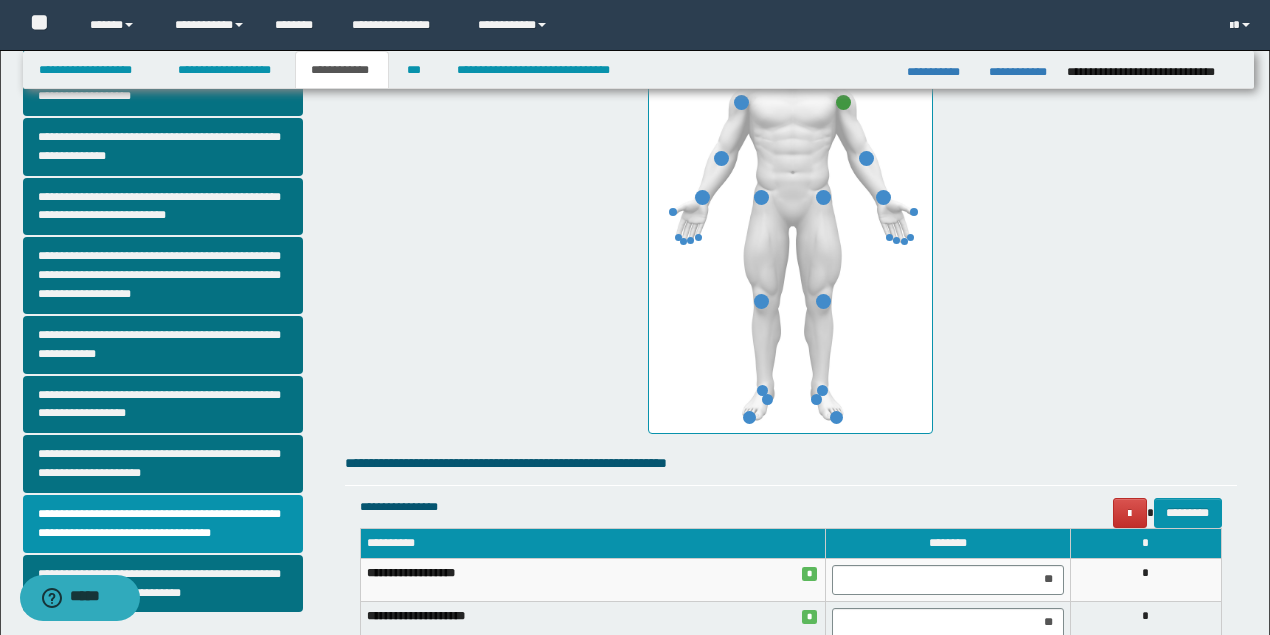 scroll, scrollTop: 295, scrollLeft: 0, axis: vertical 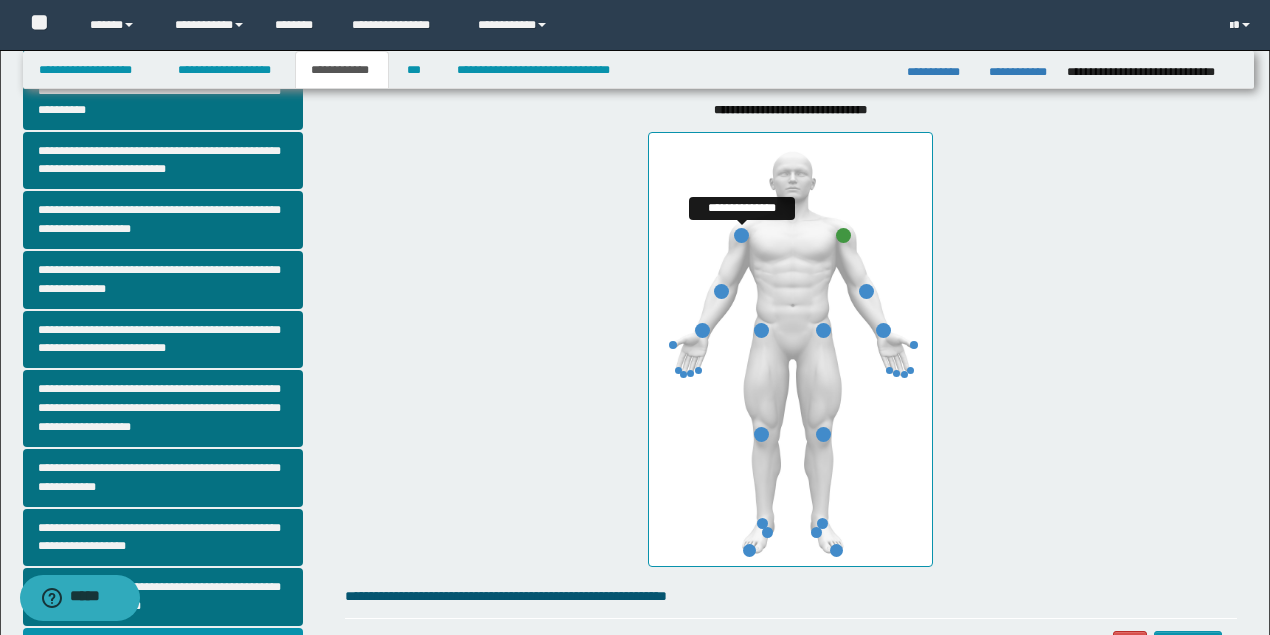 click at bounding box center [741, 235] 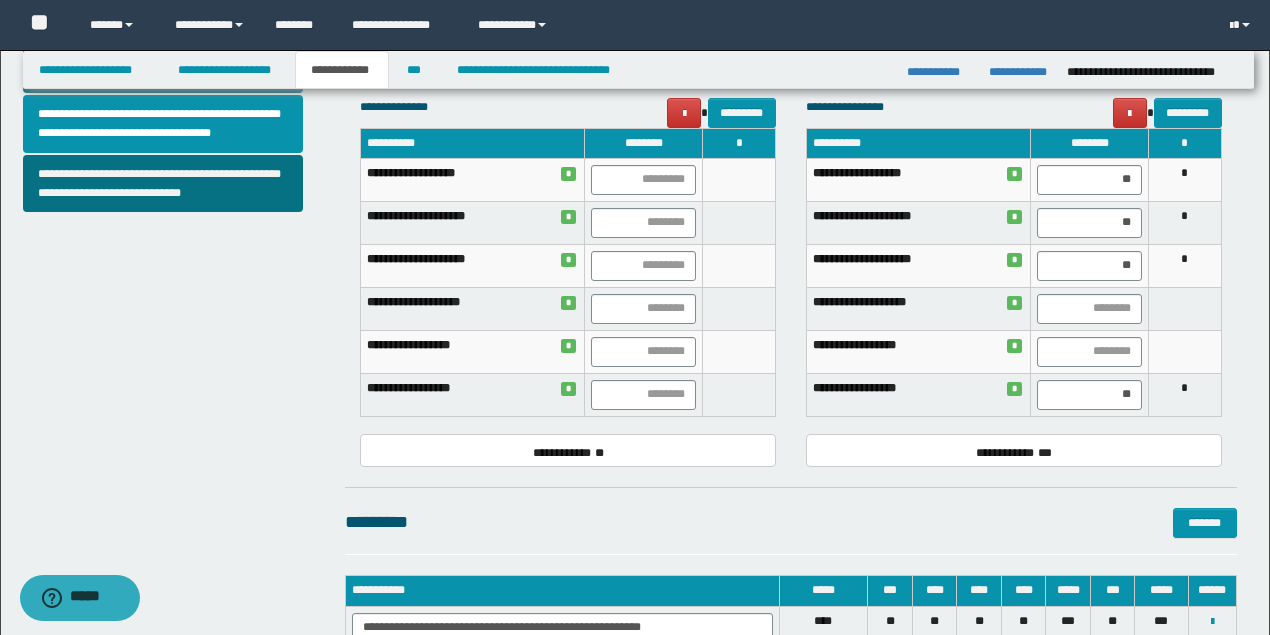 scroll, scrollTop: 695, scrollLeft: 0, axis: vertical 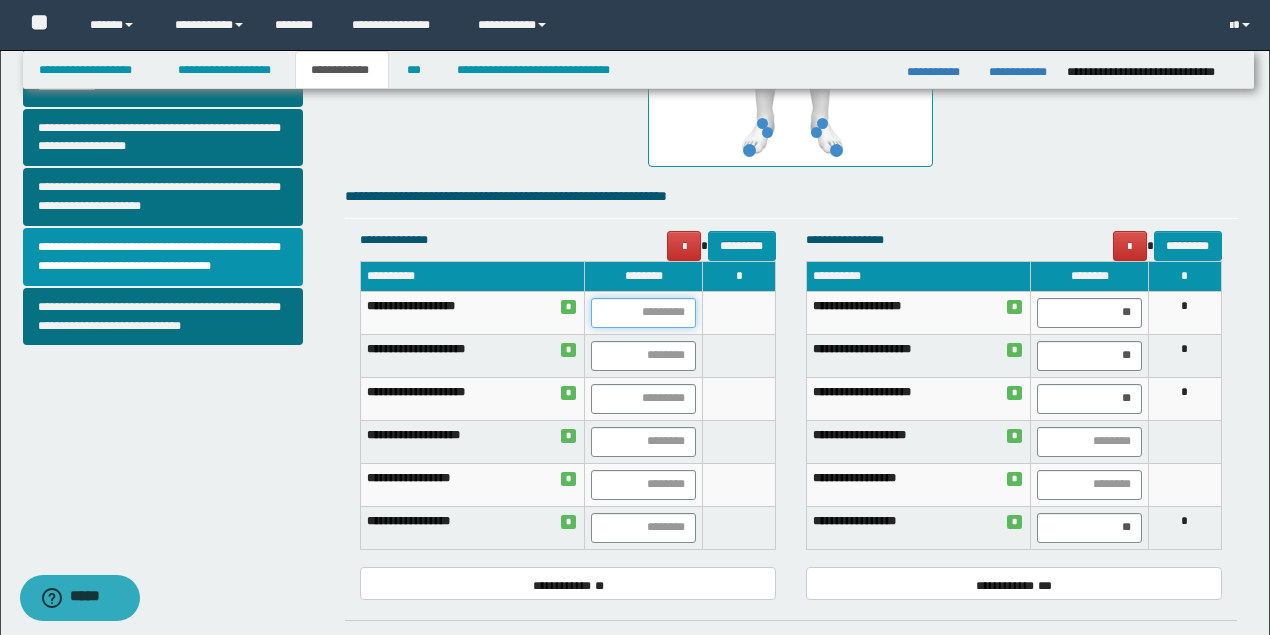 click at bounding box center [643, 313] 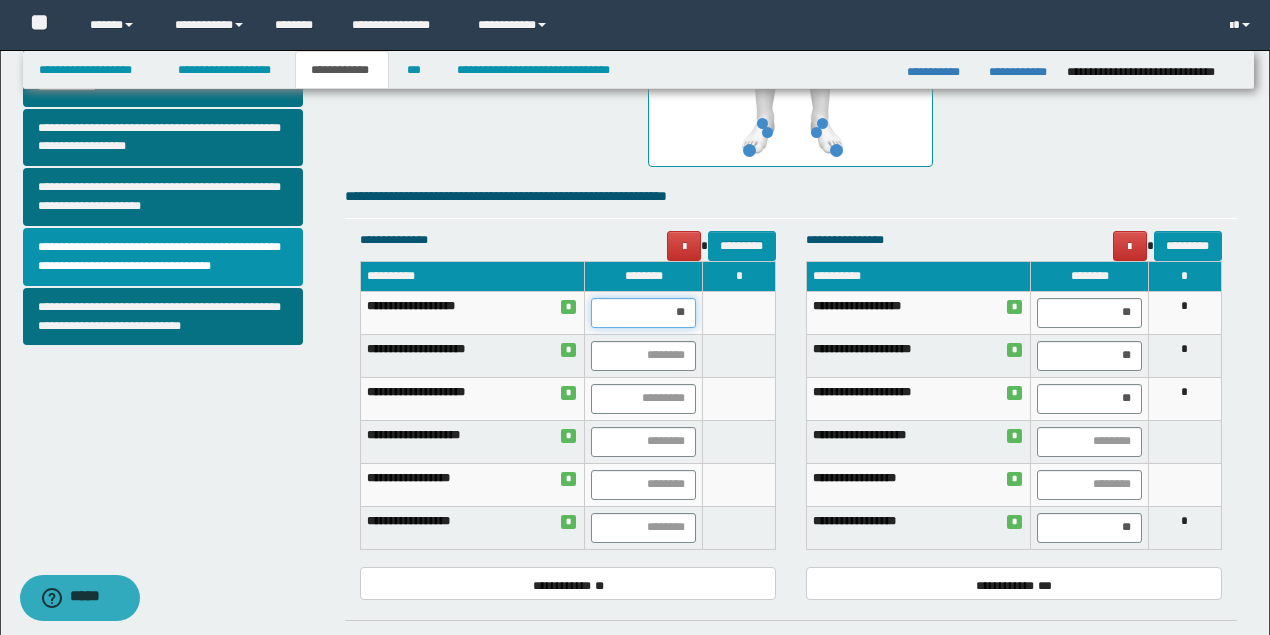 type on "***" 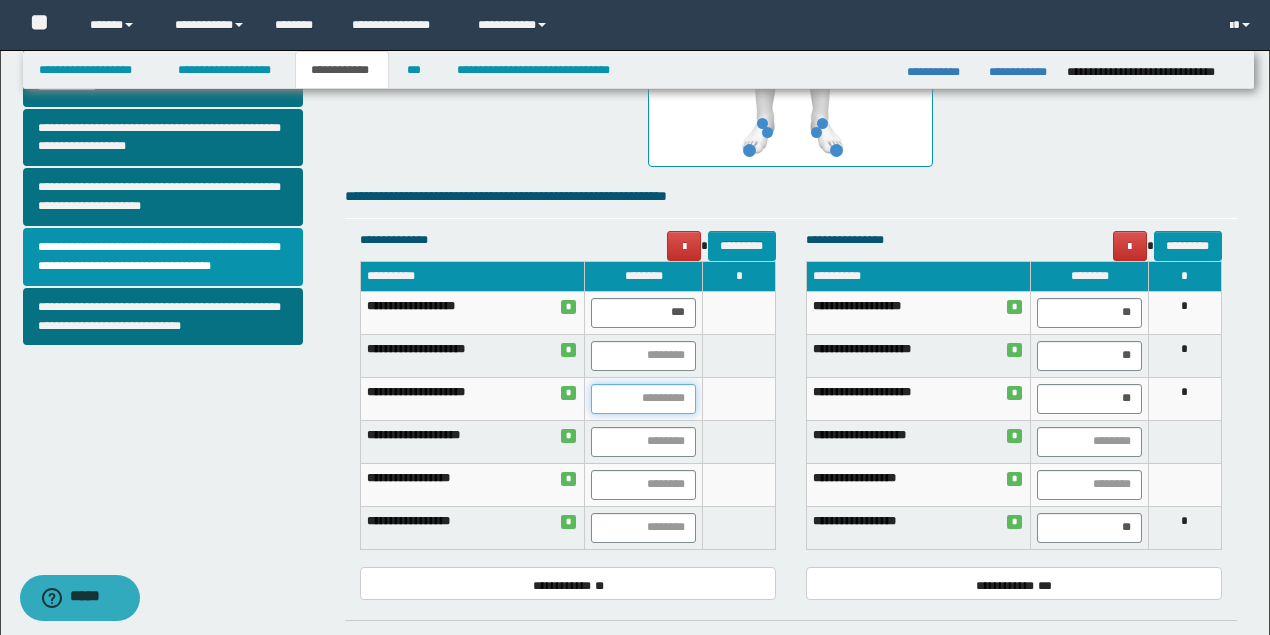 click at bounding box center (643, 399) 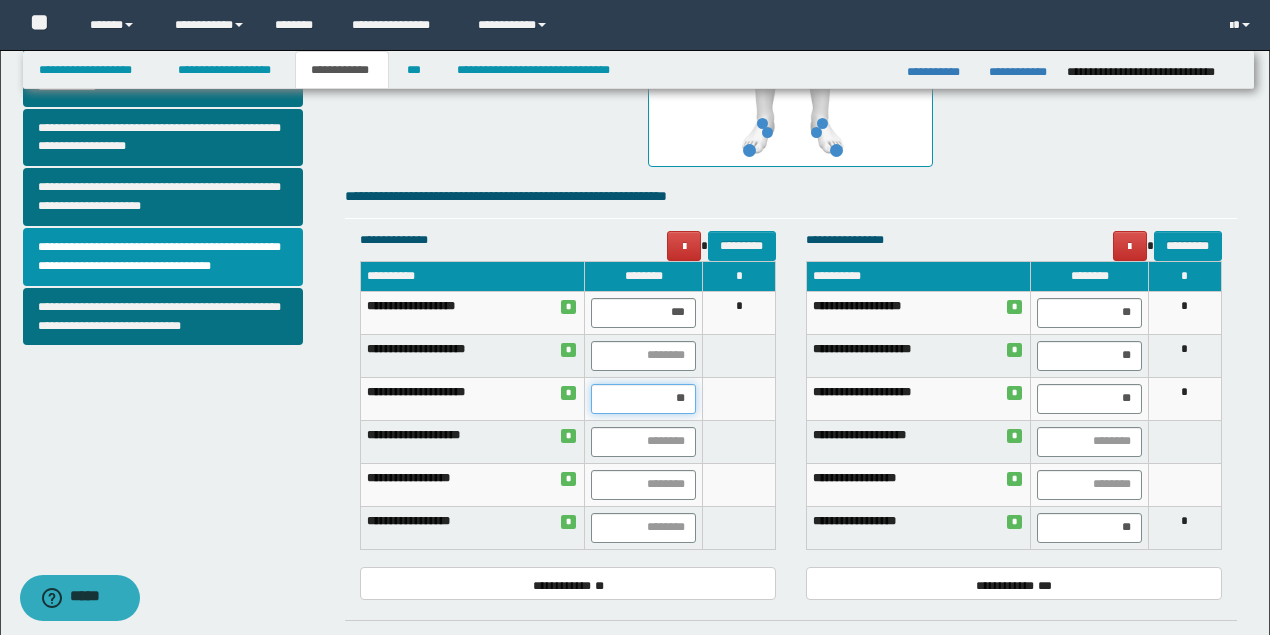 type on "***" 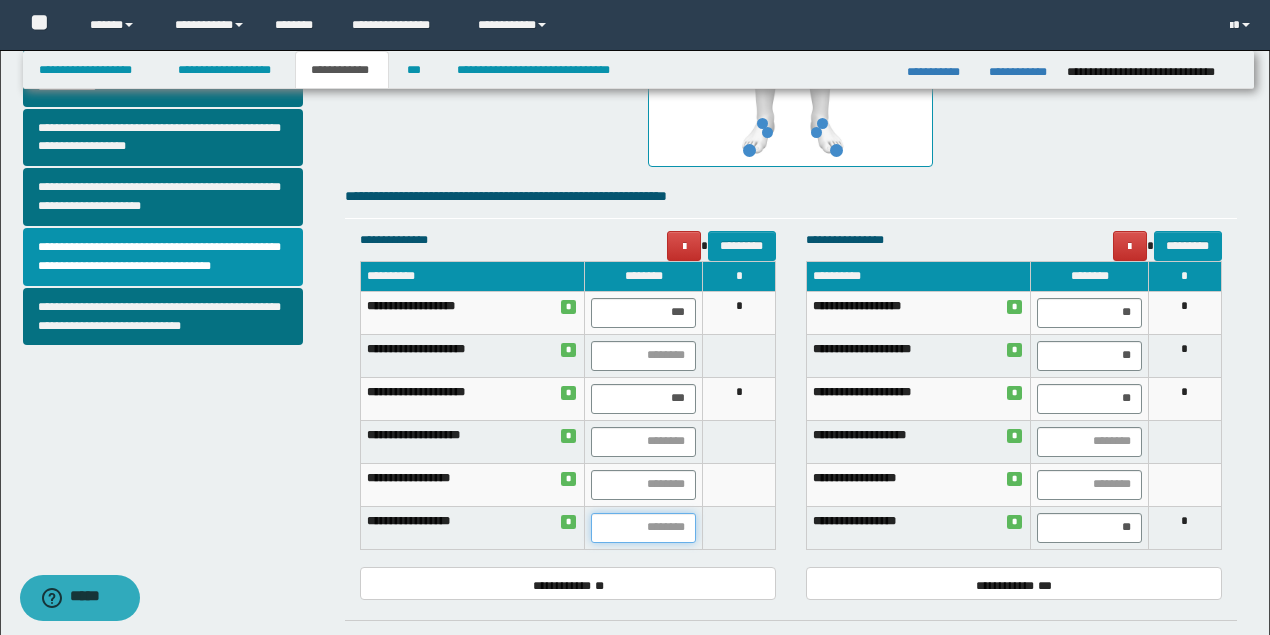 click at bounding box center (643, 528) 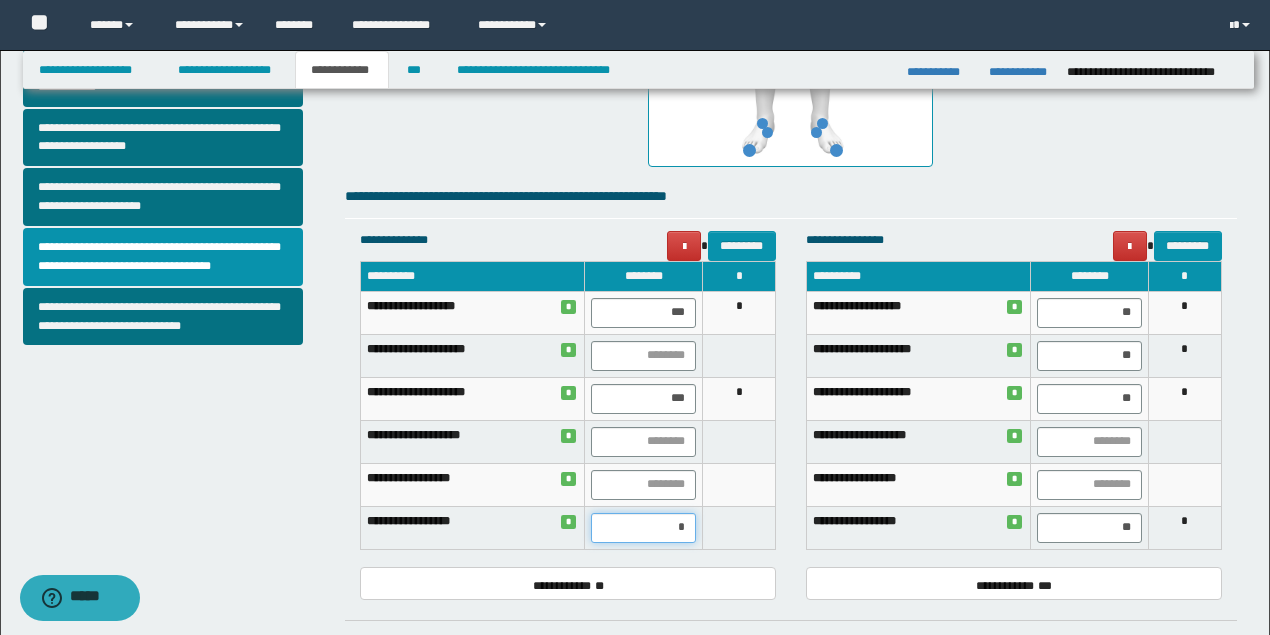 type on "**" 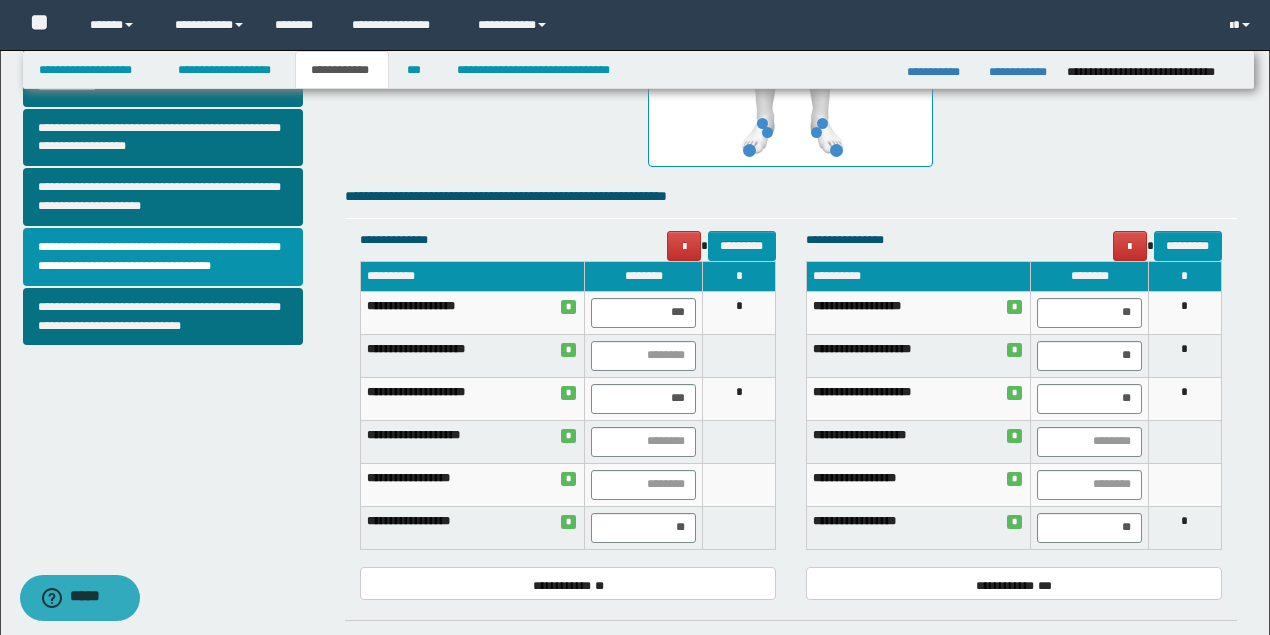 click on "**********" at bounding box center [568, 414] 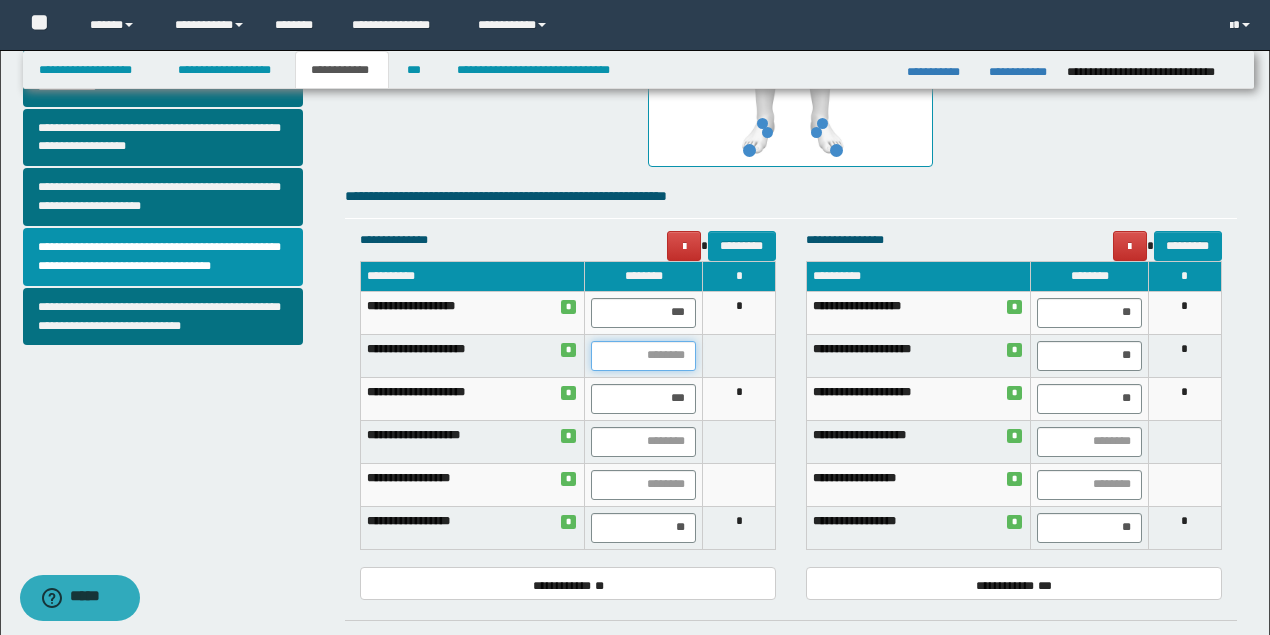 click at bounding box center [643, 356] 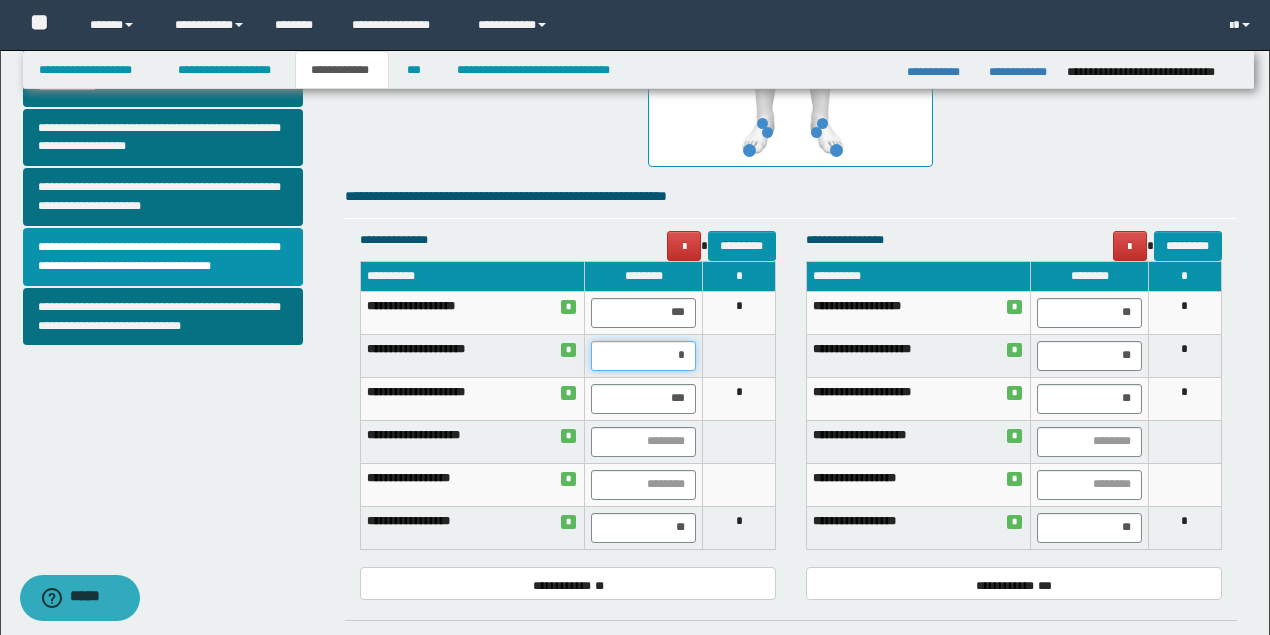 type on "**" 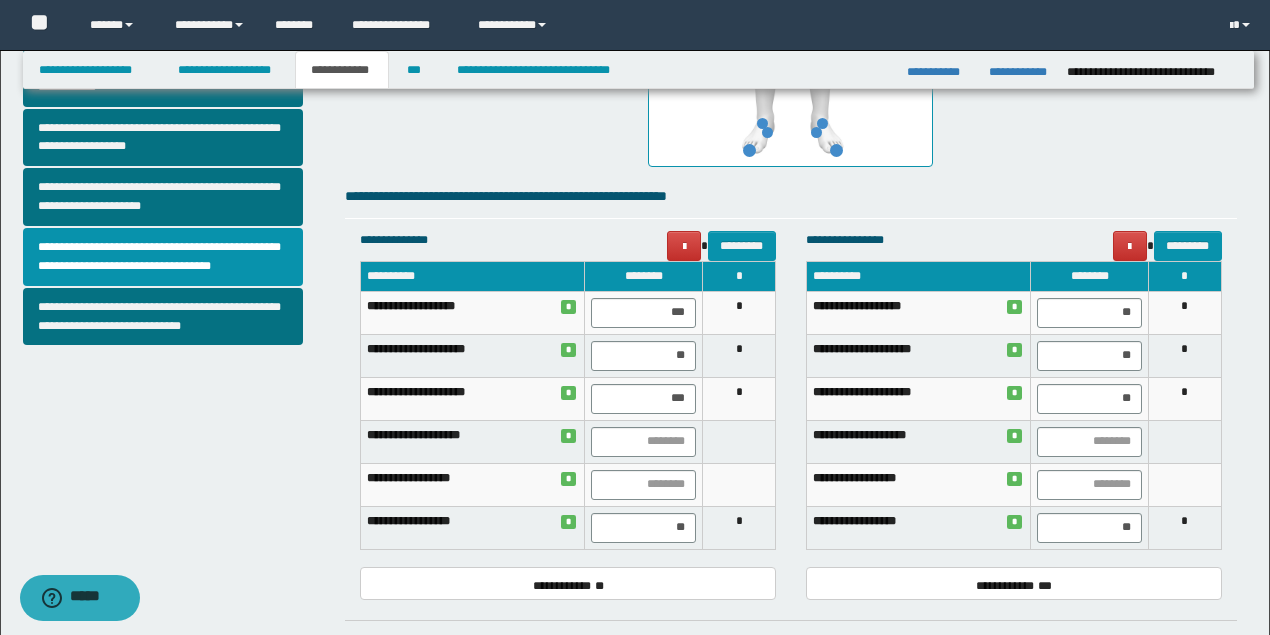 click at bounding box center (739, 441) 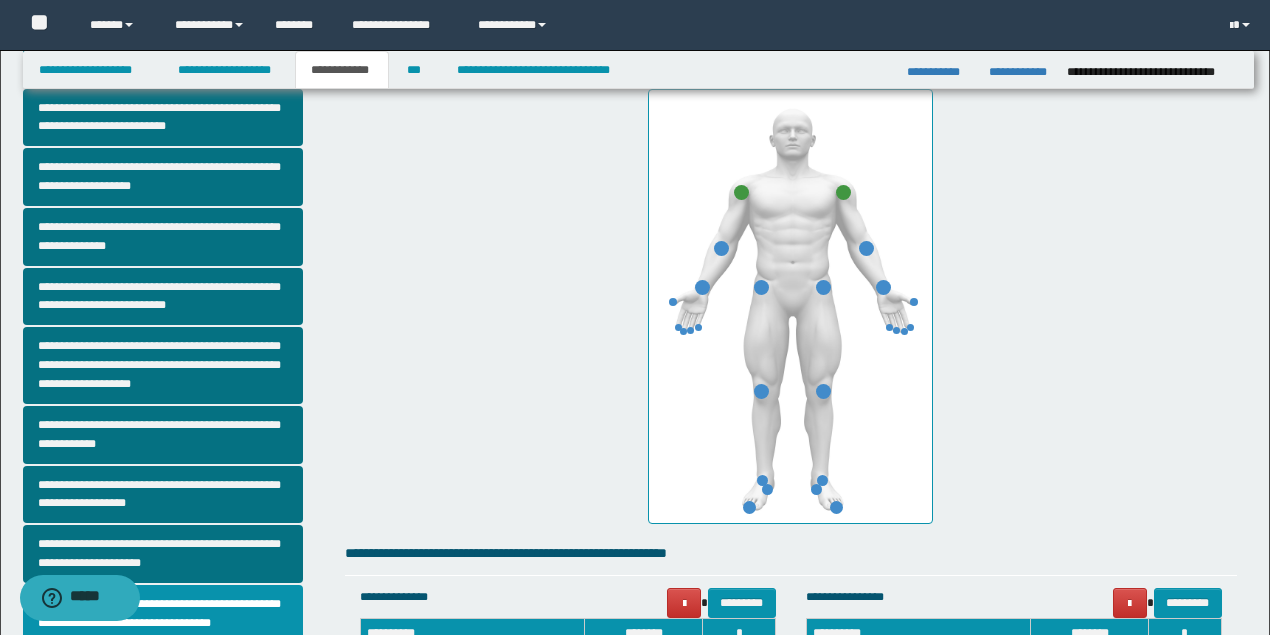 scroll, scrollTop: 71, scrollLeft: 0, axis: vertical 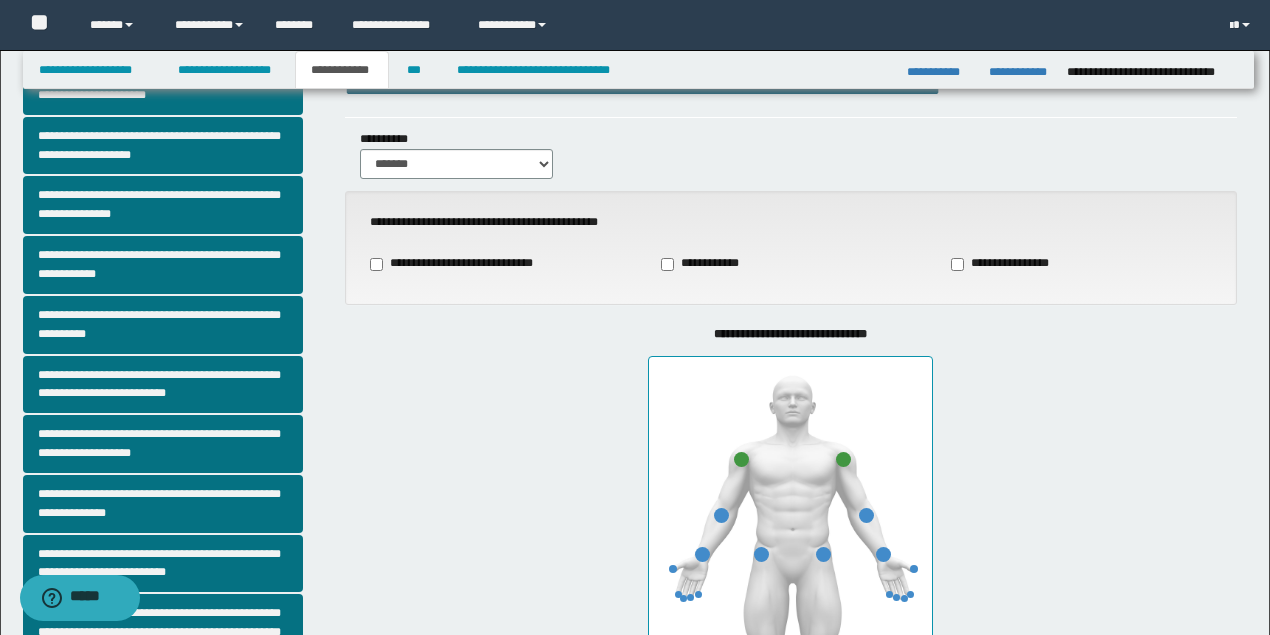 click on "**********" at bounding box center (342, 70) 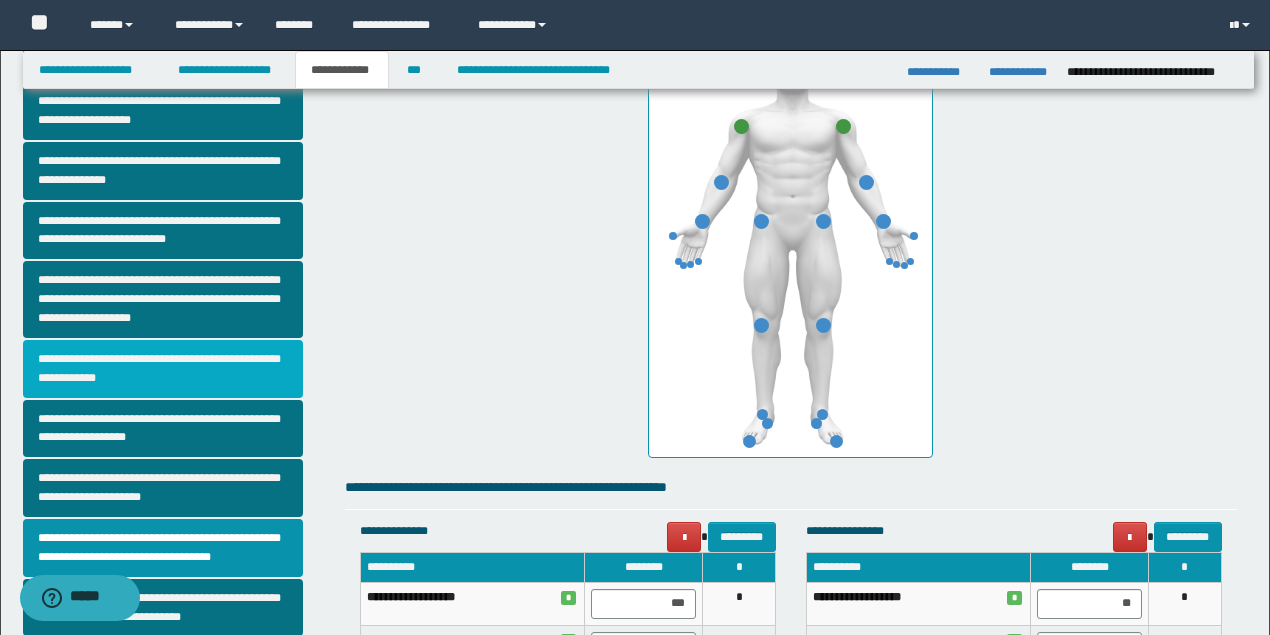 scroll, scrollTop: 604, scrollLeft: 0, axis: vertical 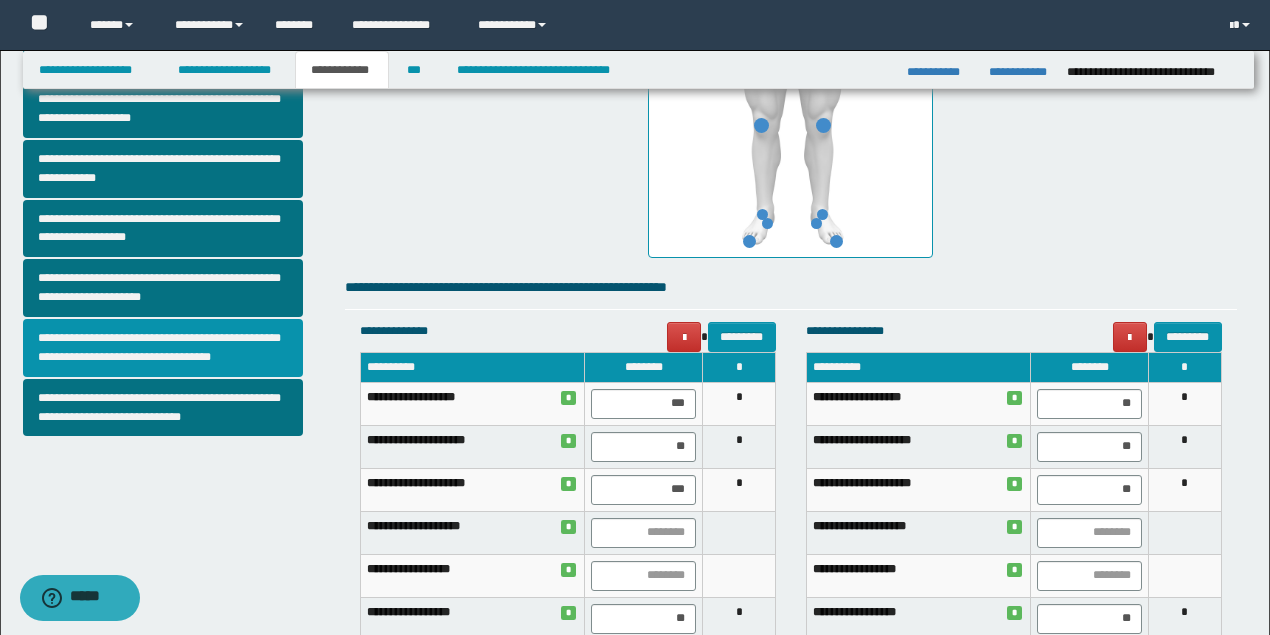 click on "**********" at bounding box center [163, 348] 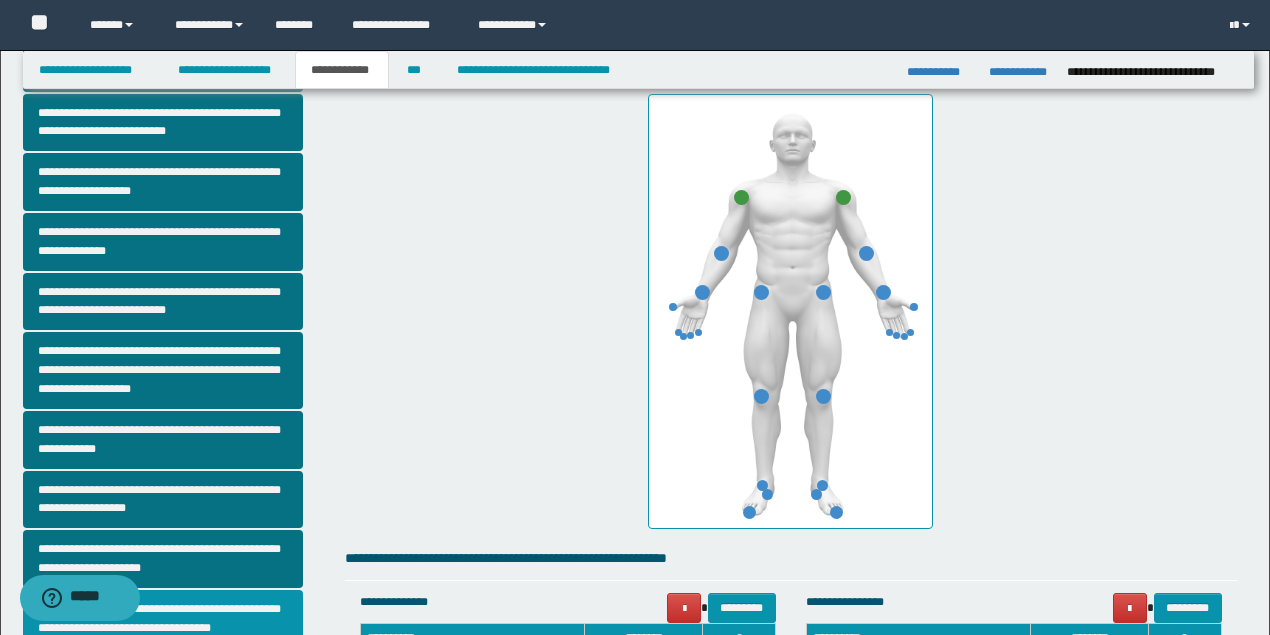 scroll, scrollTop: 0, scrollLeft: 0, axis: both 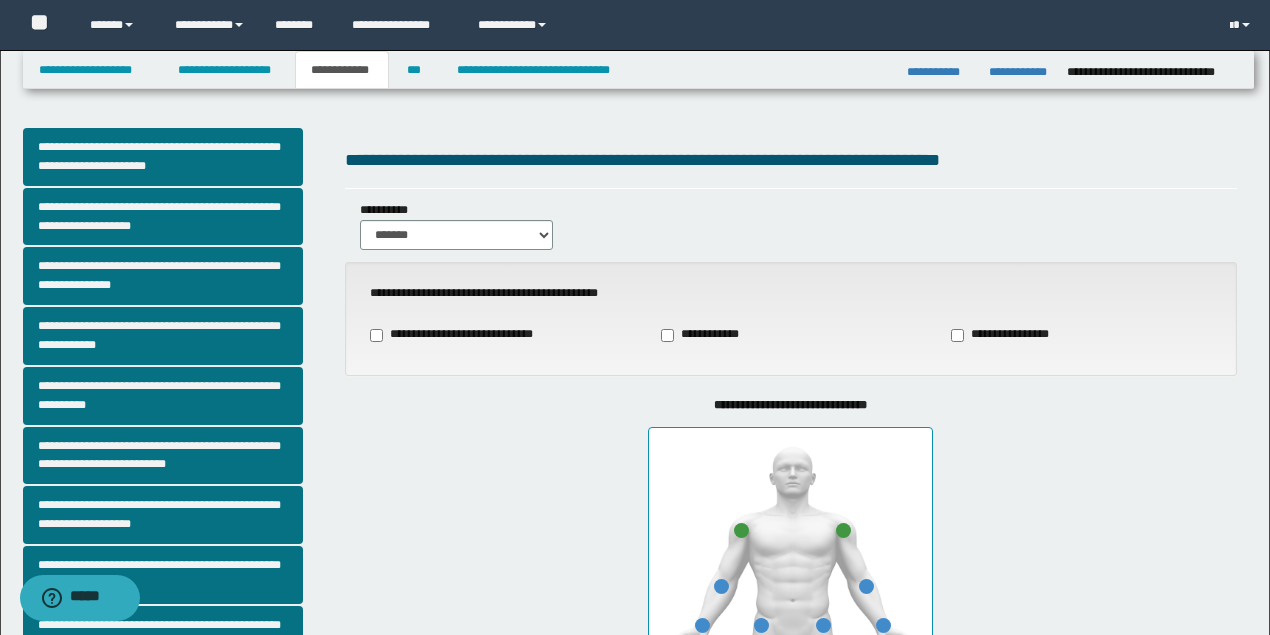 click on "**********" at bounding box center (1004, 335) 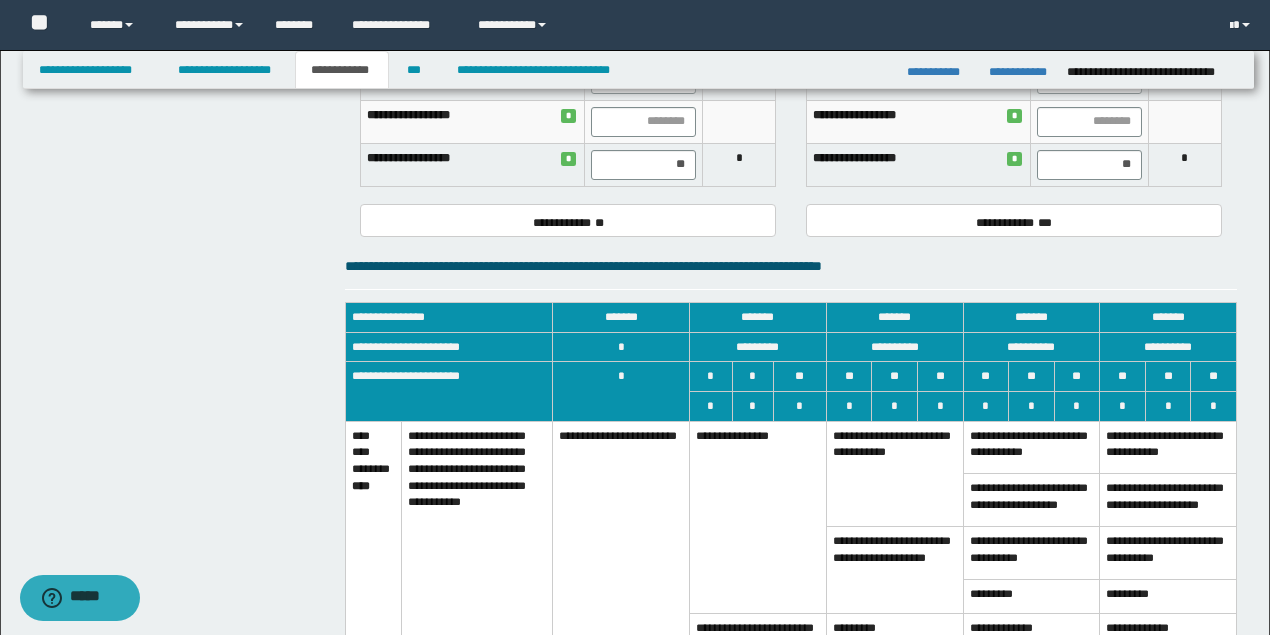 scroll, scrollTop: 1192, scrollLeft: 0, axis: vertical 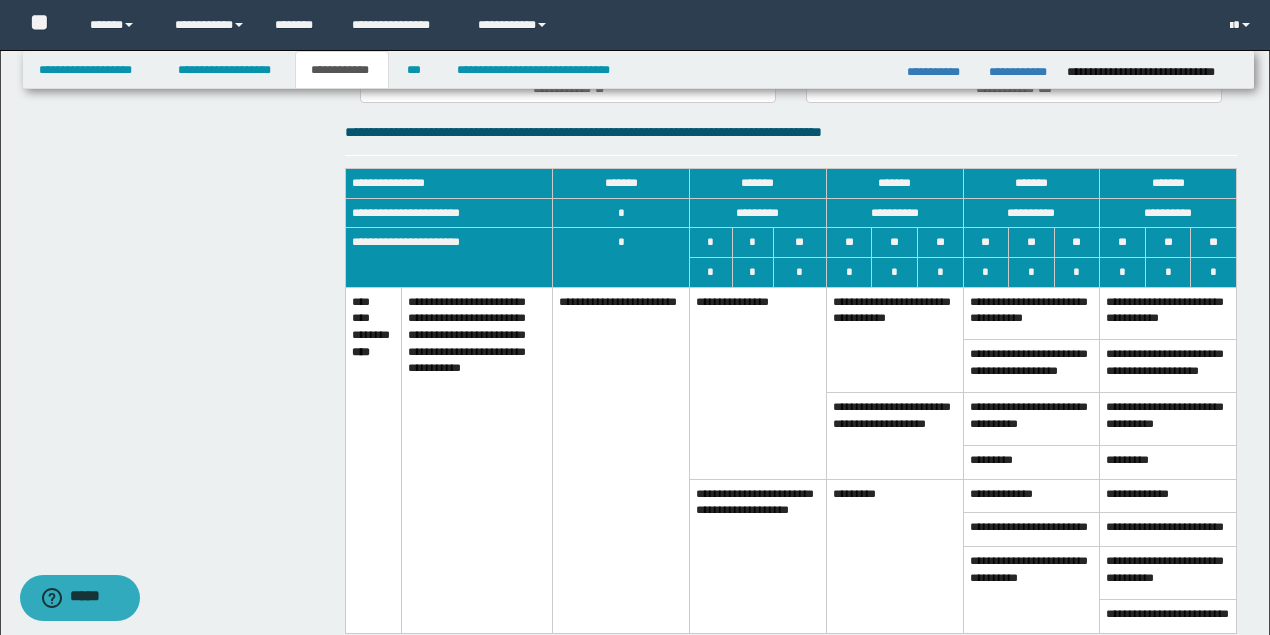 click on "**********" at bounding box center [758, 556] 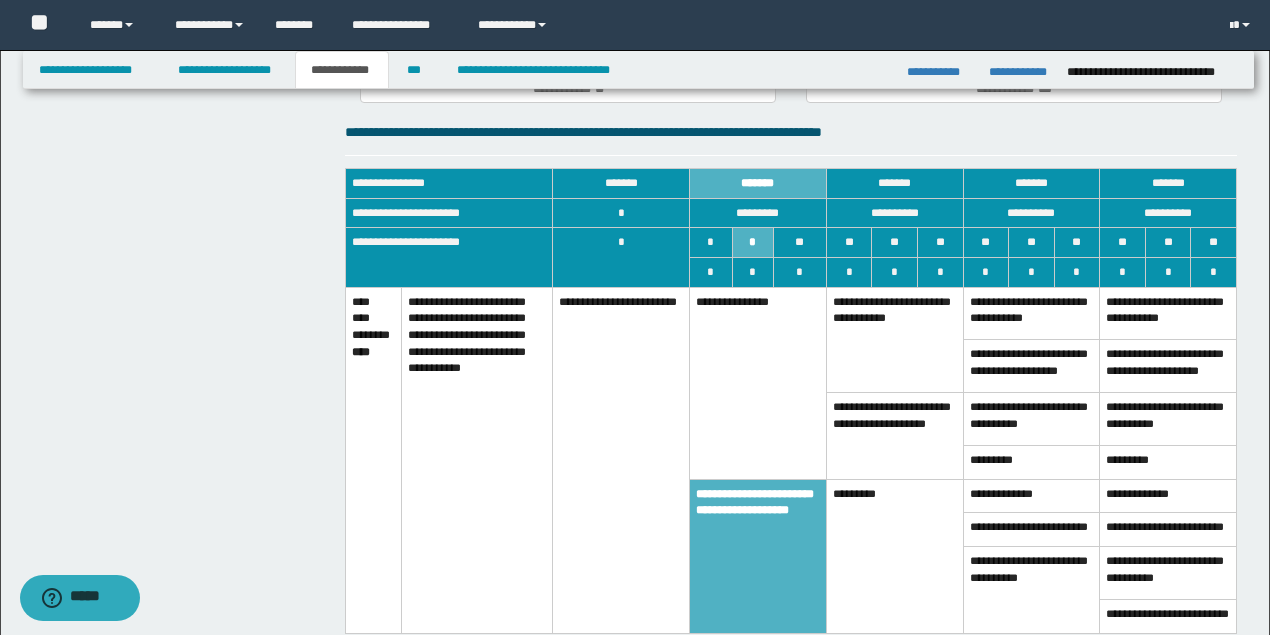 click on "**********" at bounding box center (1168, 313) 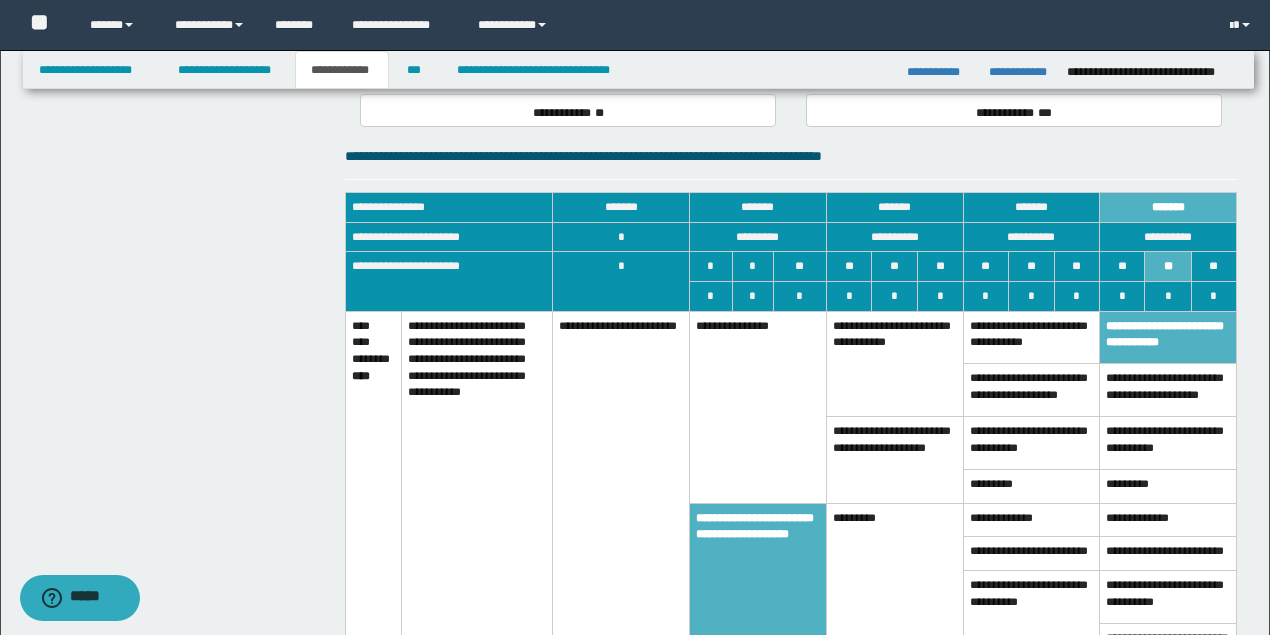 scroll, scrollTop: 1234, scrollLeft: 0, axis: vertical 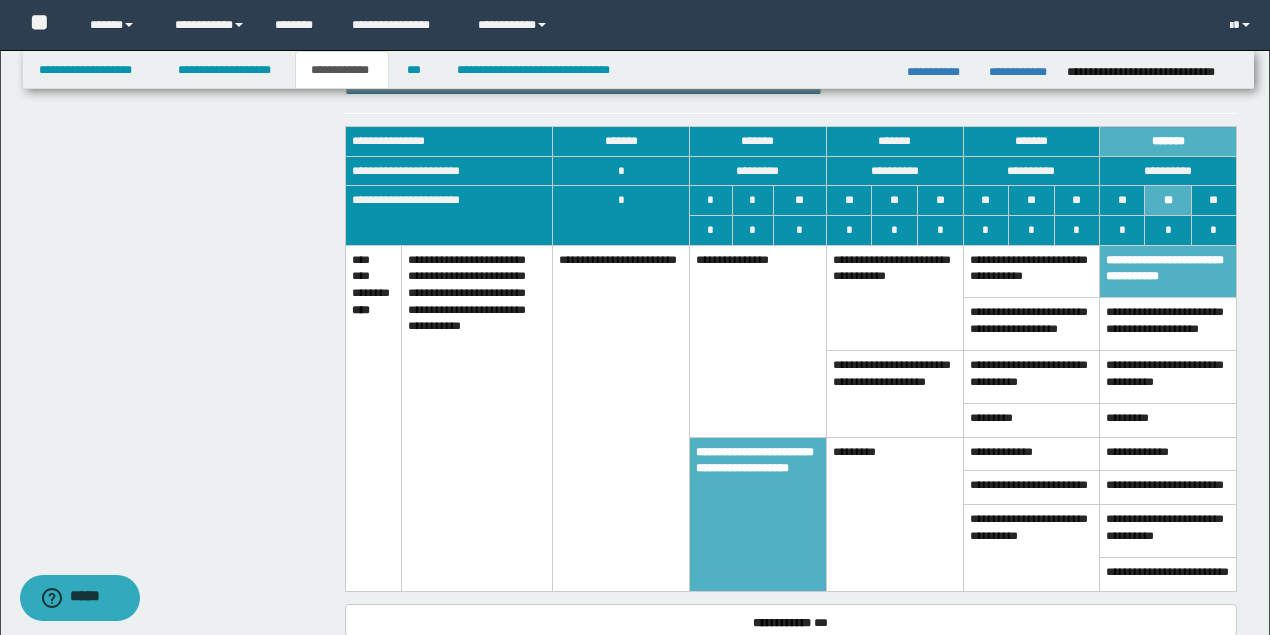 click on "**********" at bounding box center (758, 341) 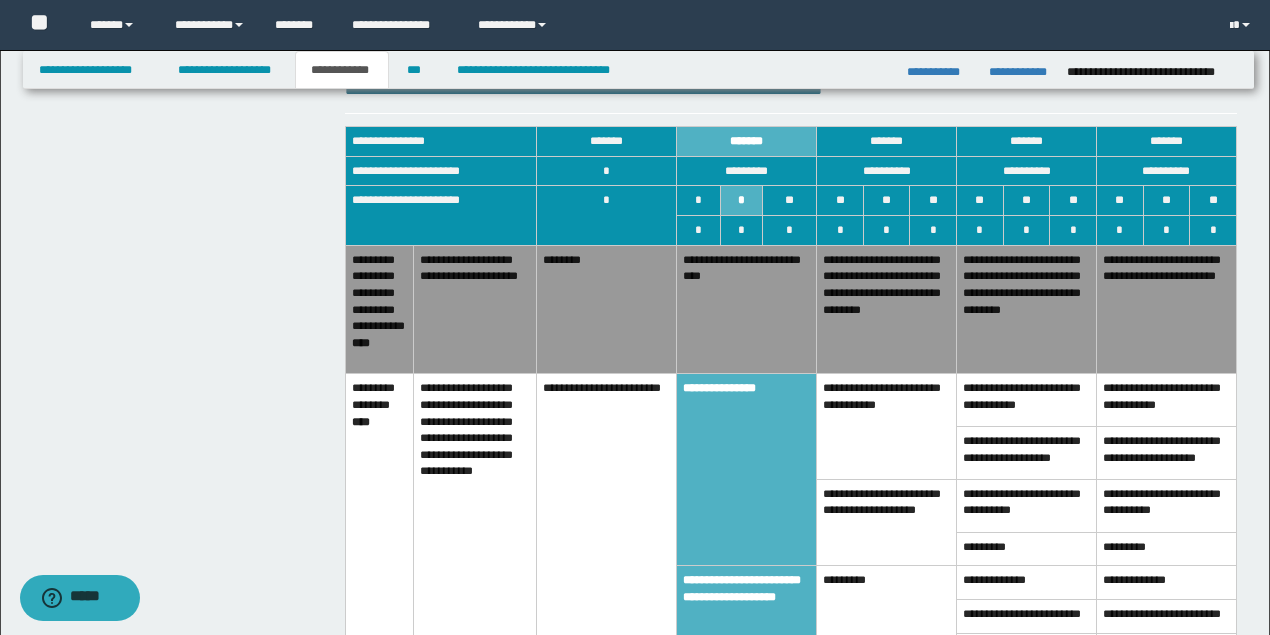 drag, startPoint x: 1190, startPoint y: 280, endPoint x: 1049, endPoint y: 289, distance: 141.28694 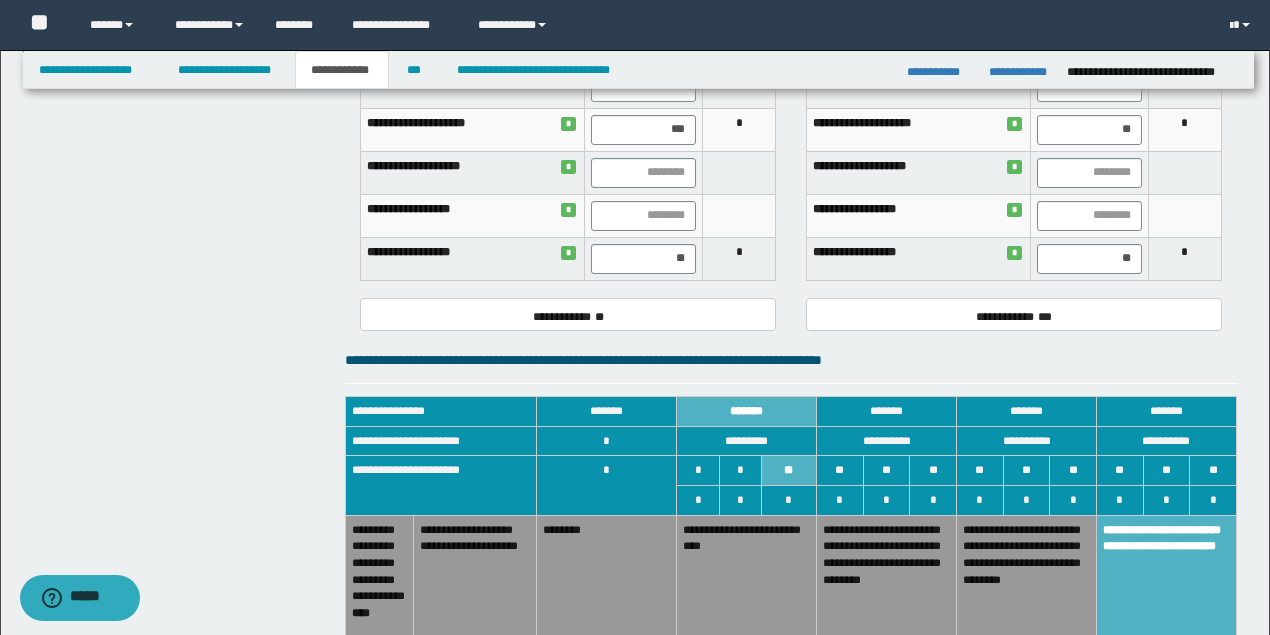 scroll, scrollTop: 630, scrollLeft: 0, axis: vertical 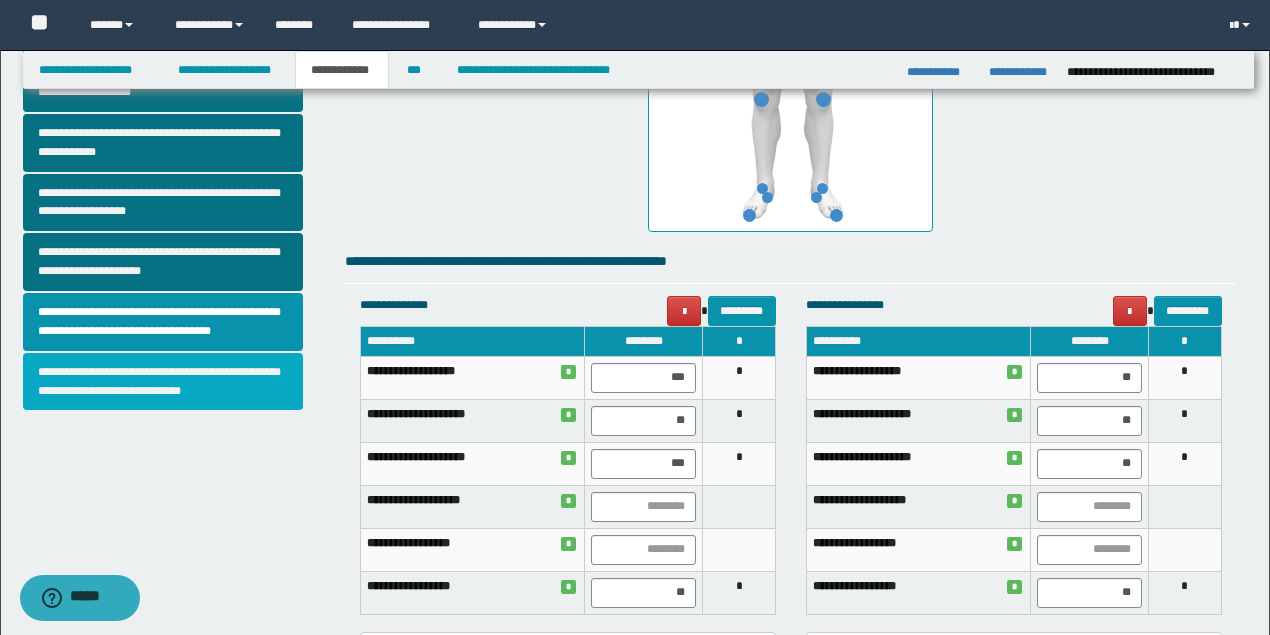click on "**********" at bounding box center [163, 382] 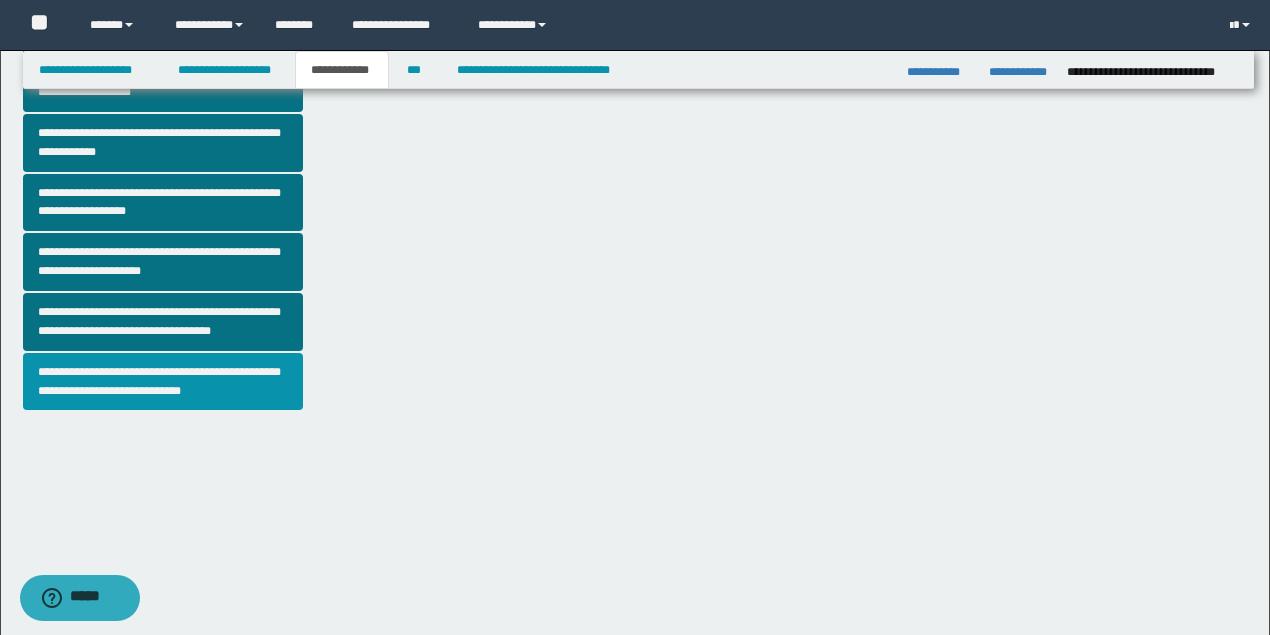 scroll, scrollTop: 0, scrollLeft: 0, axis: both 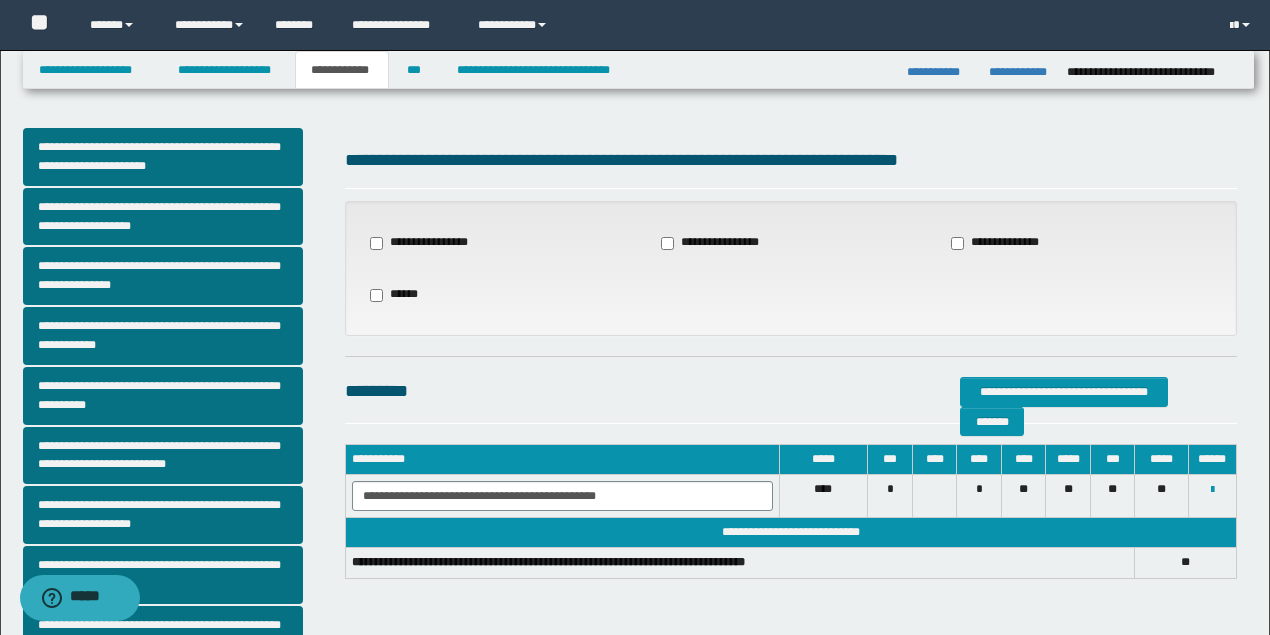 click on "**********" at bounding box center [1005, 243] 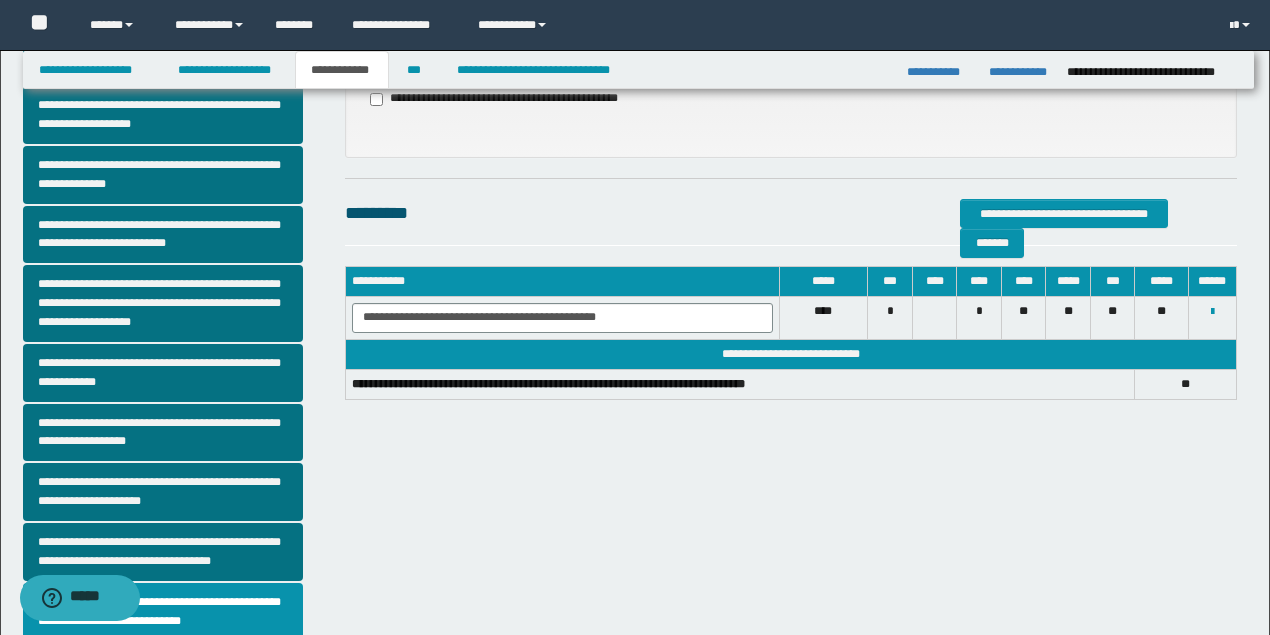 scroll, scrollTop: 200, scrollLeft: 0, axis: vertical 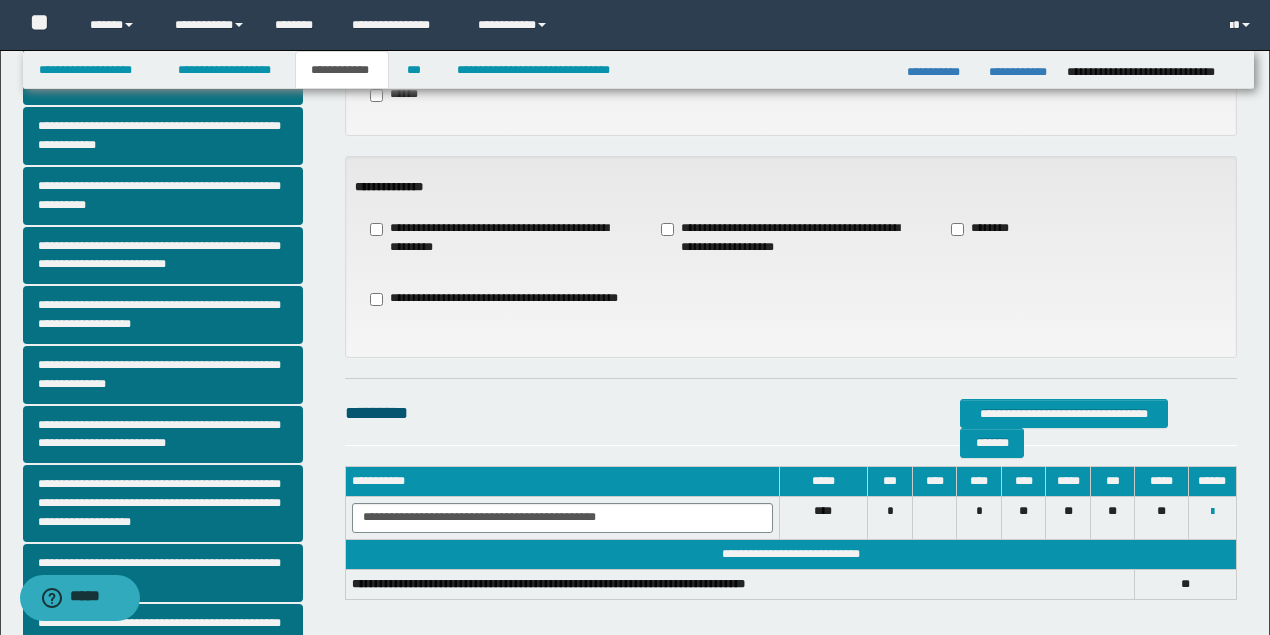 click on "**********" at bounding box center [791, 238] 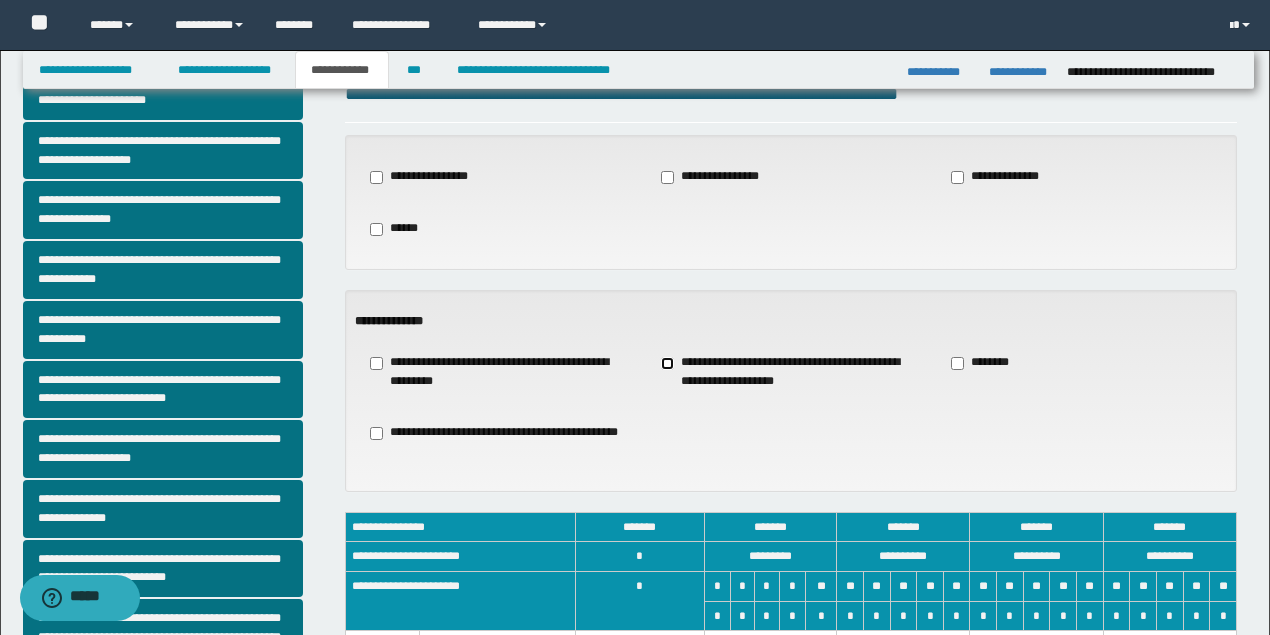 scroll, scrollTop: 0, scrollLeft: 0, axis: both 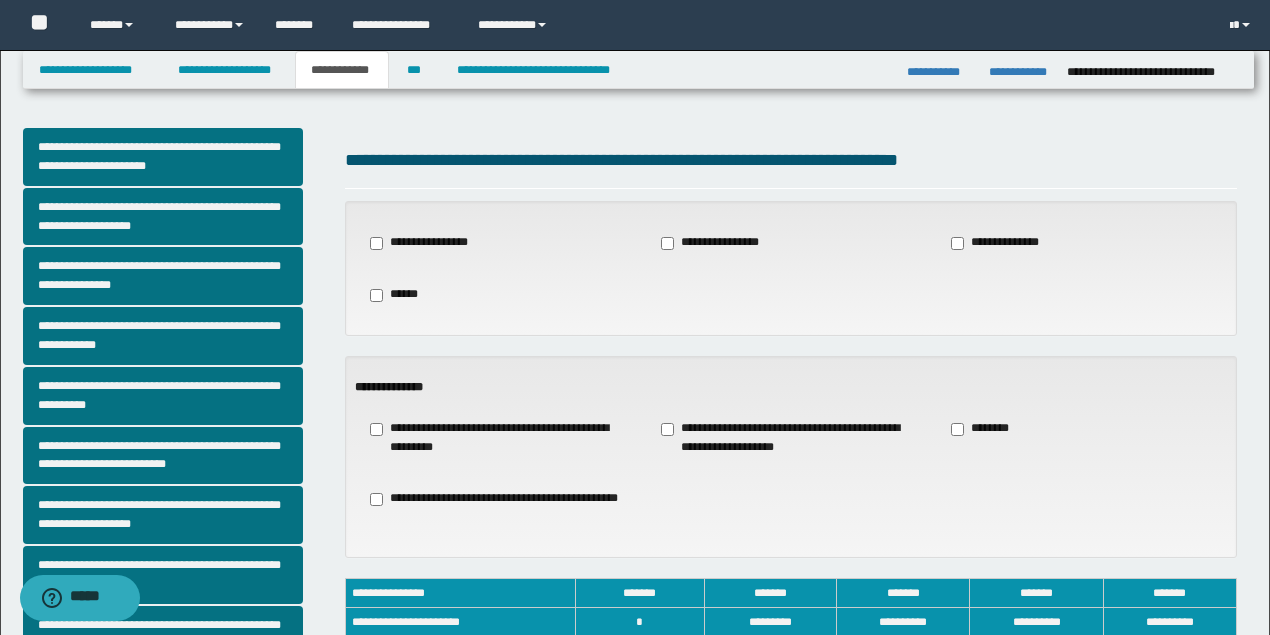 click on "**********" at bounding box center [425, 243] 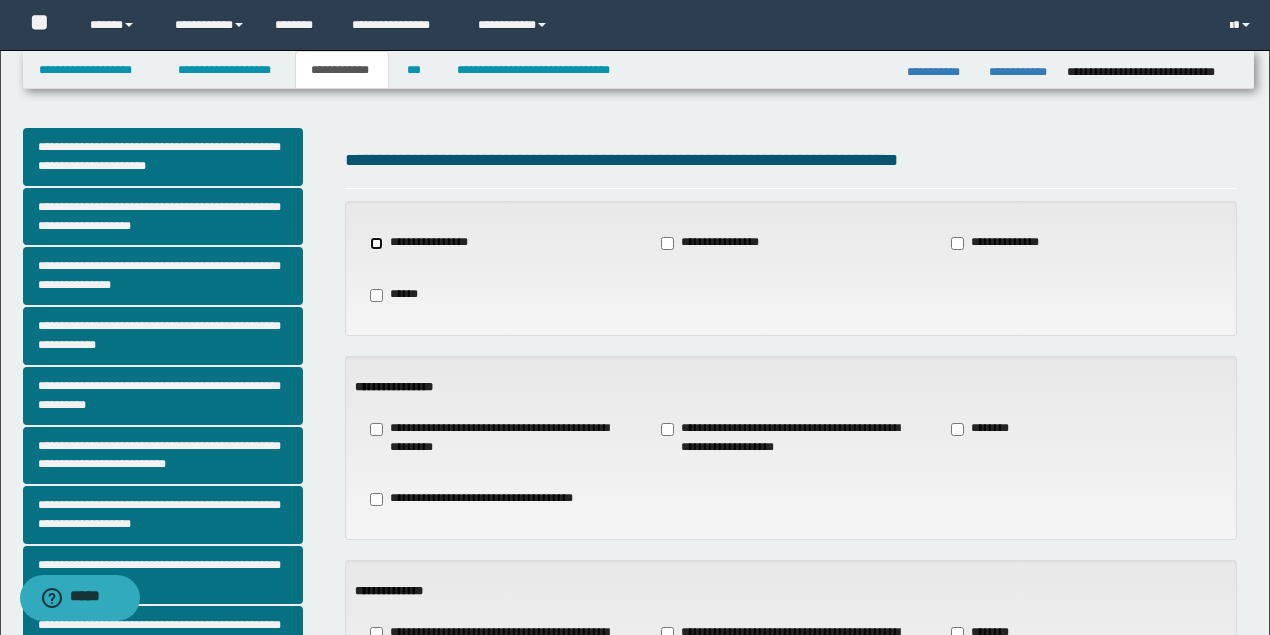 scroll, scrollTop: 66, scrollLeft: 0, axis: vertical 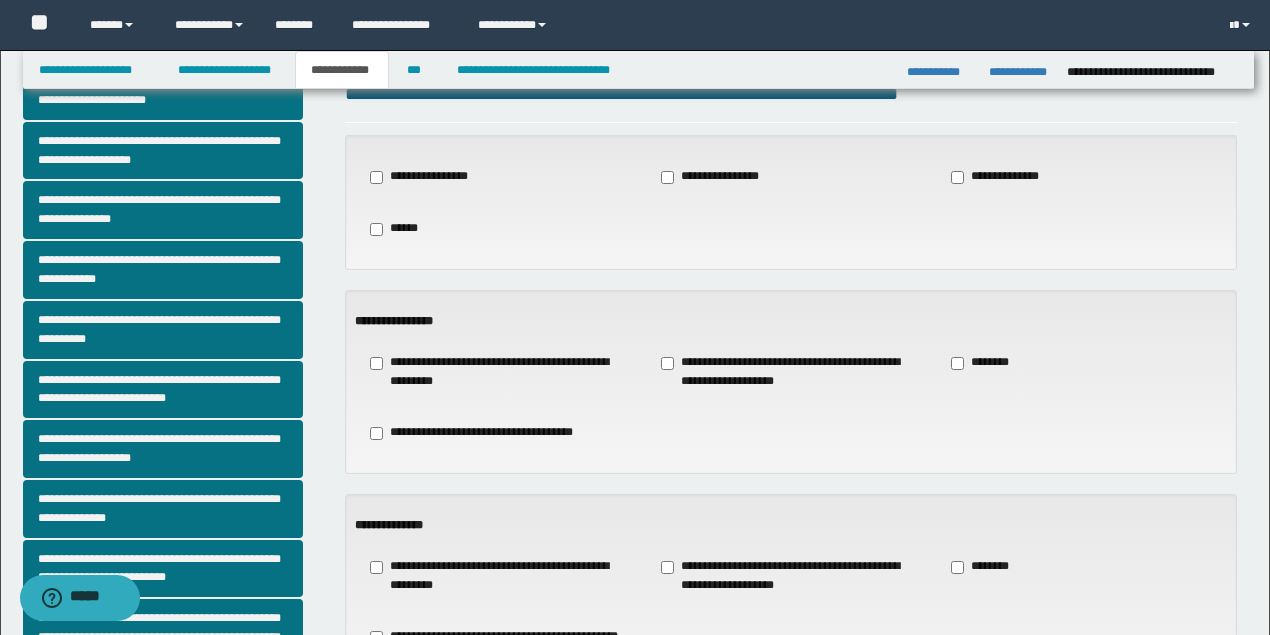 click on "**********" at bounding box center (791, 372) 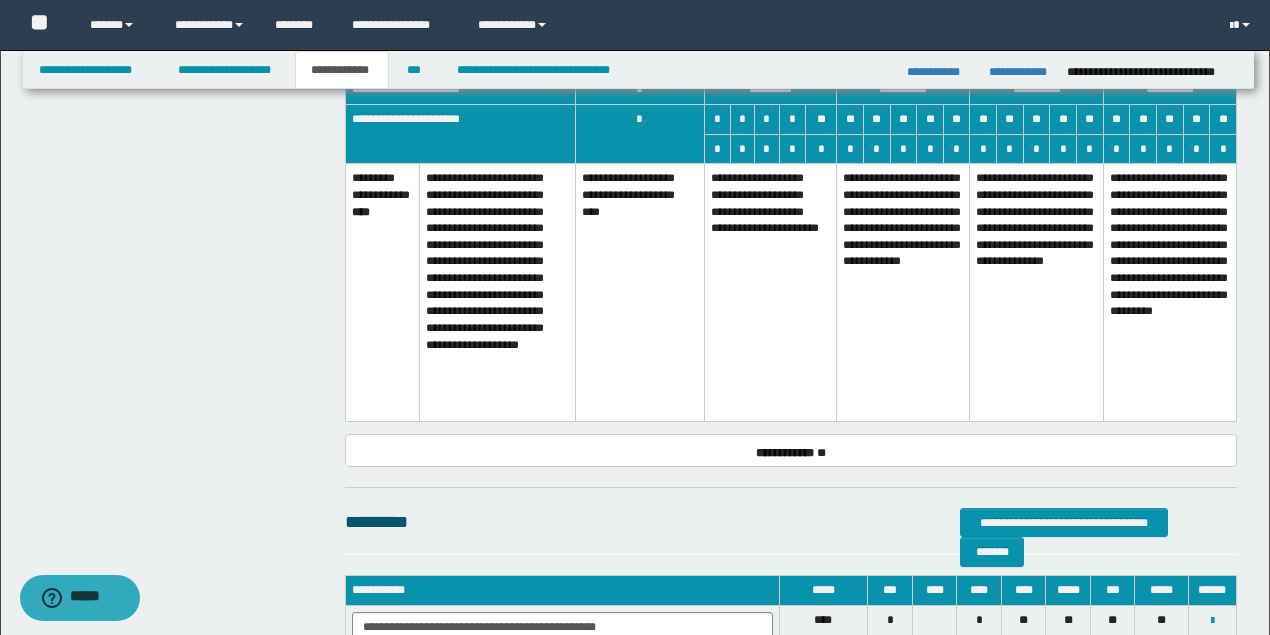 scroll, scrollTop: 954, scrollLeft: 0, axis: vertical 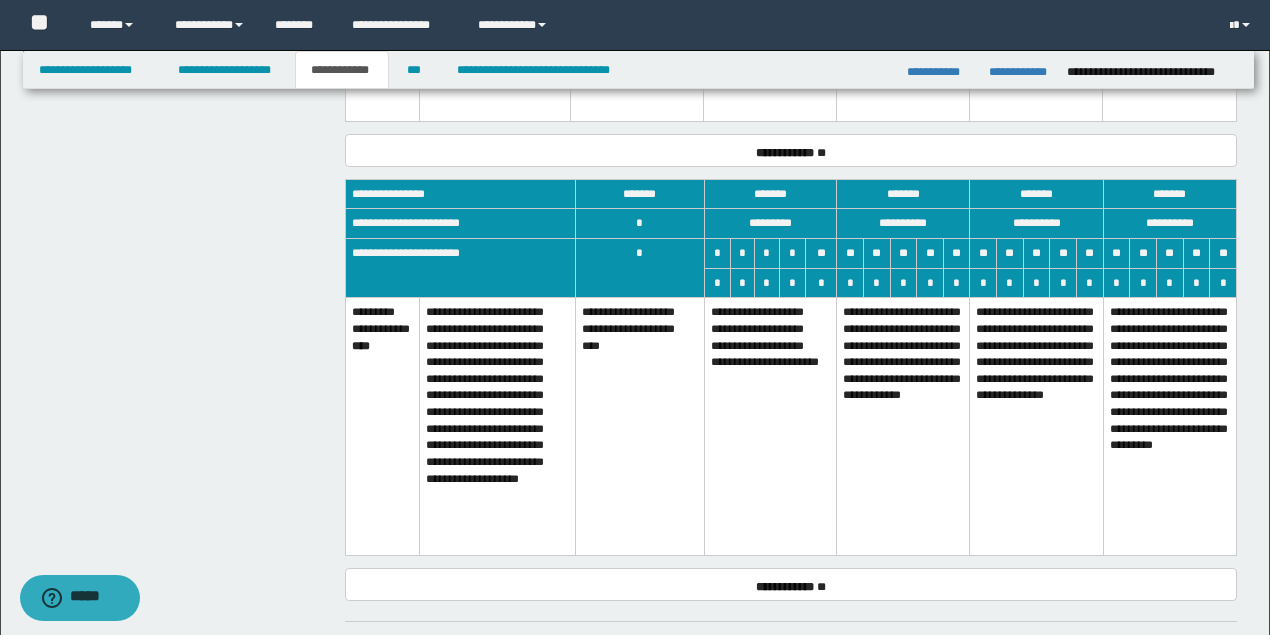 click on "**********" at bounding box center [1036, 426] 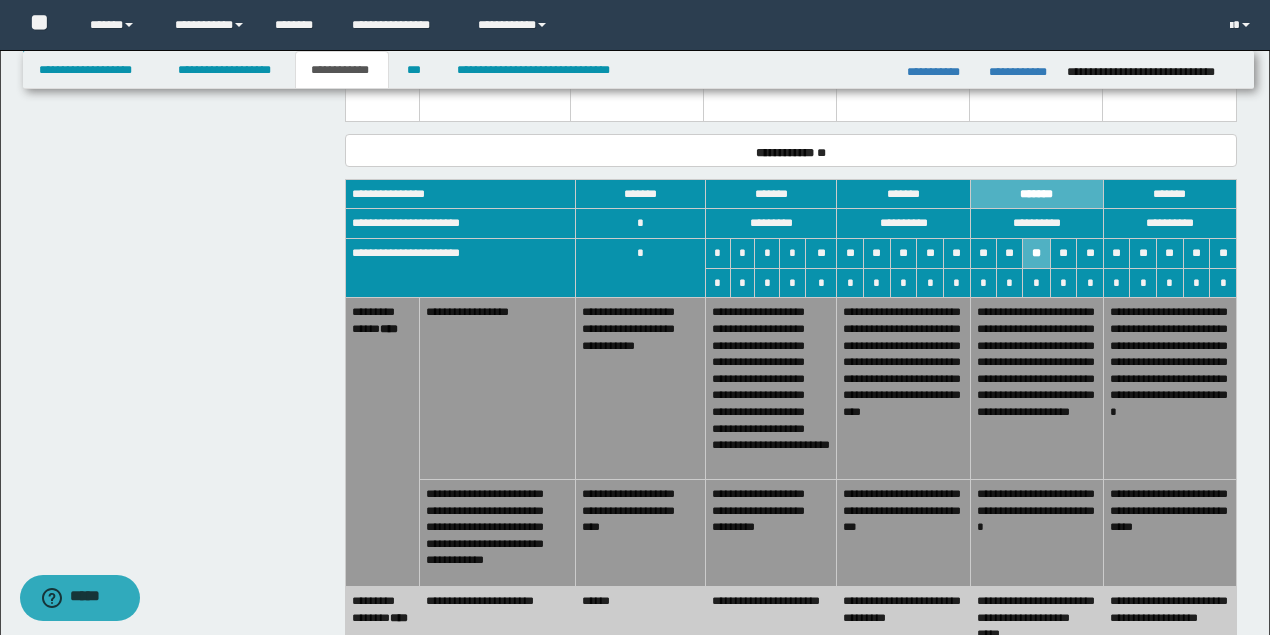 click on "**********" at bounding box center [1036, 532] 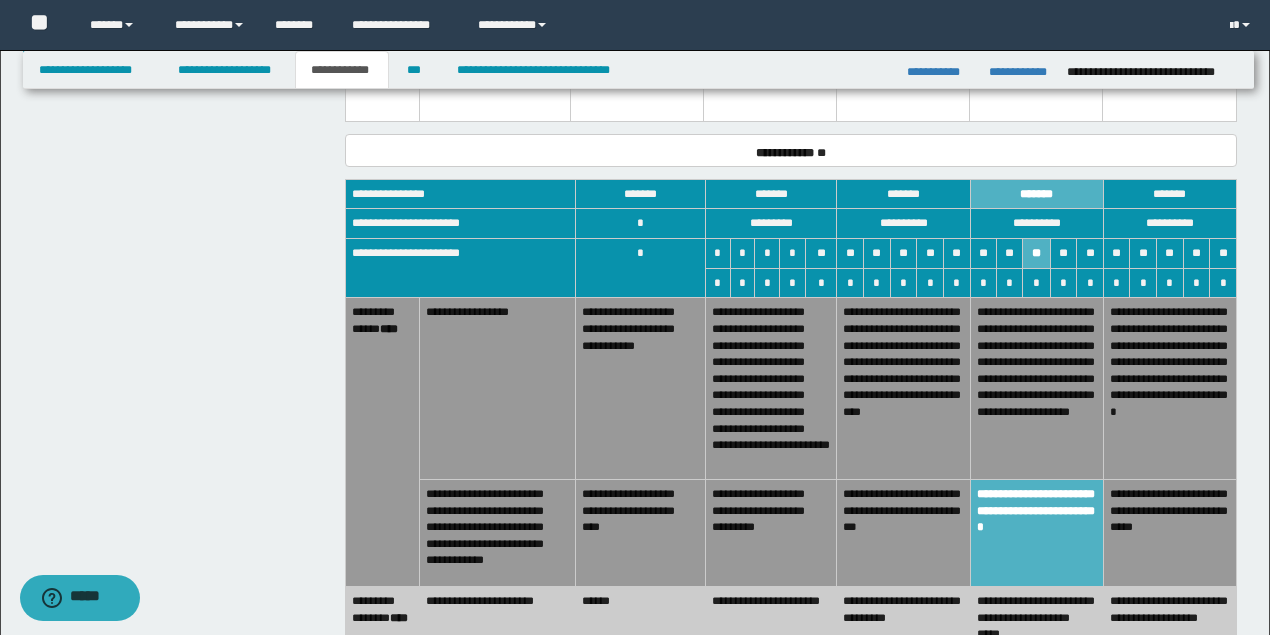 click on "******" at bounding box center [640, 622] 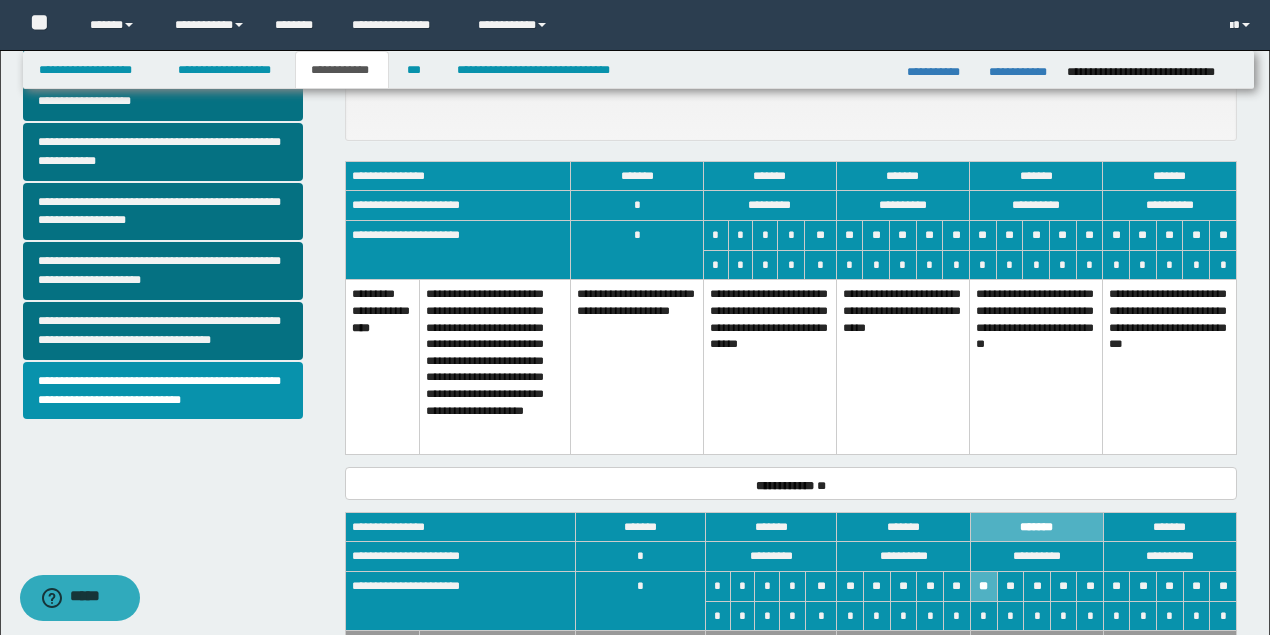 scroll, scrollTop: 488, scrollLeft: 0, axis: vertical 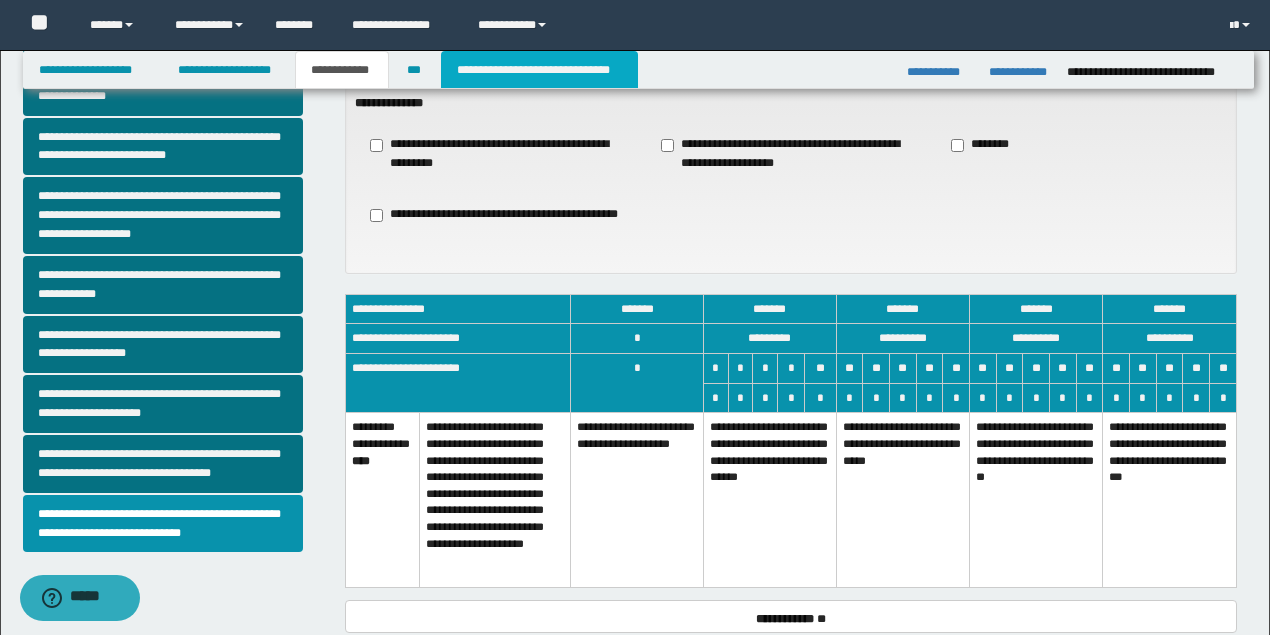 drag, startPoint x: 558, startPoint y: 72, endPoint x: 578, endPoint y: 238, distance: 167.20049 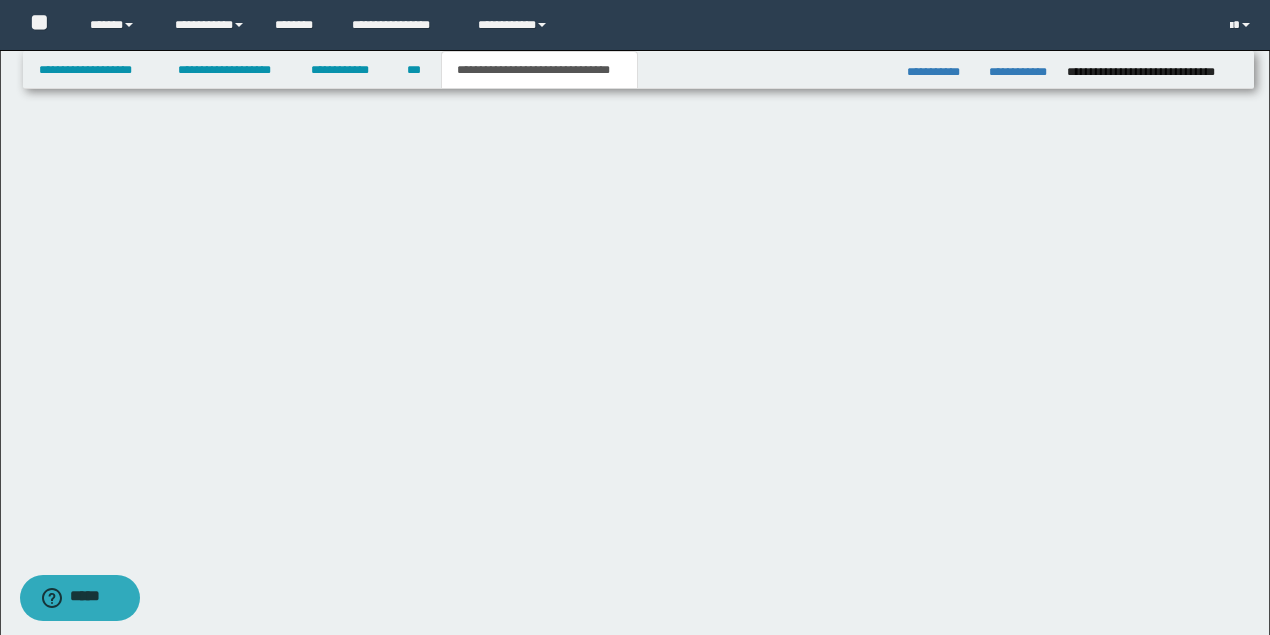 scroll, scrollTop: 0, scrollLeft: 0, axis: both 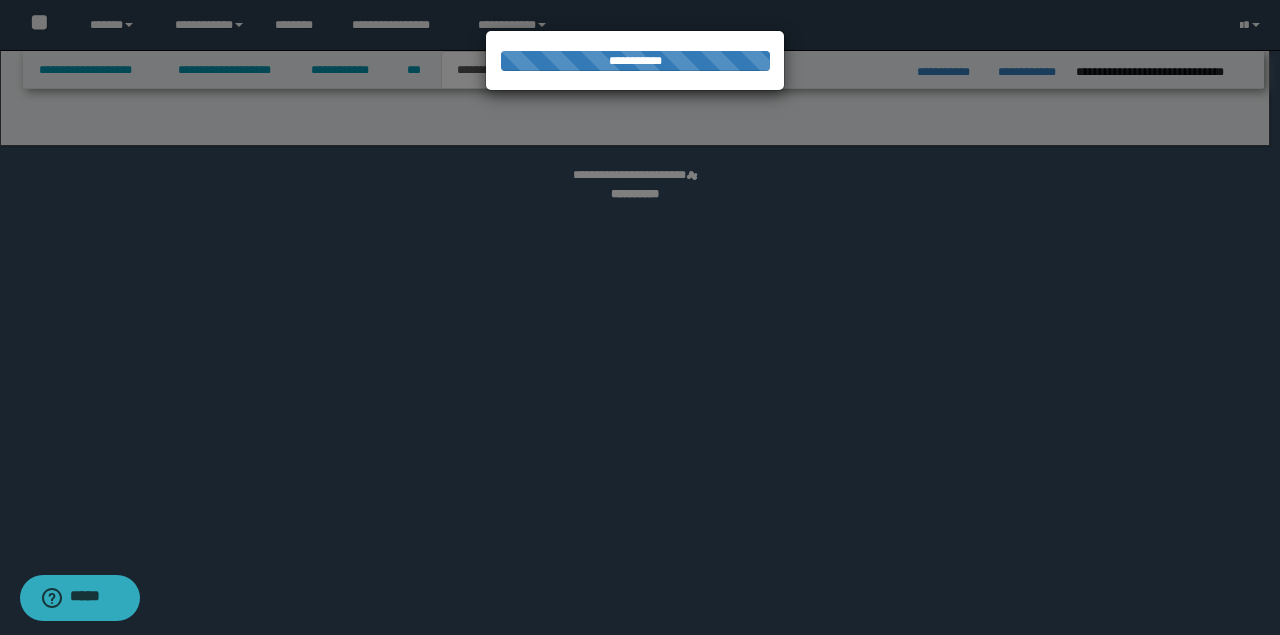 select on "*" 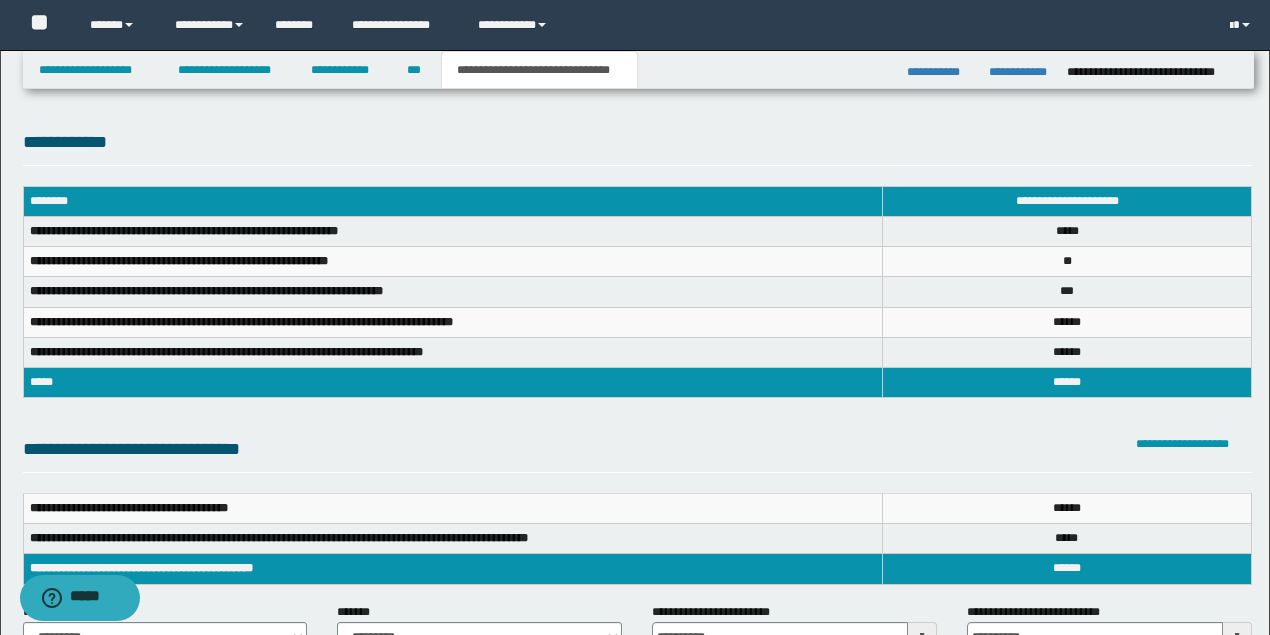scroll, scrollTop: 0, scrollLeft: 0, axis: both 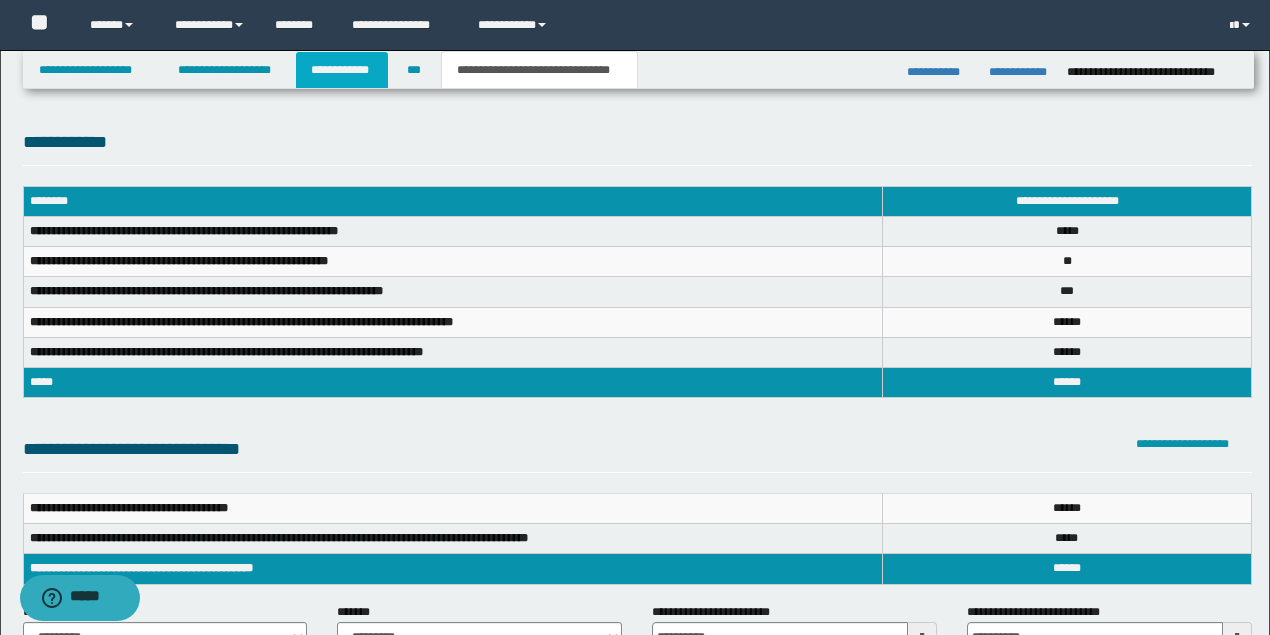 click on "**********" at bounding box center (342, 70) 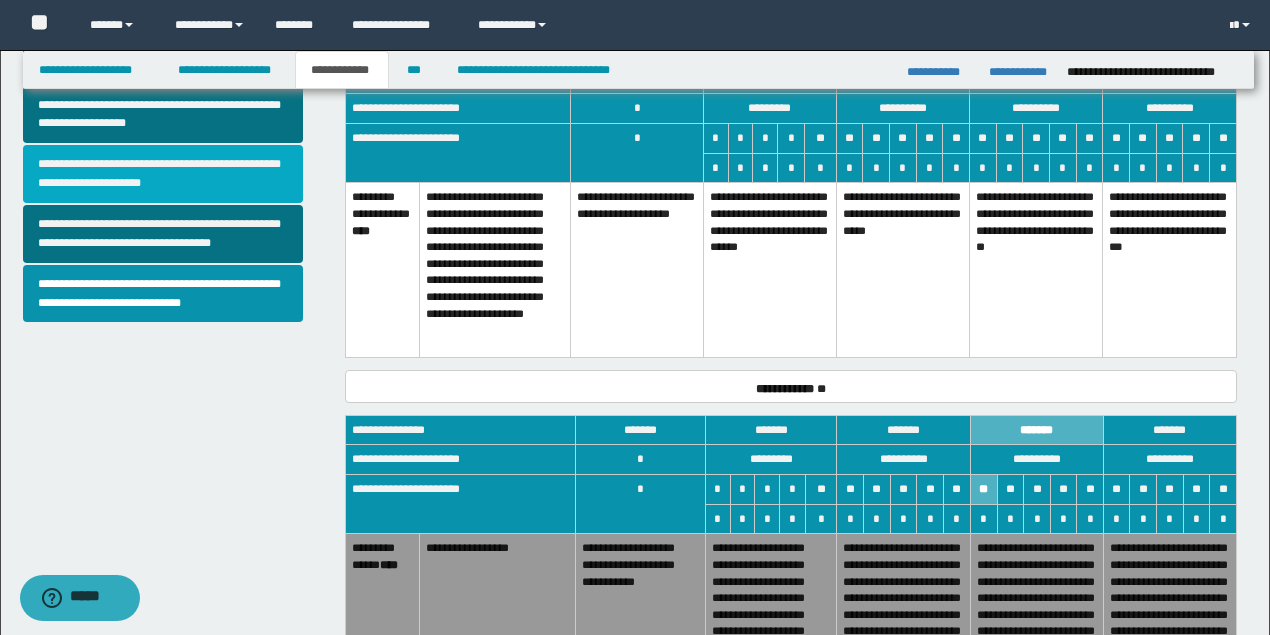 scroll, scrollTop: 584, scrollLeft: 0, axis: vertical 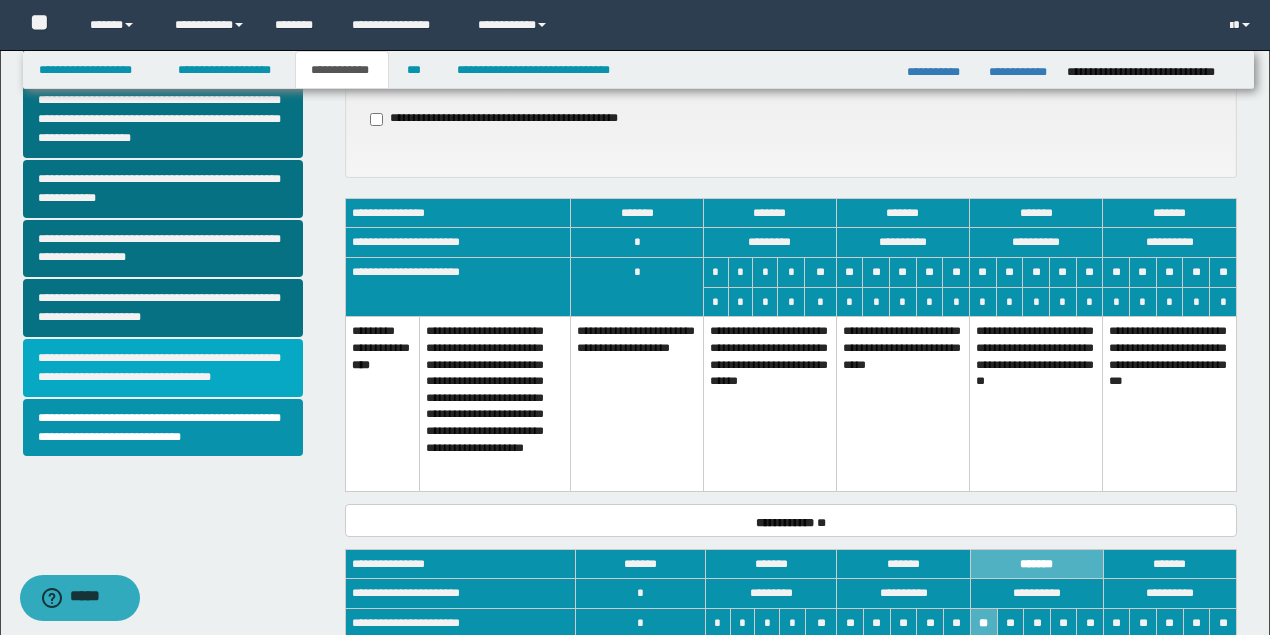click on "**********" at bounding box center [163, 368] 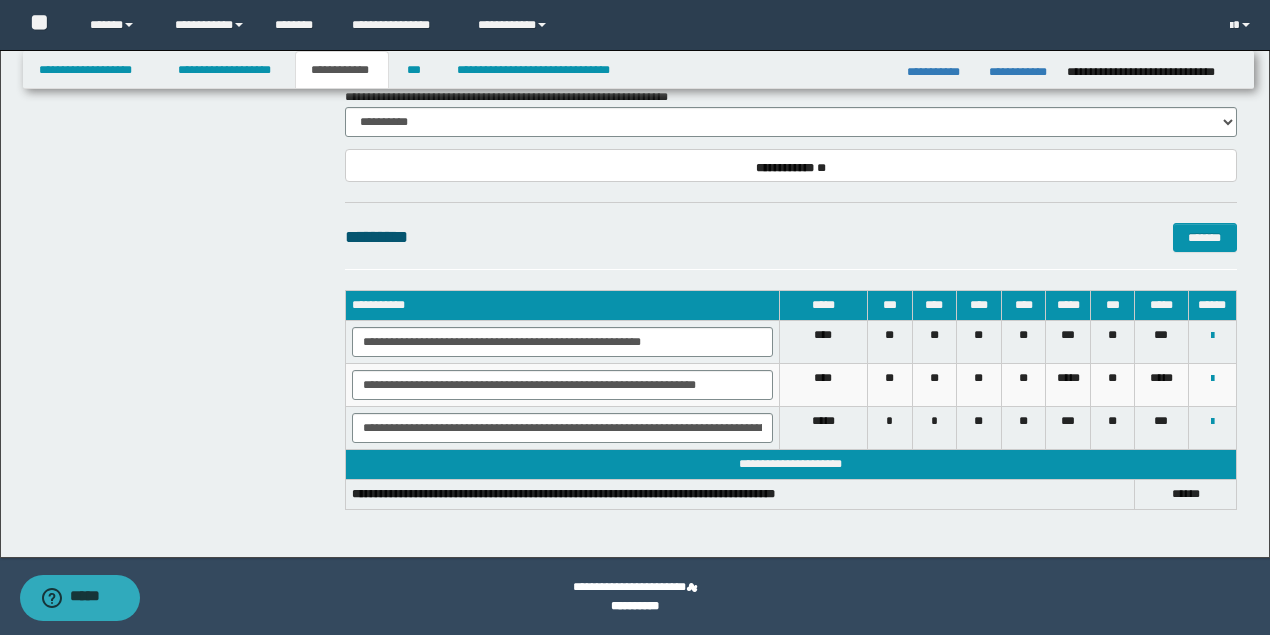 scroll, scrollTop: 1897, scrollLeft: 0, axis: vertical 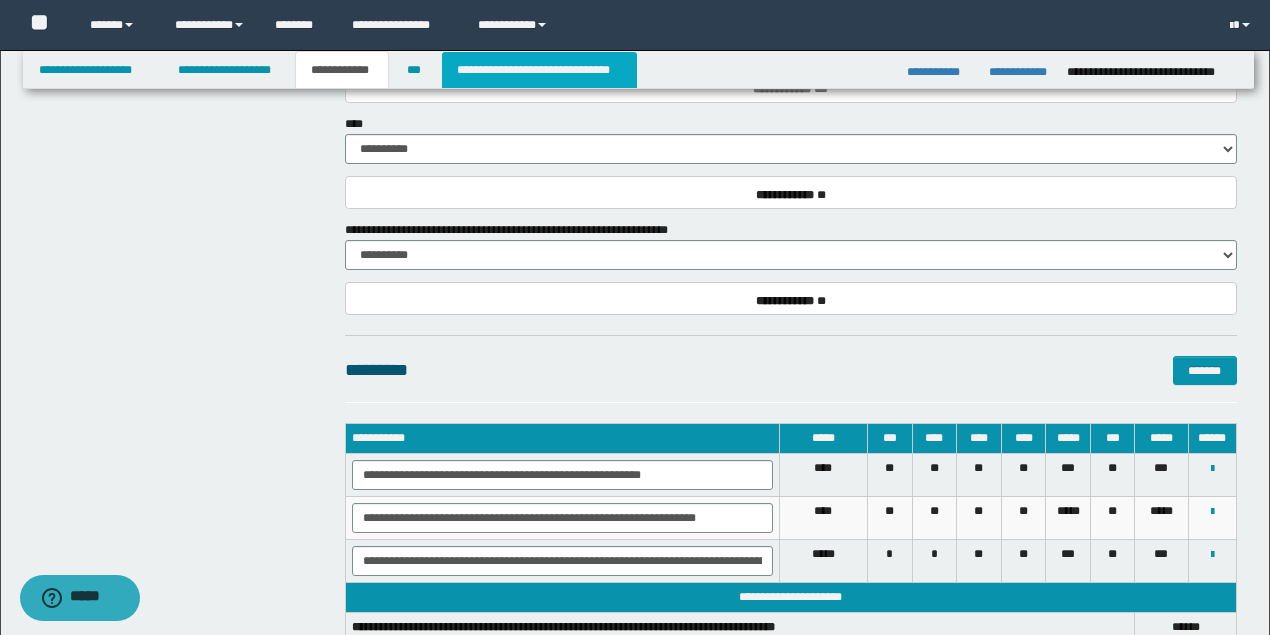 click on "**********" at bounding box center [539, 70] 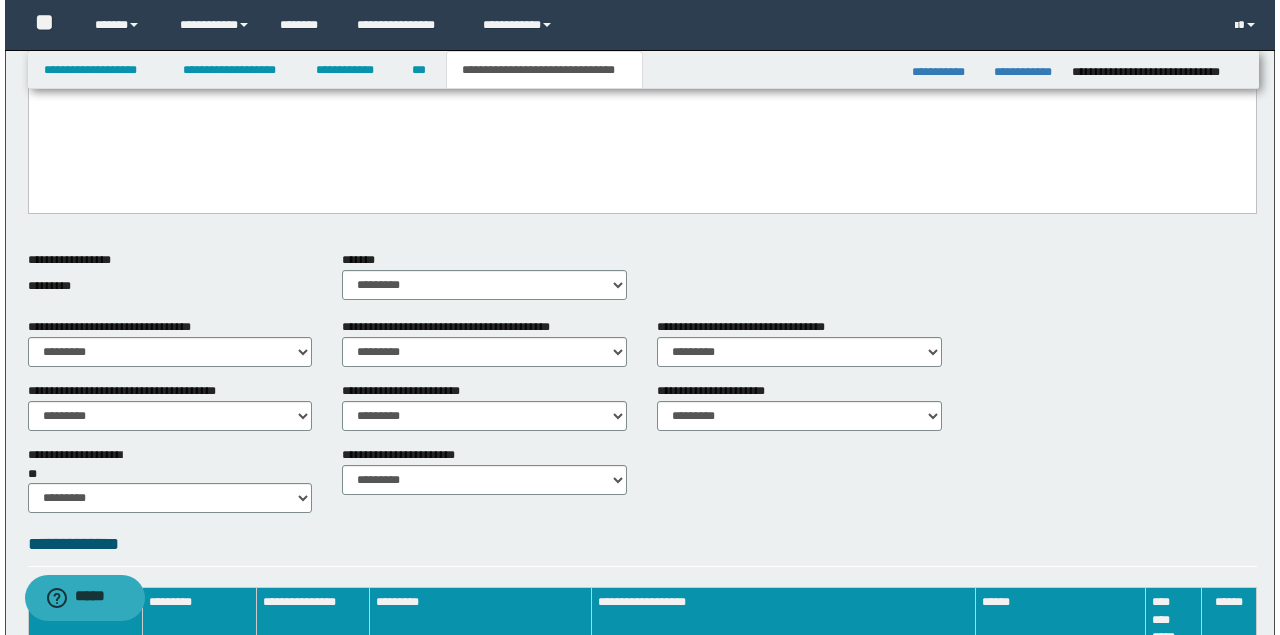 scroll, scrollTop: 308, scrollLeft: 0, axis: vertical 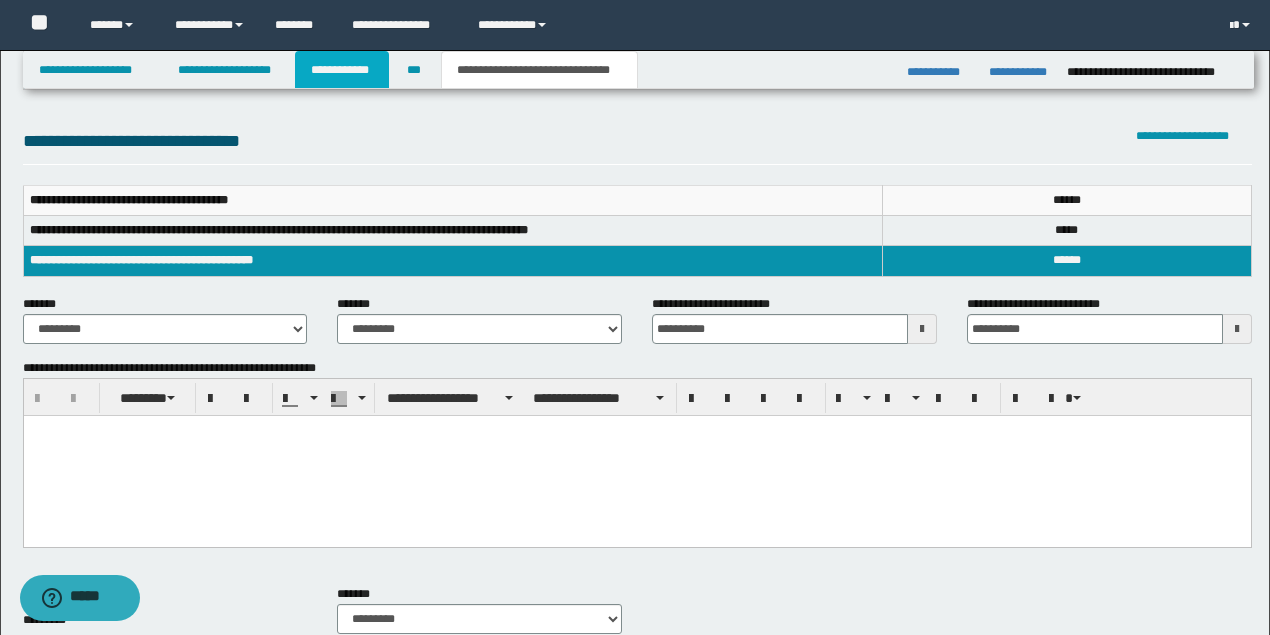 click on "**********" at bounding box center (342, 70) 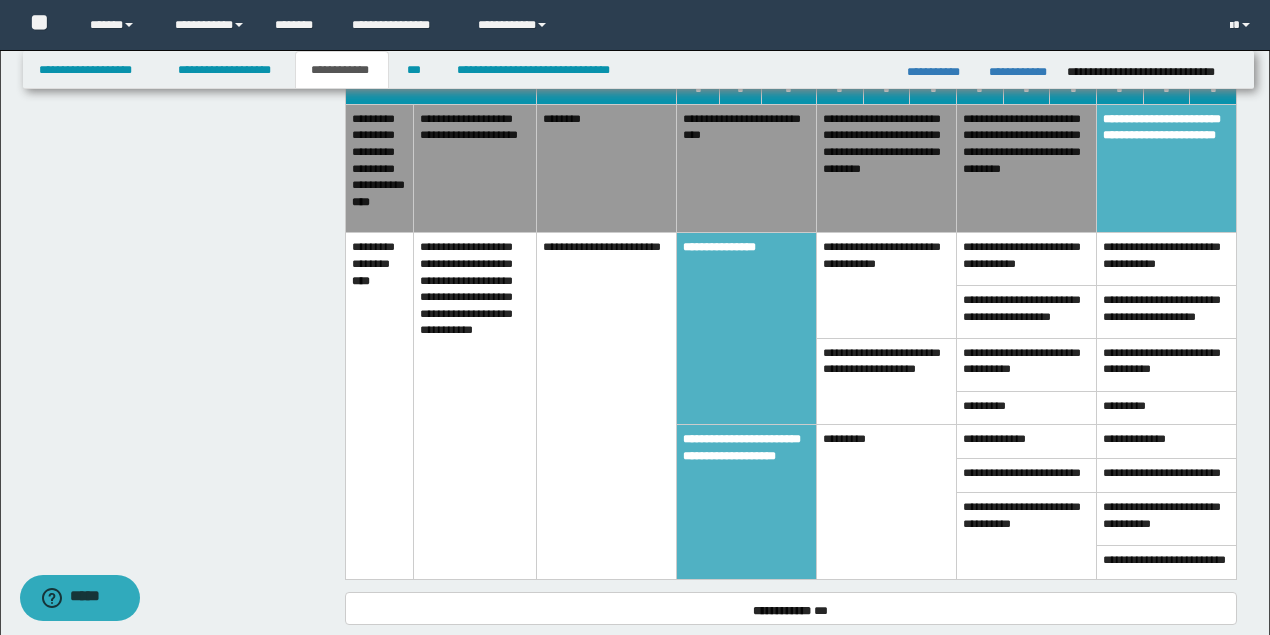 scroll, scrollTop: 1242, scrollLeft: 0, axis: vertical 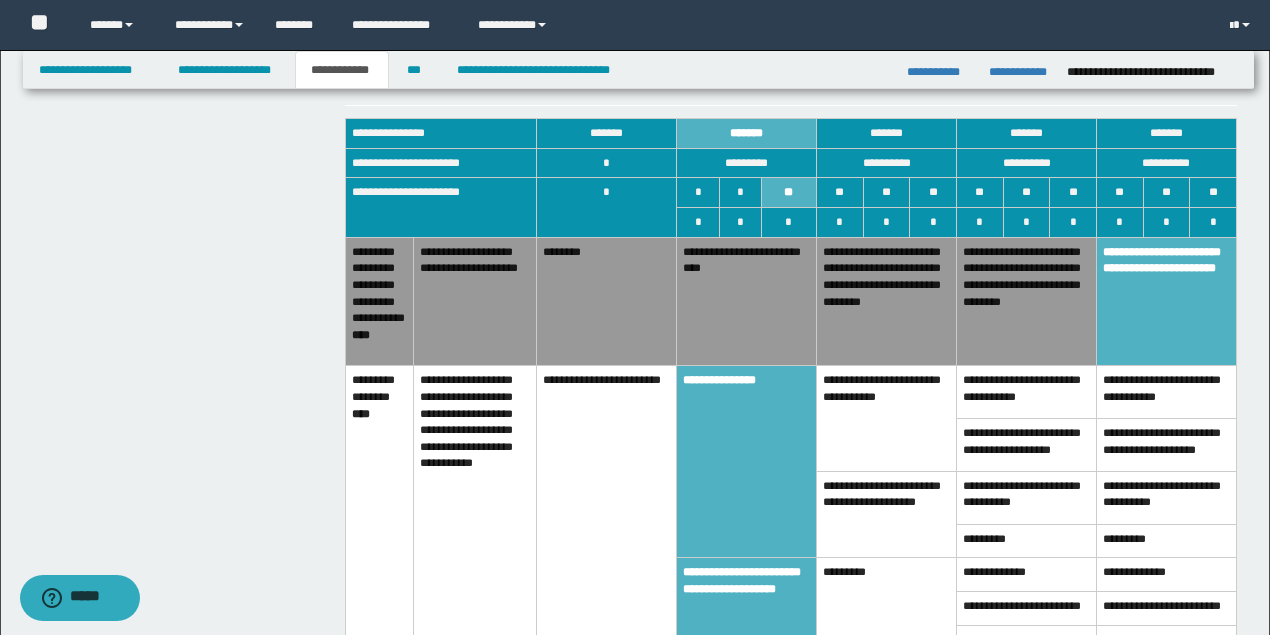 click on "**********" at bounding box center [747, 301] 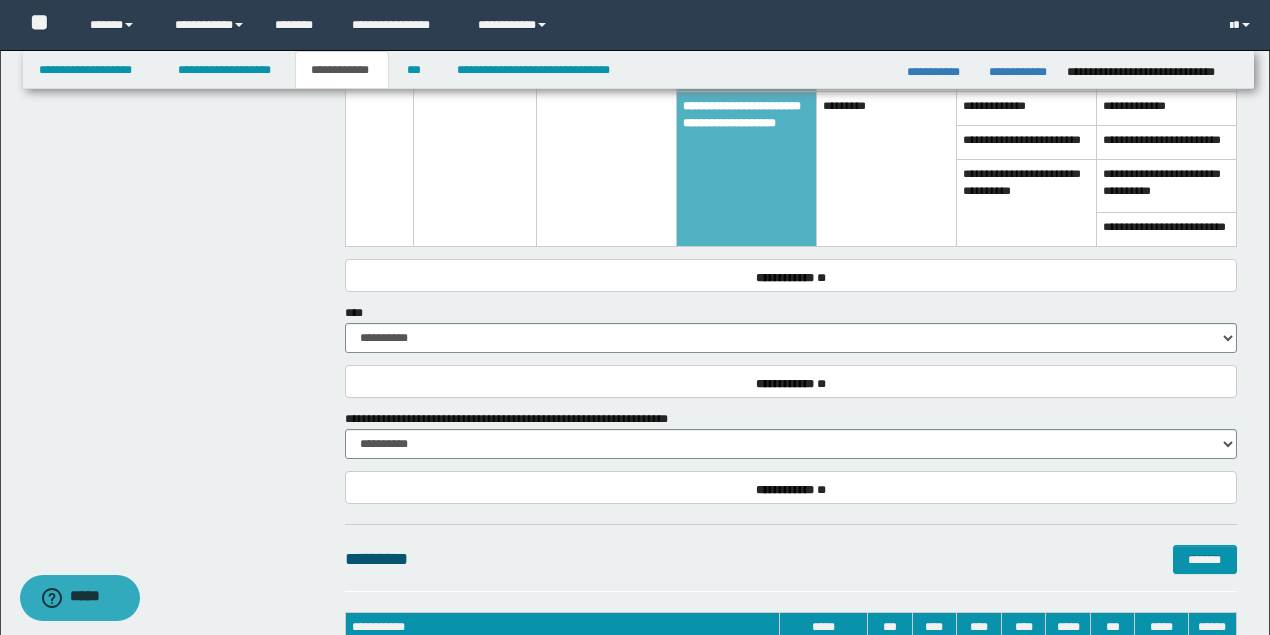 scroll, scrollTop: 1575, scrollLeft: 0, axis: vertical 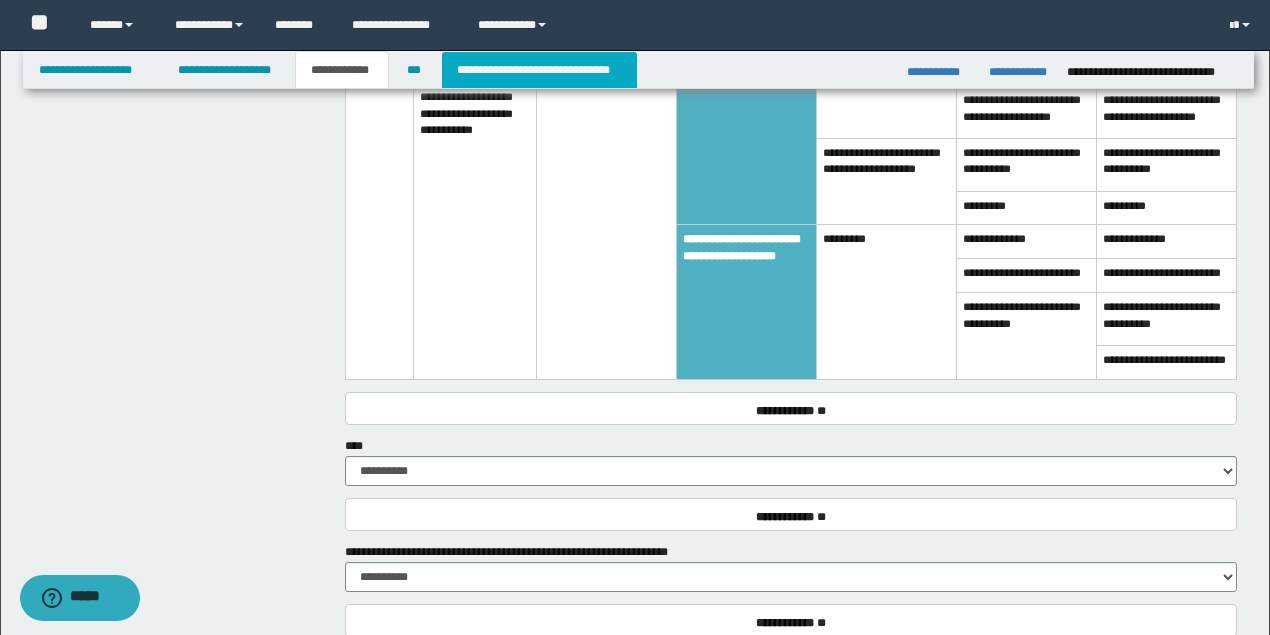 click on "**********" at bounding box center [539, 70] 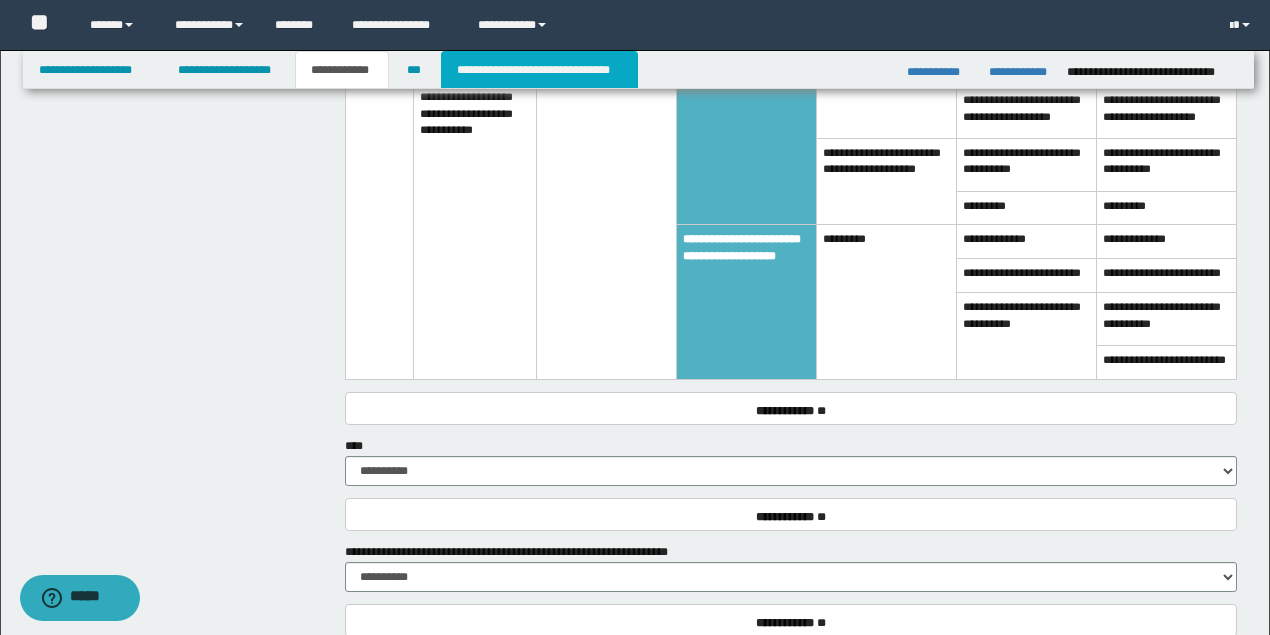 type on "**********" 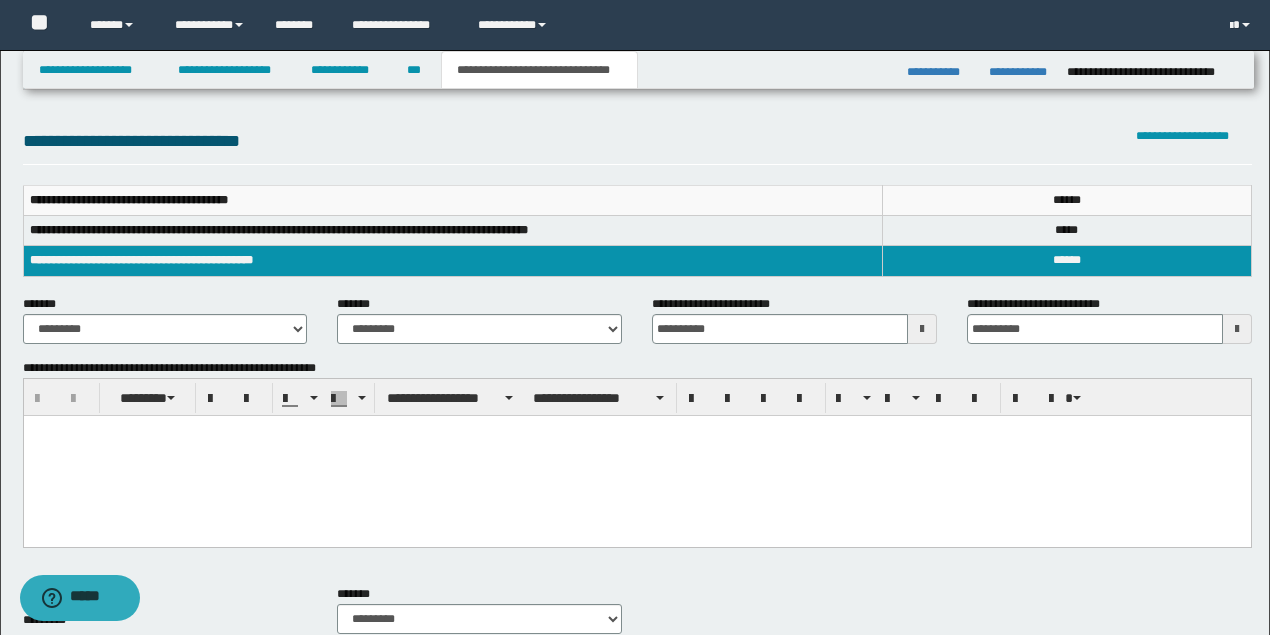 scroll, scrollTop: 0, scrollLeft: 0, axis: both 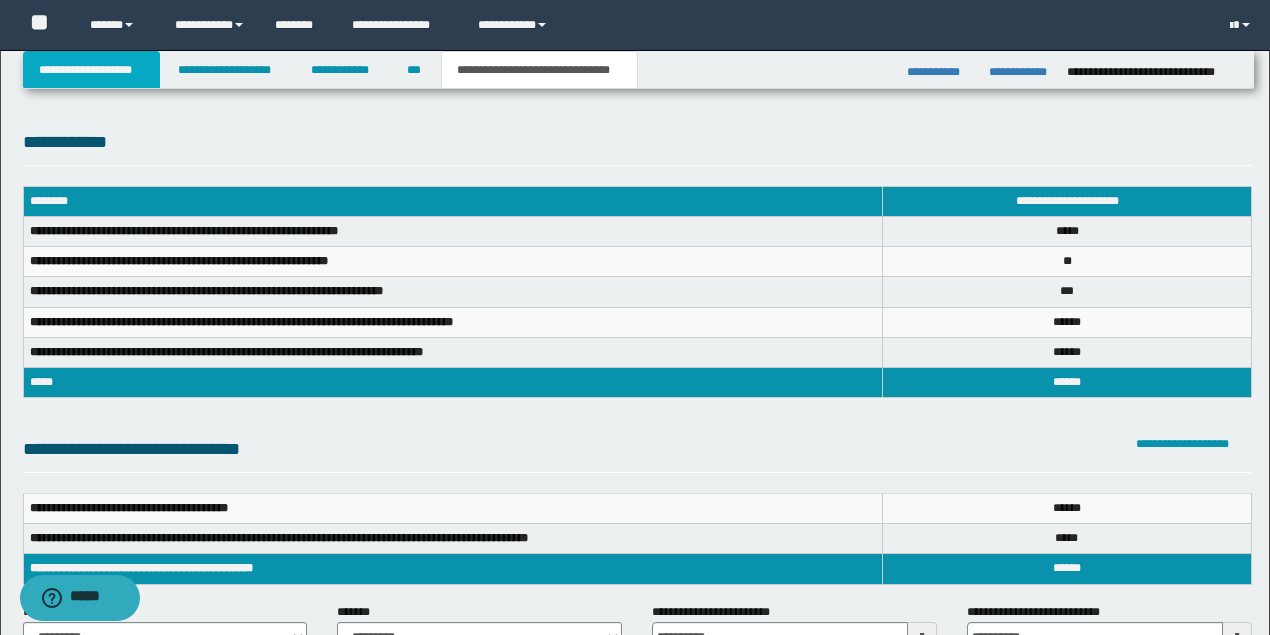 click on "**********" at bounding box center (92, 70) 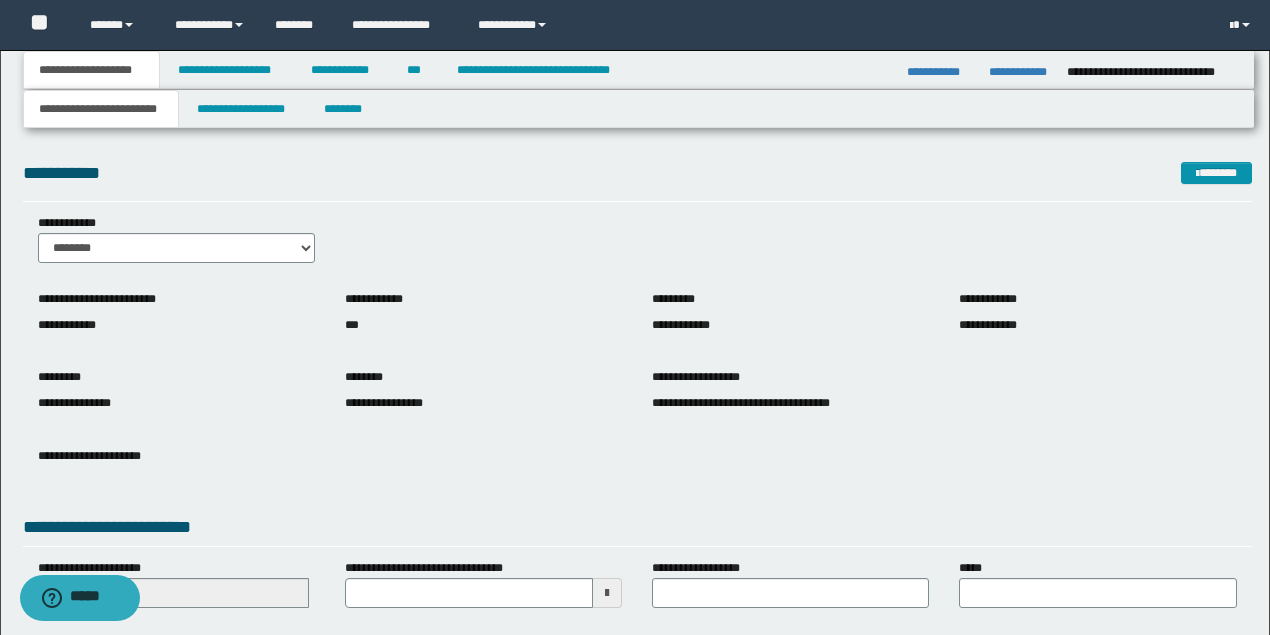 scroll, scrollTop: 247, scrollLeft: 0, axis: vertical 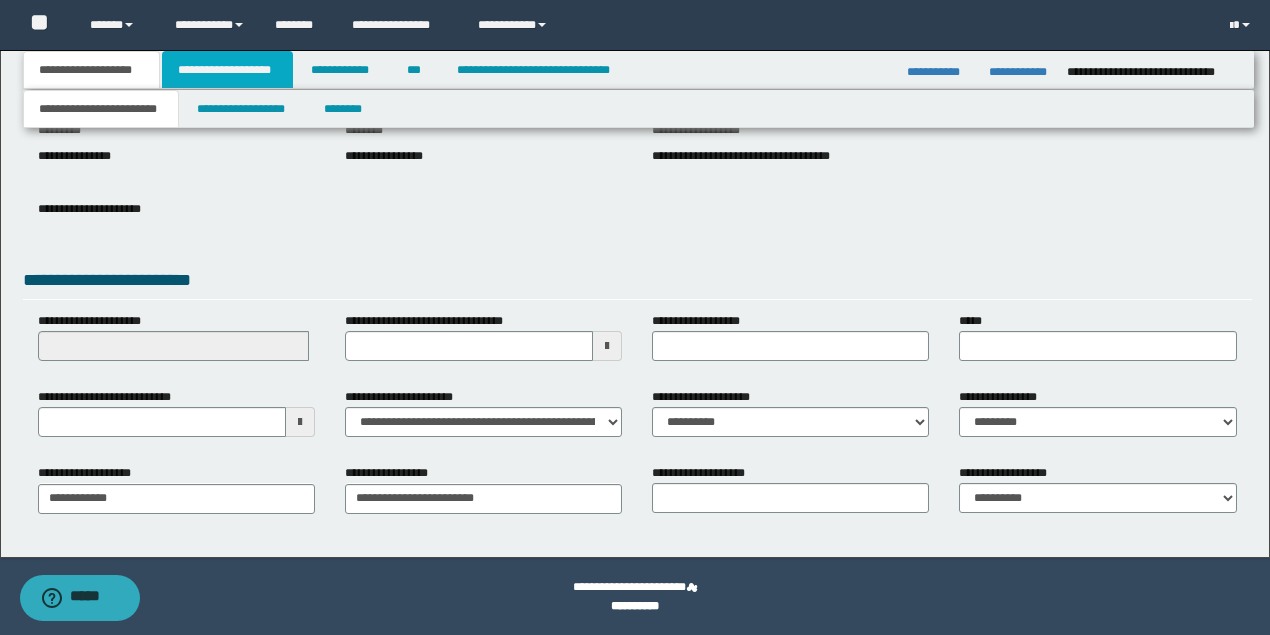 drag, startPoint x: 258, startPoint y: 79, endPoint x: 360, endPoint y: 112, distance: 107.205414 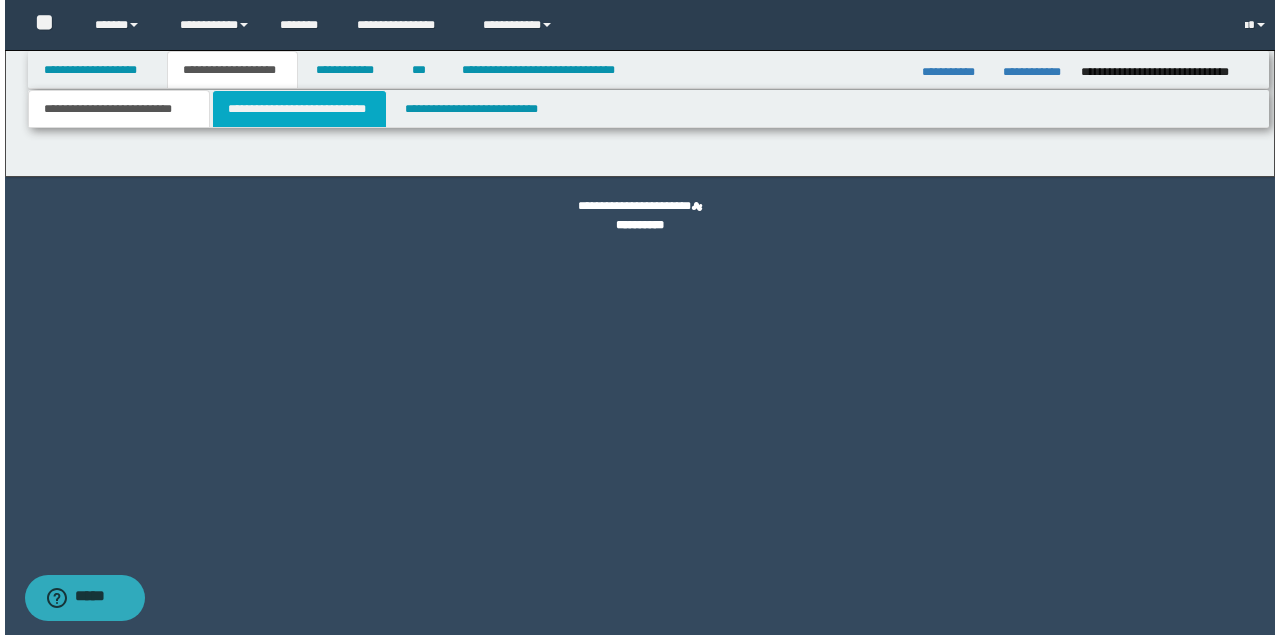scroll, scrollTop: 0, scrollLeft: 0, axis: both 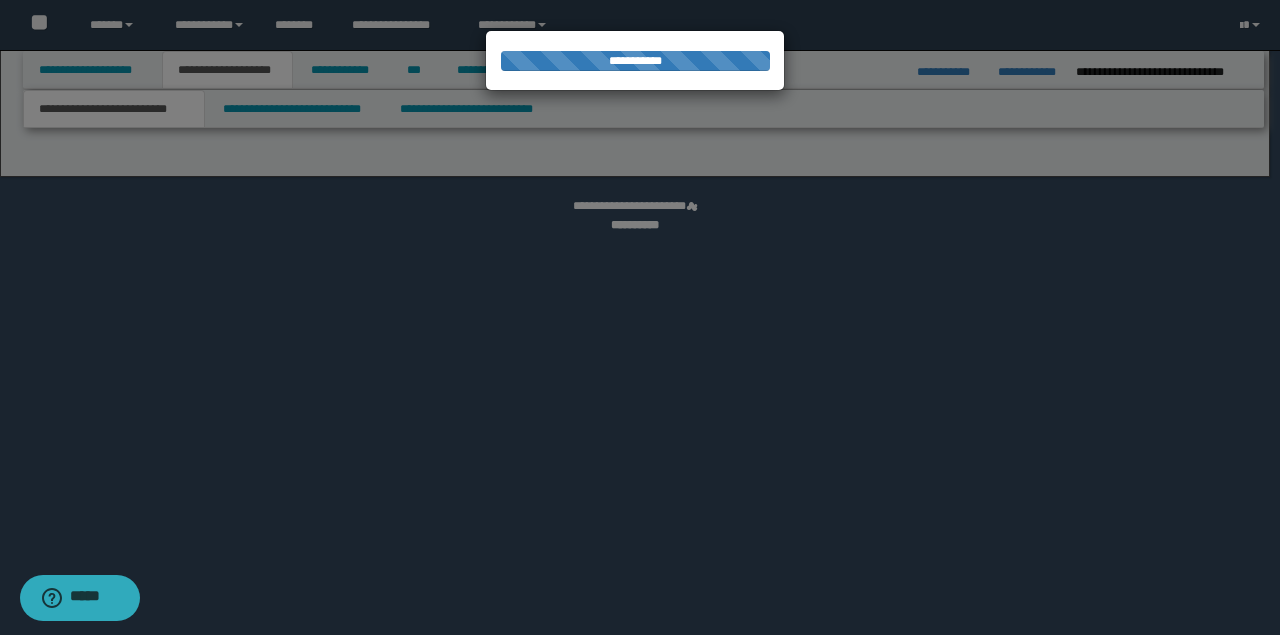 click at bounding box center (640, 317) 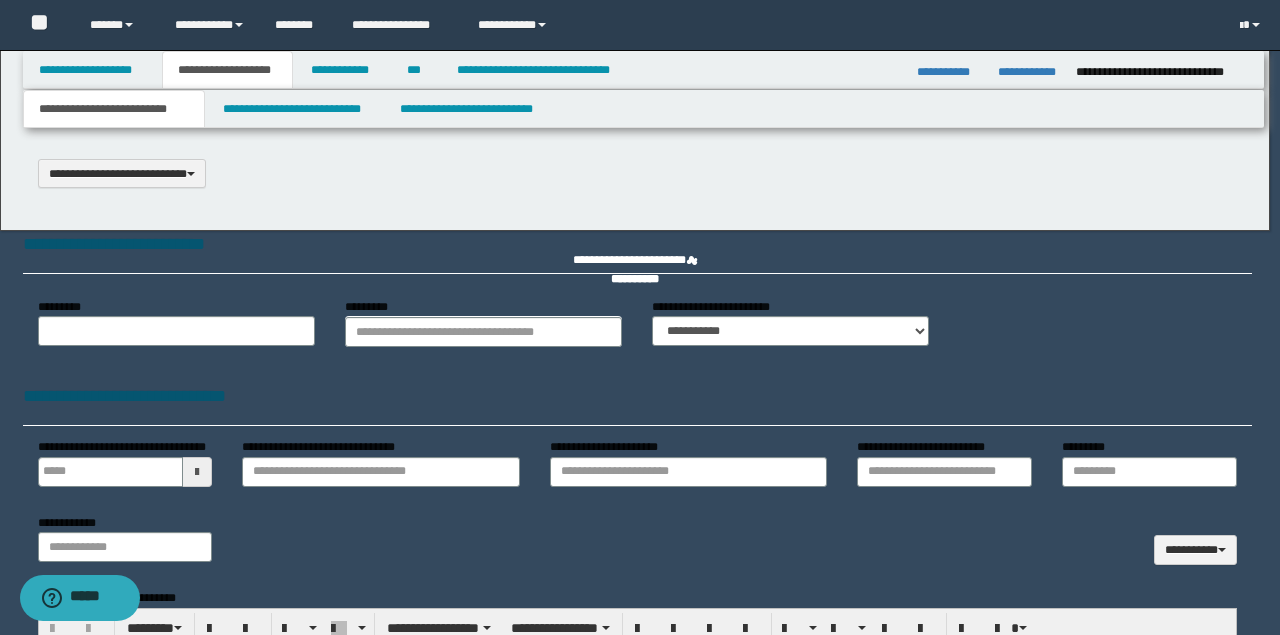 type 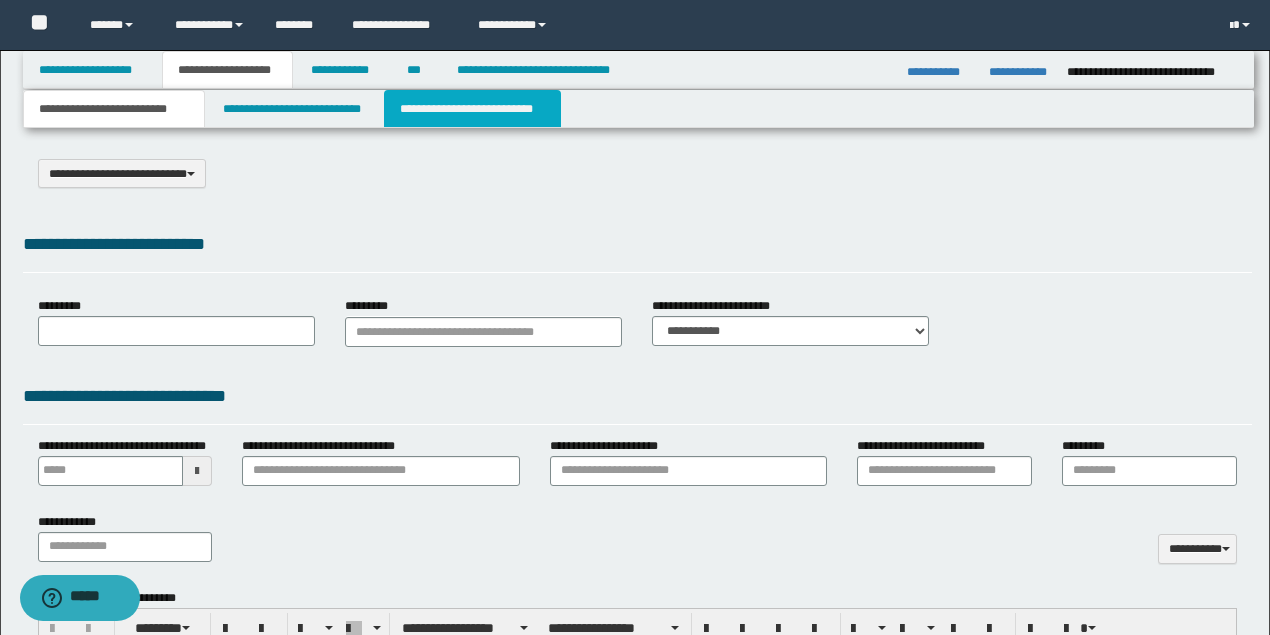 click on "**********" at bounding box center (472, 109) 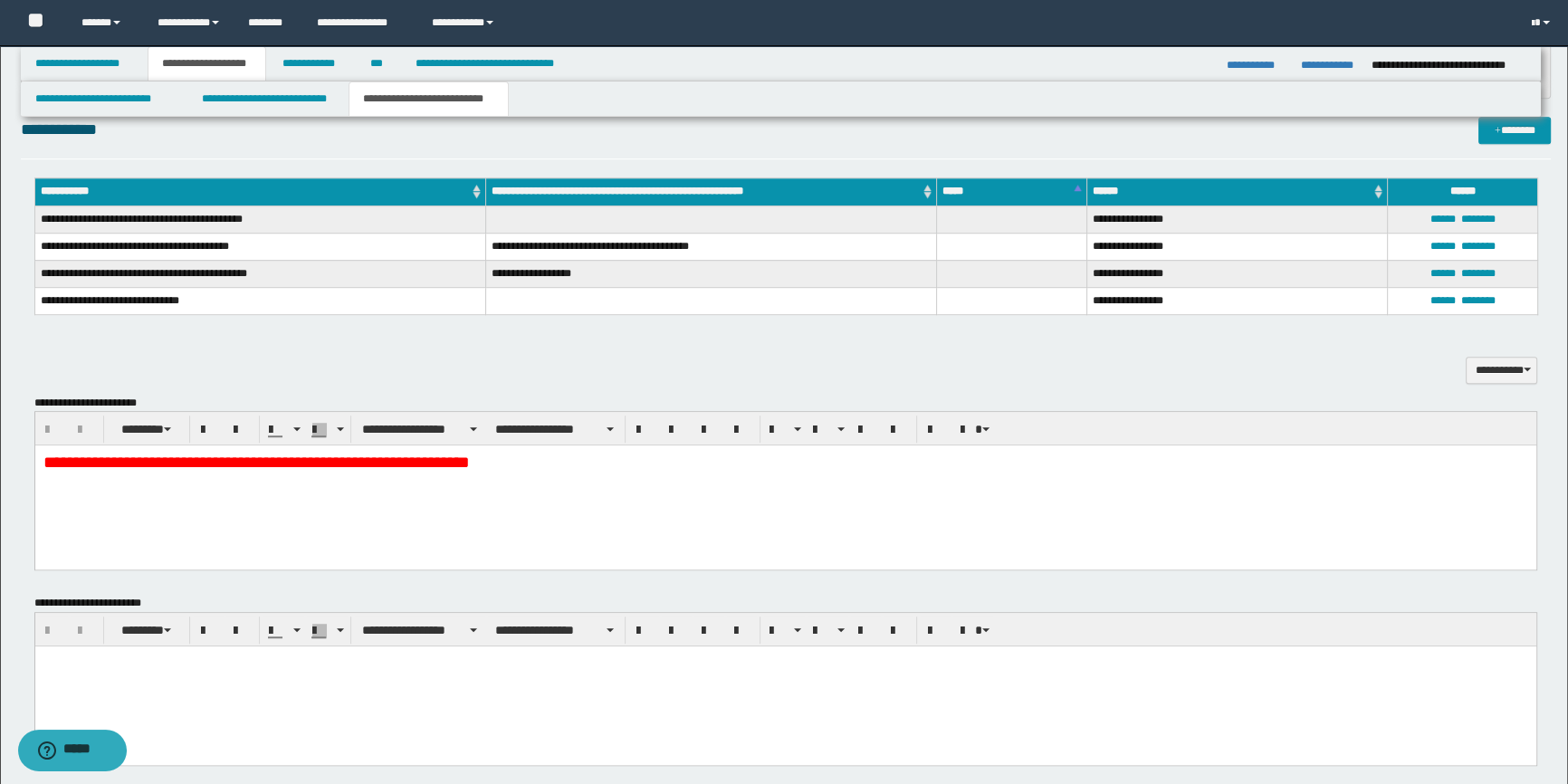 scroll, scrollTop: 1569, scrollLeft: 0, axis: vertical 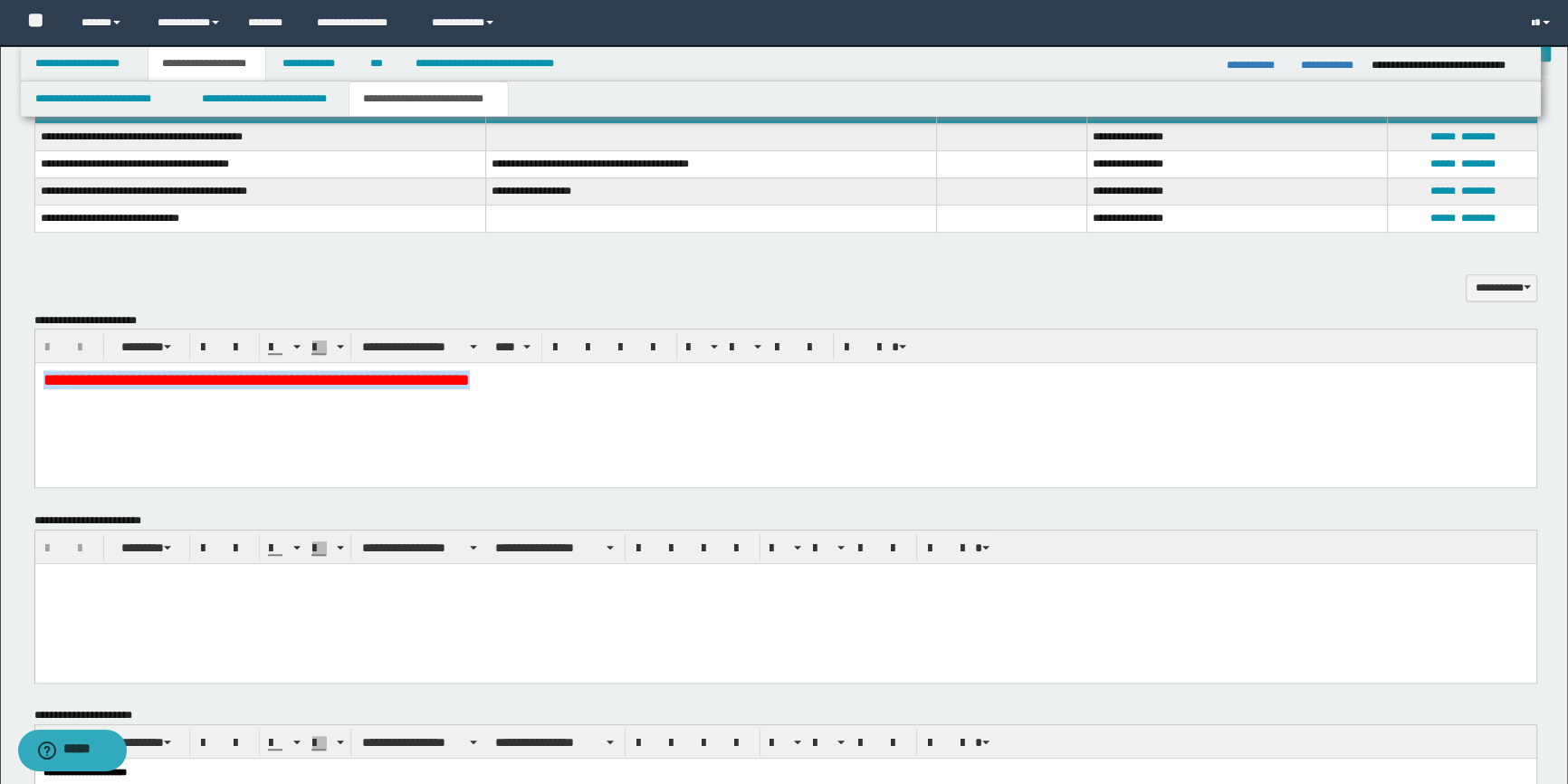 drag, startPoint x: 512, startPoint y: 380, endPoint x: -103, endPoint y: 371, distance: 615.06585 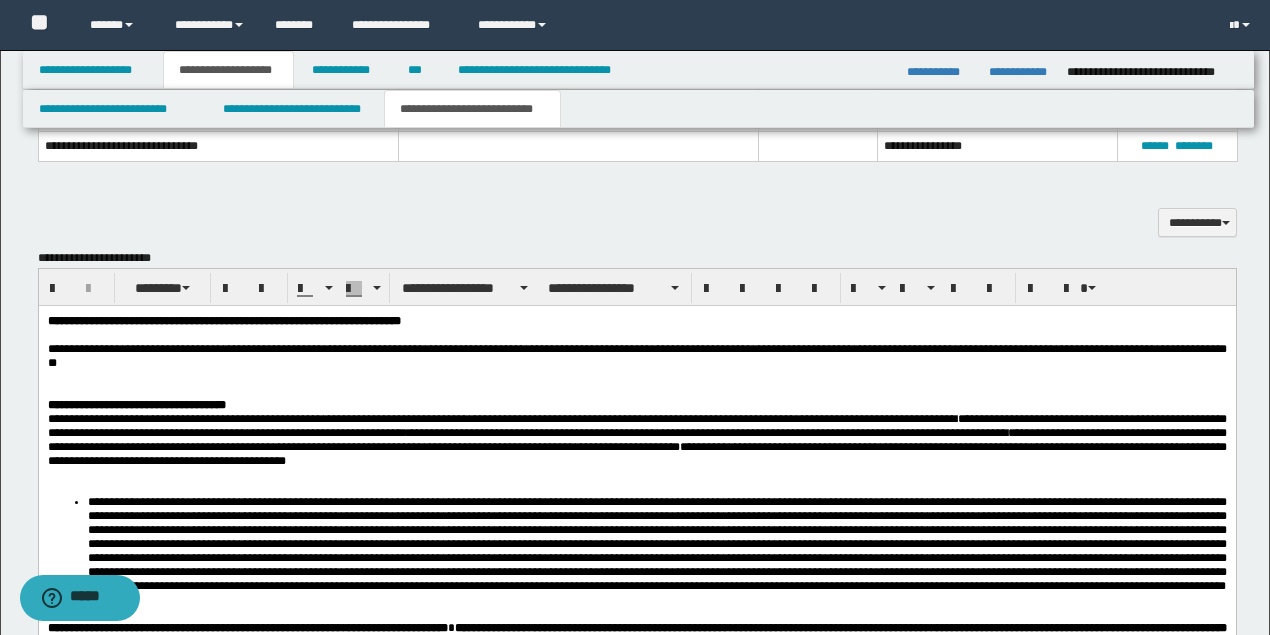 scroll, scrollTop: 1891, scrollLeft: 0, axis: vertical 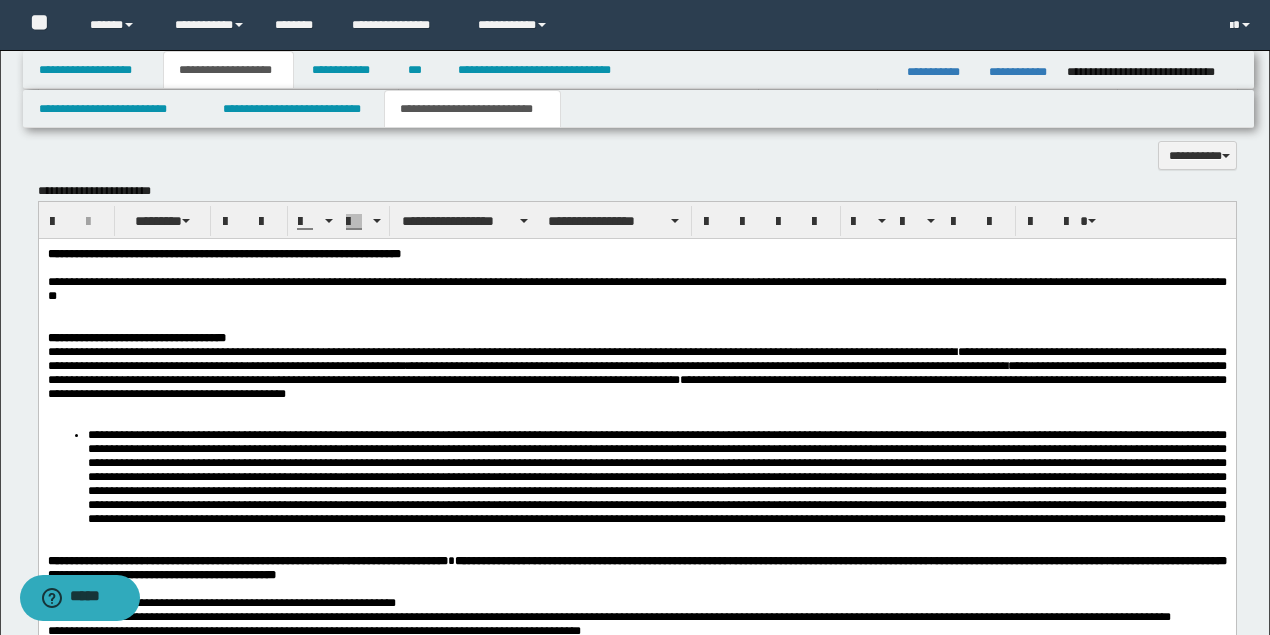 click at bounding box center [636, 477] 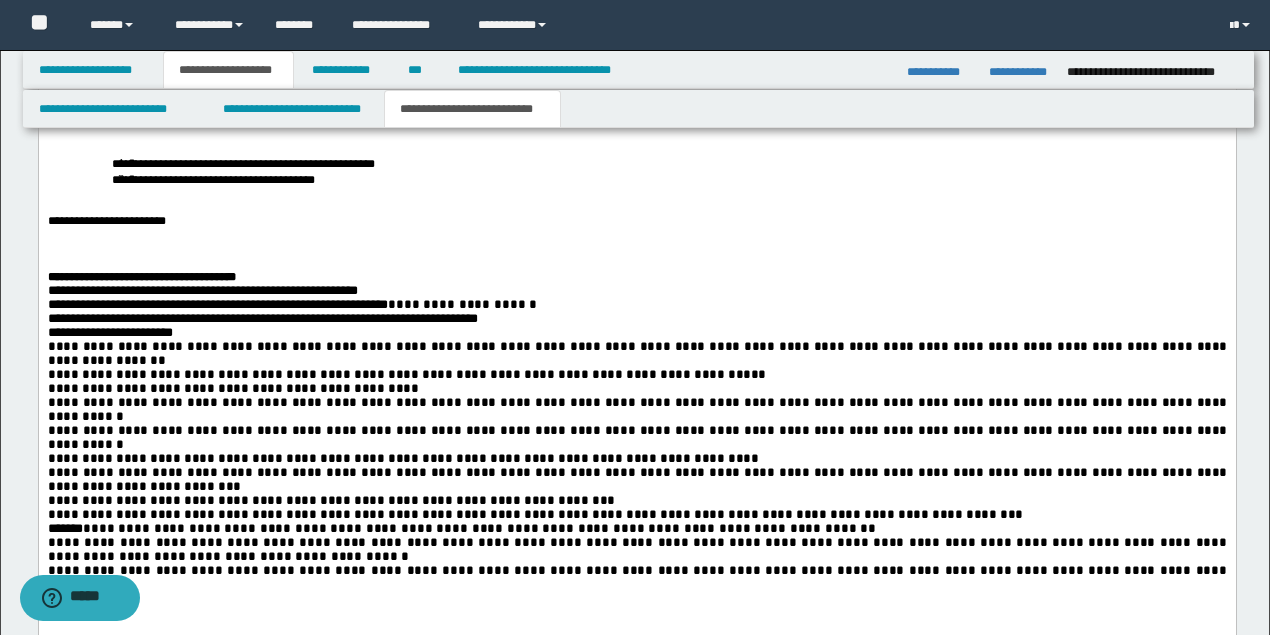 scroll, scrollTop: 3091, scrollLeft: 0, axis: vertical 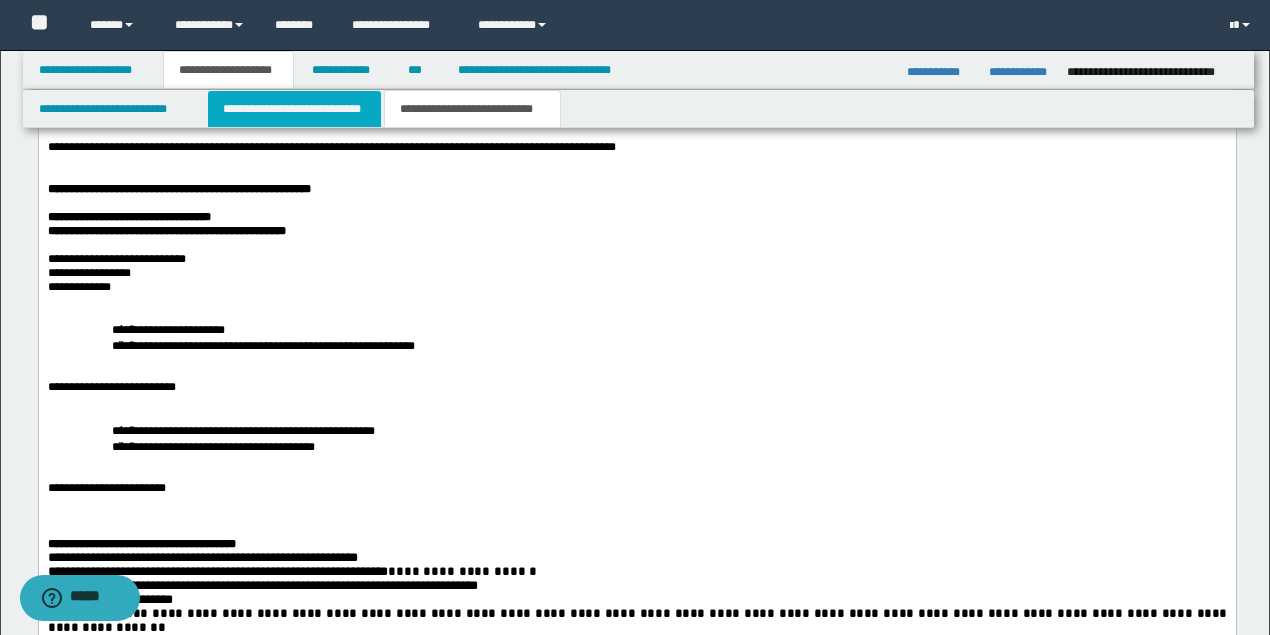 click on "**********" at bounding box center [294, 109] 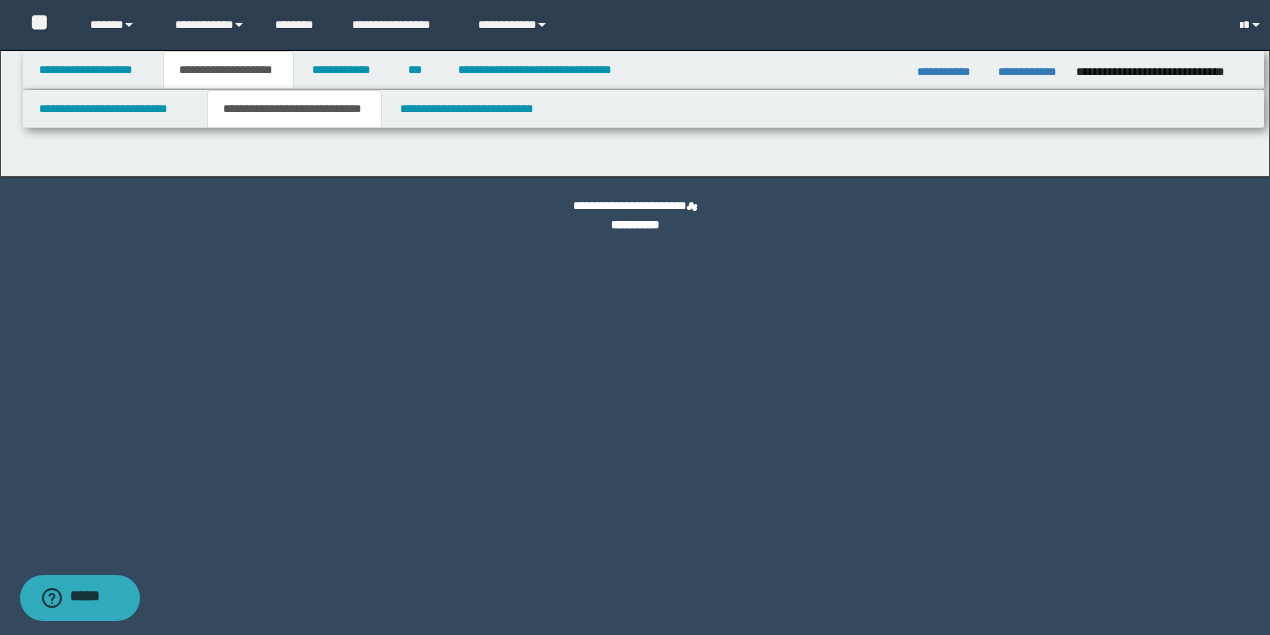 scroll, scrollTop: 0, scrollLeft: 0, axis: both 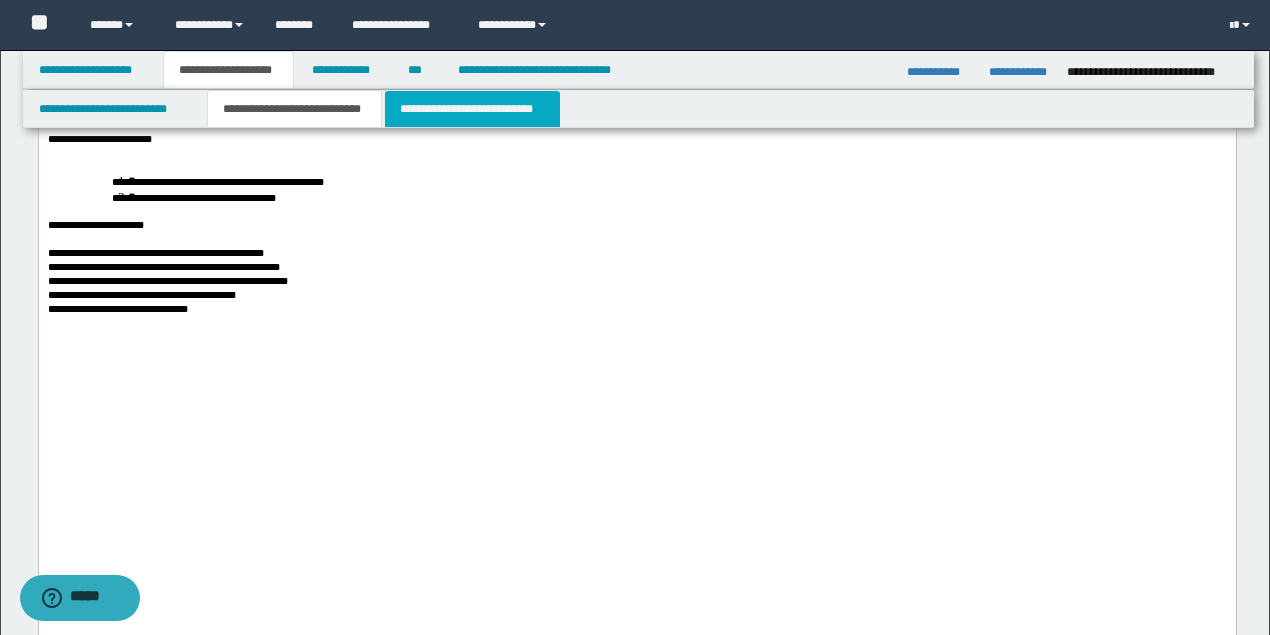 drag, startPoint x: 504, startPoint y: 114, endPoint x: 442, endPoint y: 449, distance: 340.689 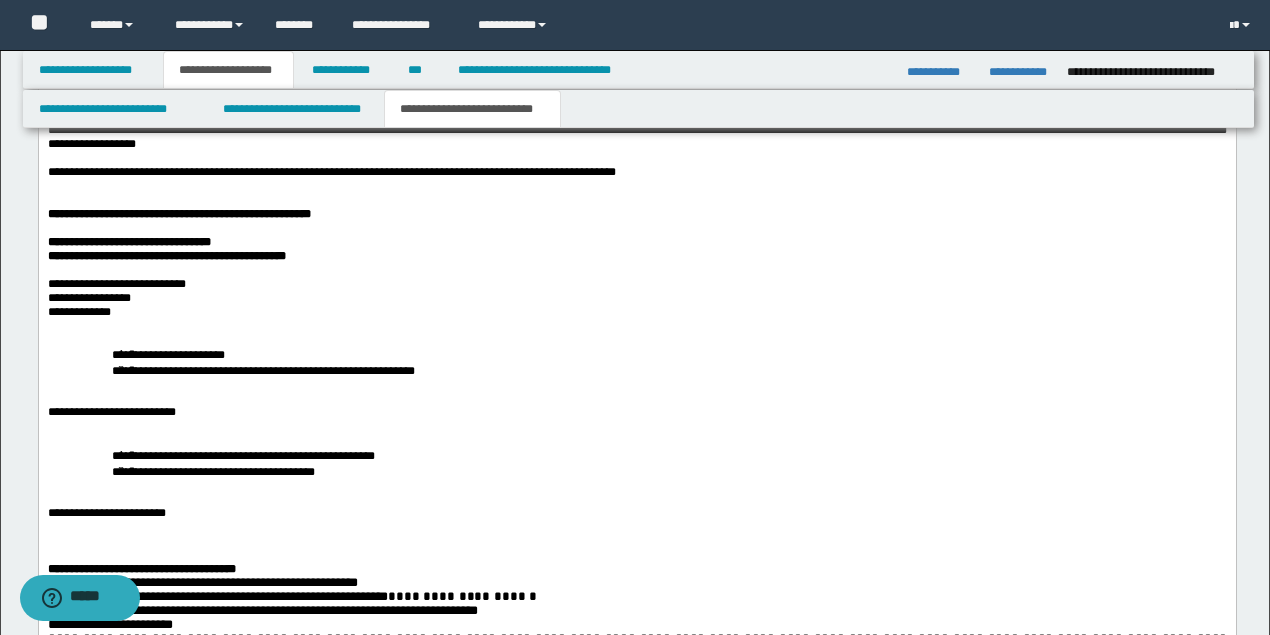 scroll, scrollTop: 3133, scrollLeft: 0, axis: vertical 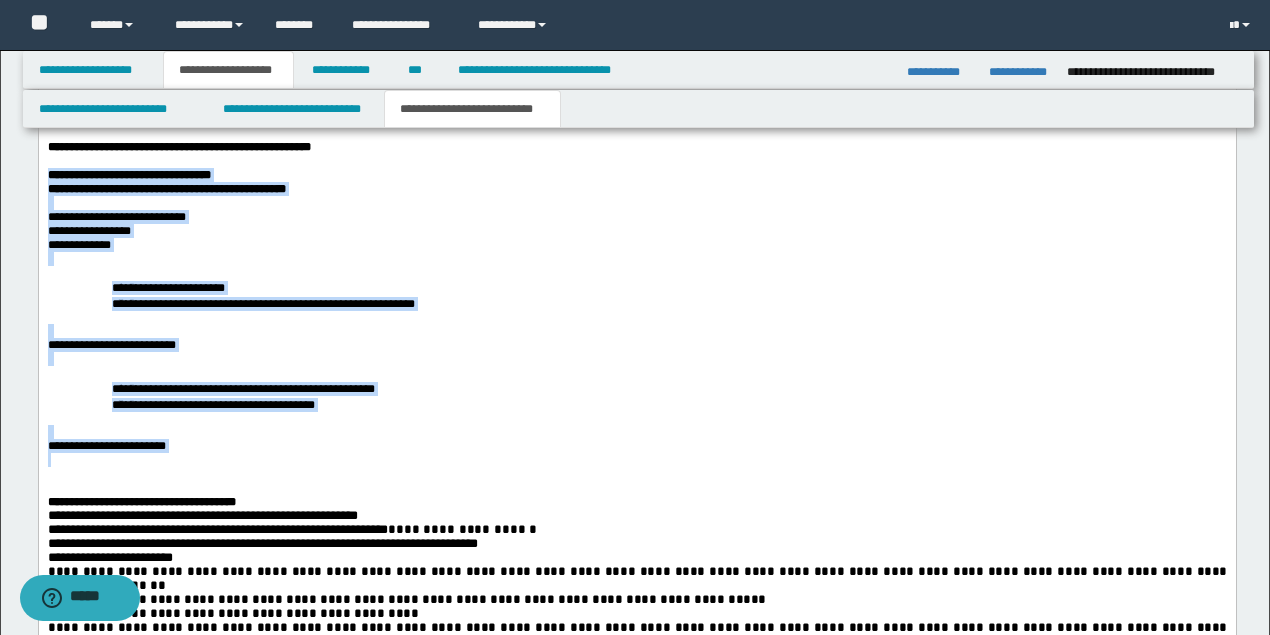 drag, startPoint x: 46, startPoint y: 313, endPoint x: 218, endPoint y: 606, distance: 339.75433 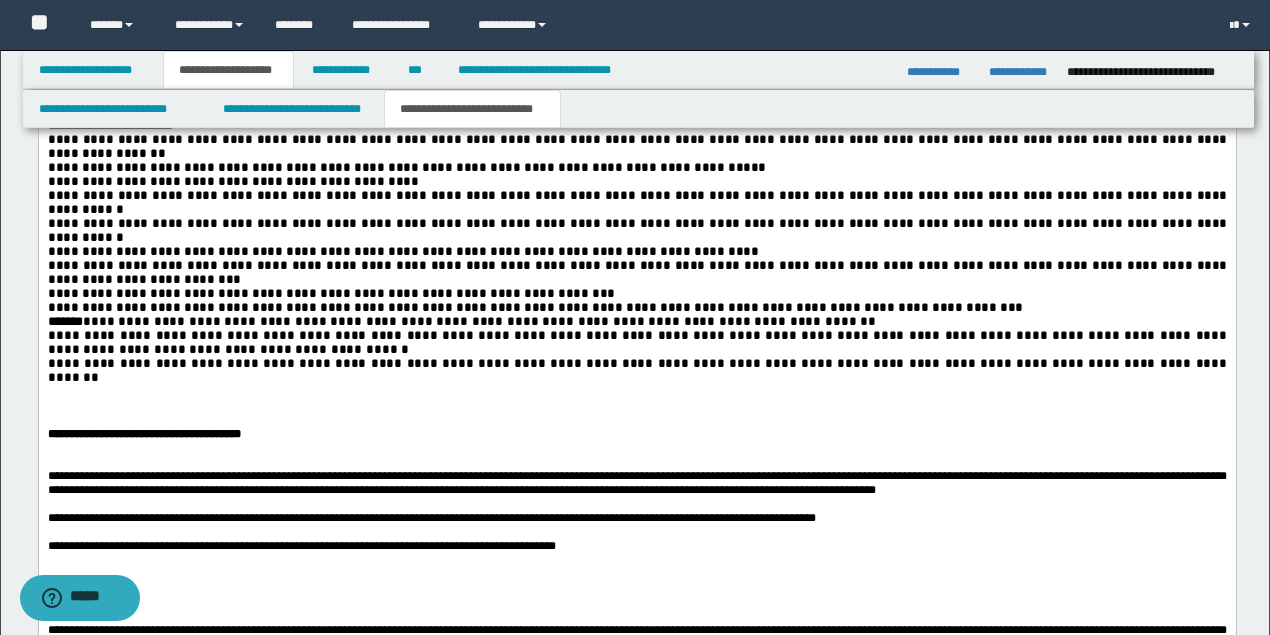 scroll, scrollTop: 3400, scrollLeft: 0, axis: vertical 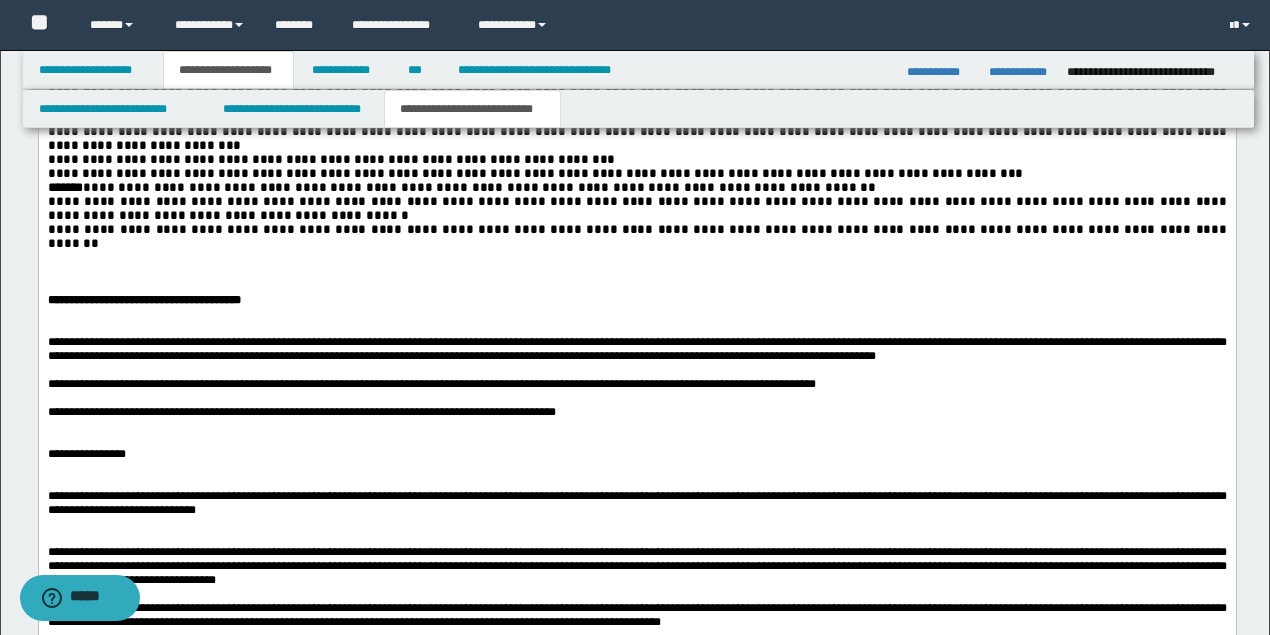 drag, startPoint x: 432, startPoint y: 426, endPoint x: 284, endPoint y: 363, distance: 160.85086 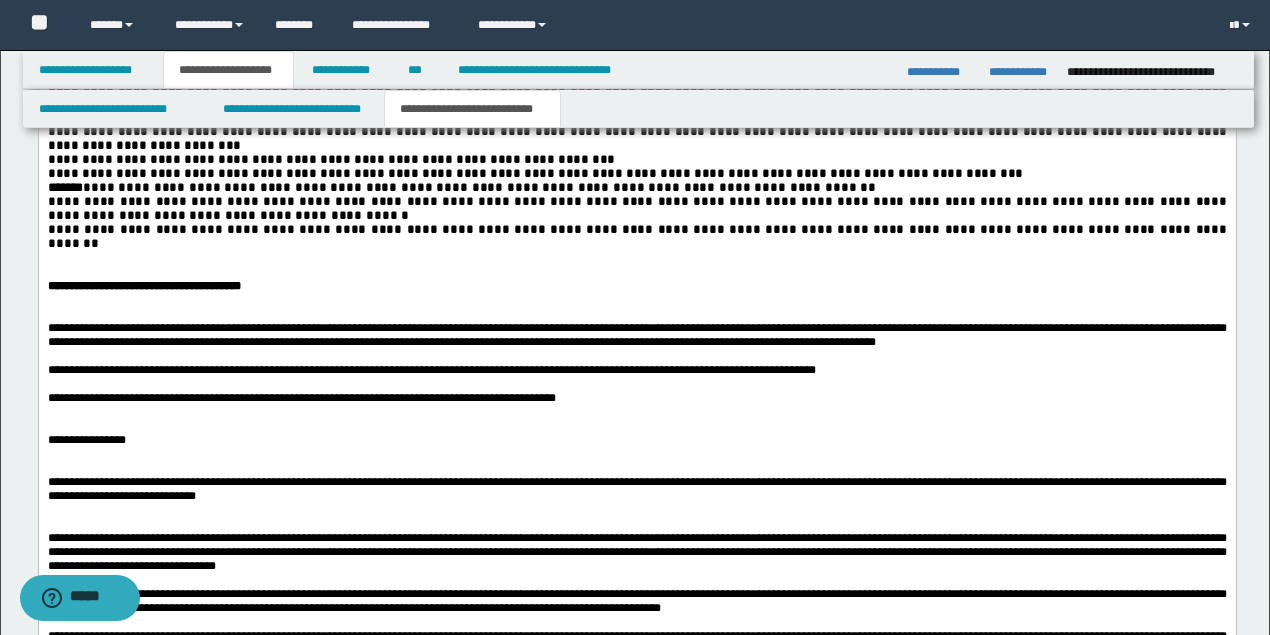 click at bounding box center [636, 315] 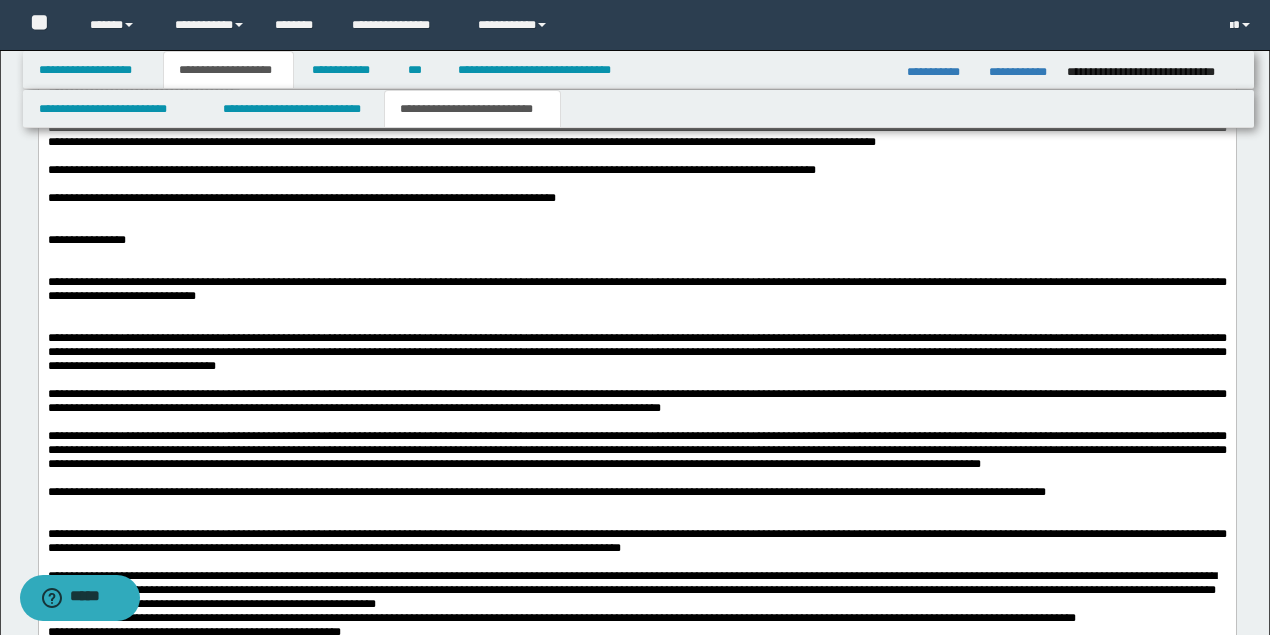 click at bounding box center (636, 269) 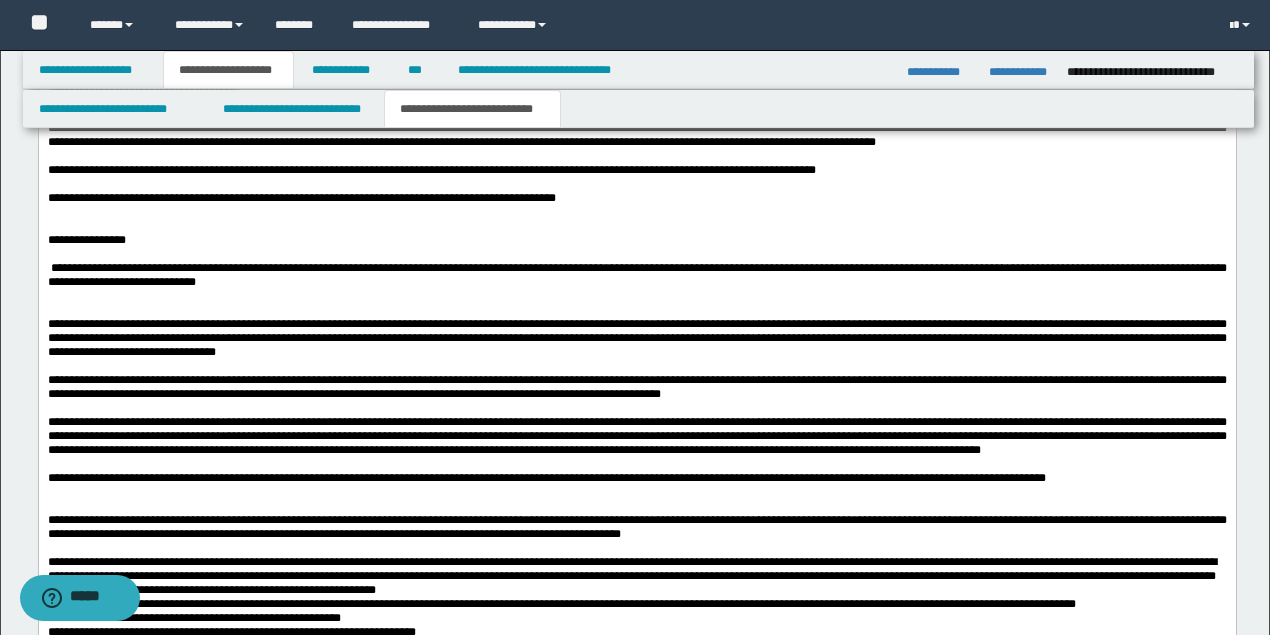 scroll, scrollTop: 3733, scrollLeft: 0, axis: vertical 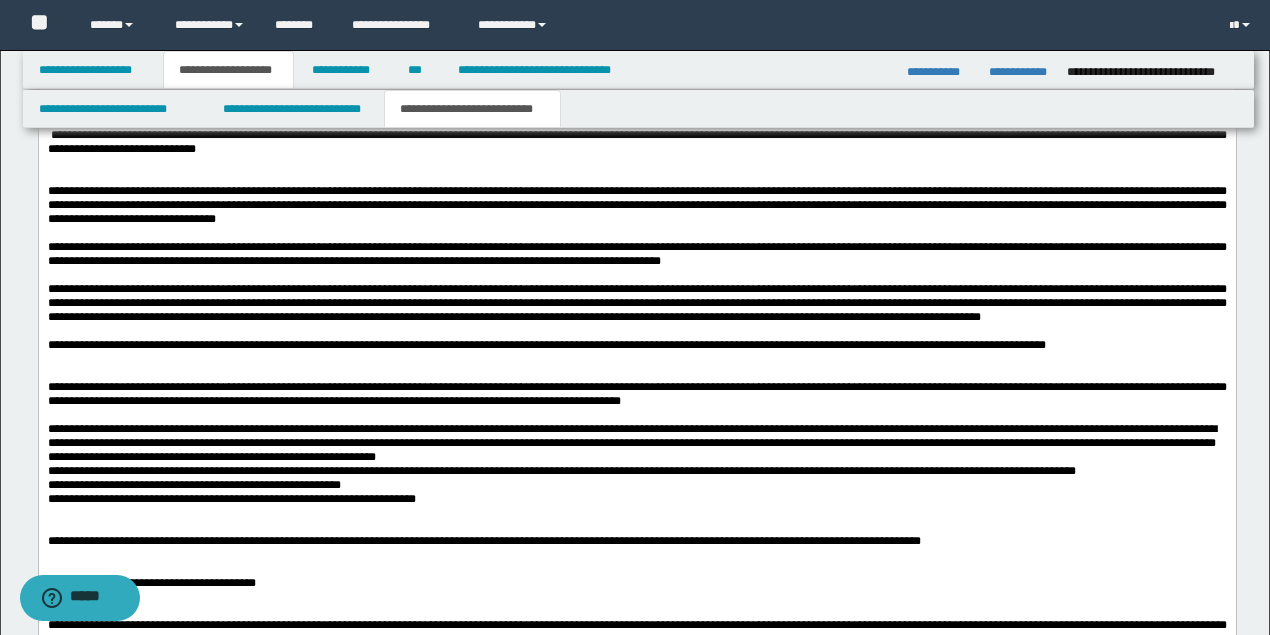 click at bounding box center (636, 164) 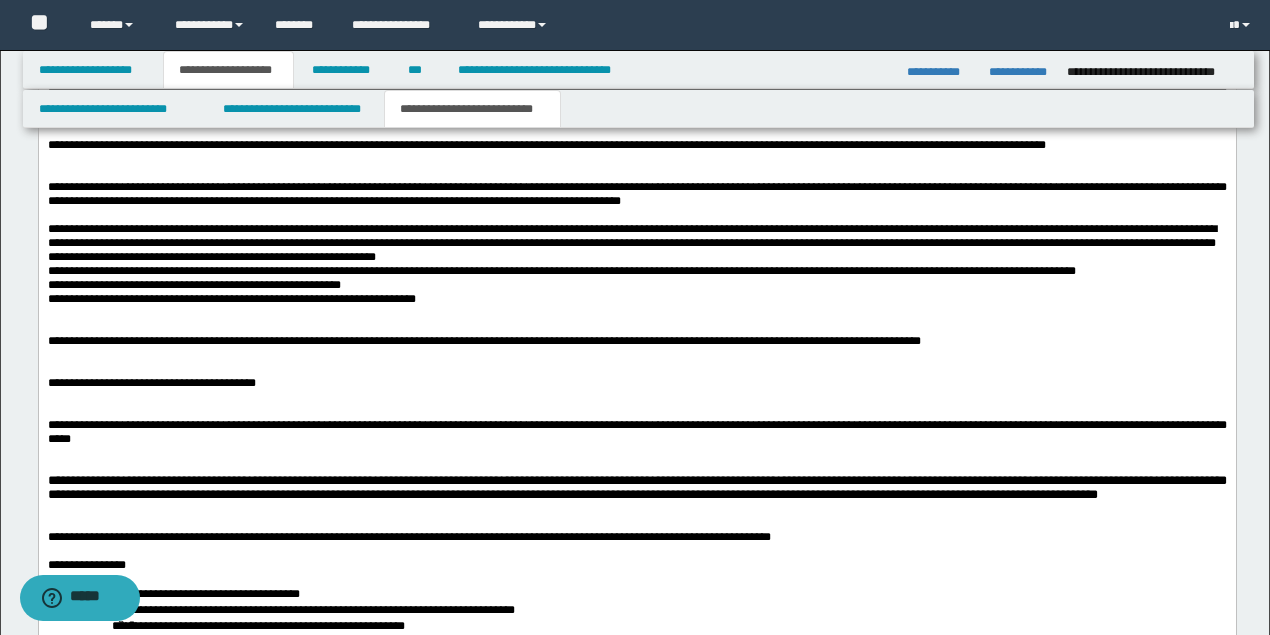 scroll, scrollTop: 4000, scrollLeft: 0, axis: vertical 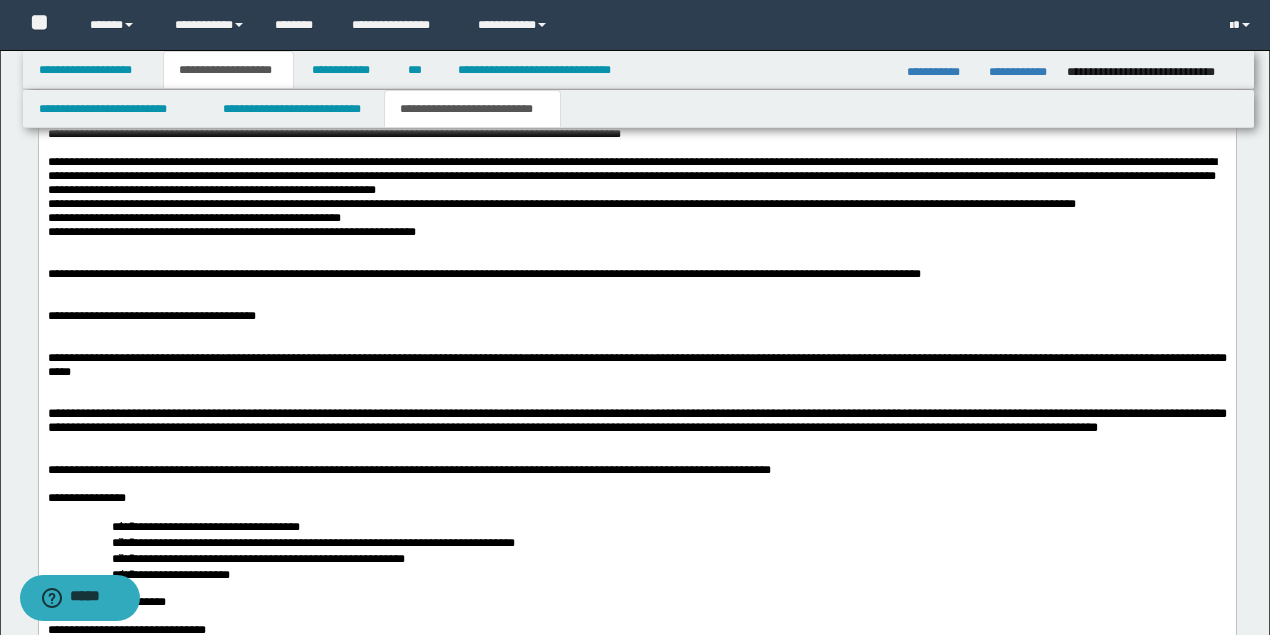 click at bounding box center [636, 107] 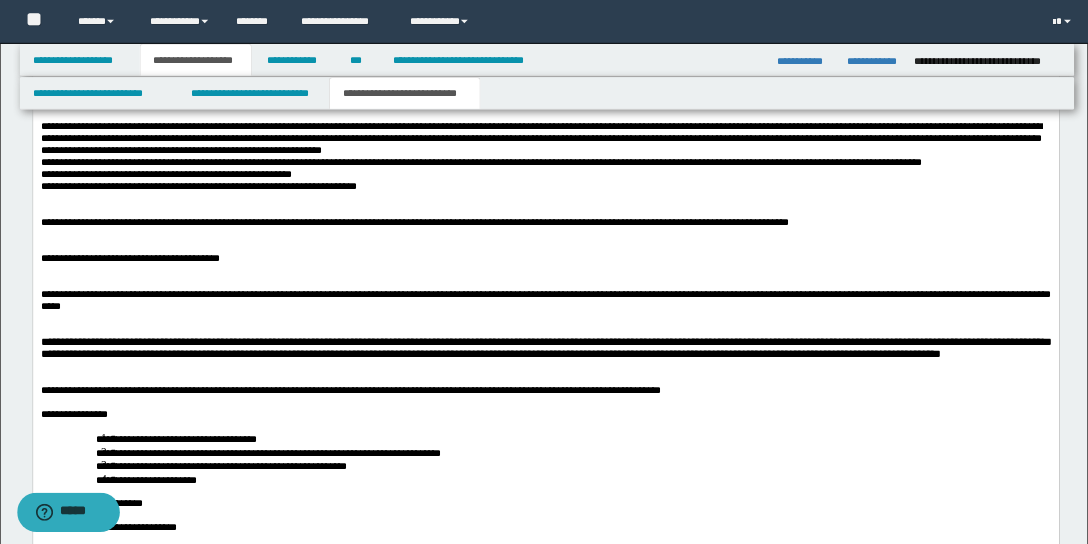 scroll, scrollTop: 3800, scrollLeft: 0, axis: vertical 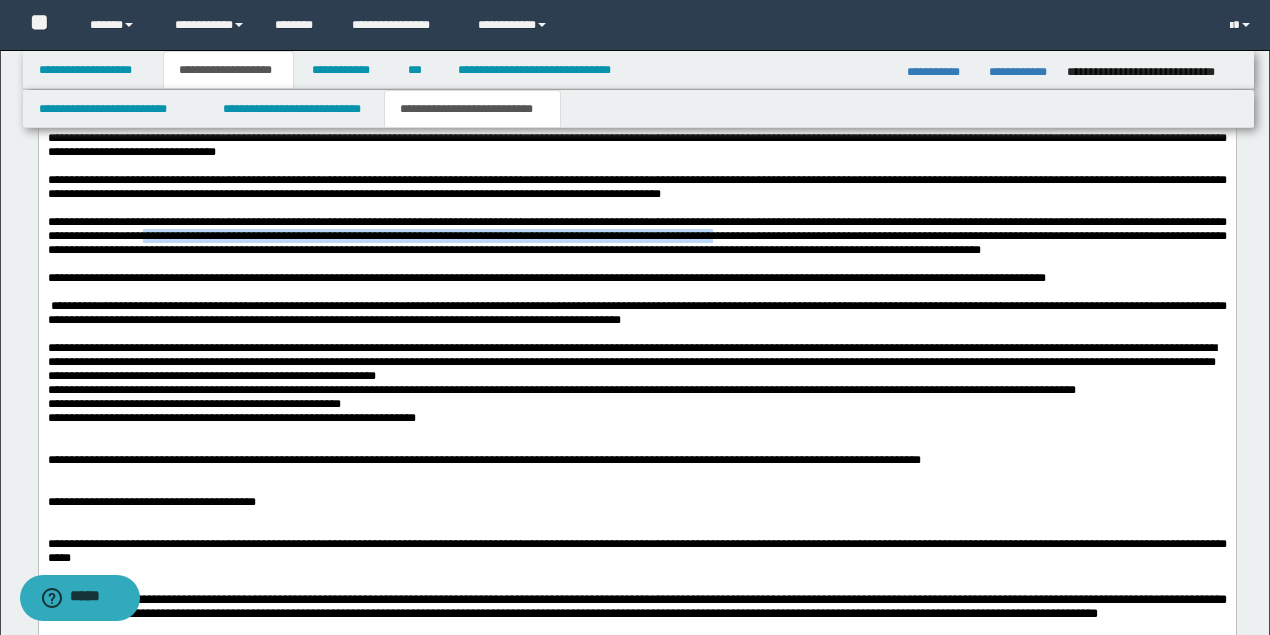 drag, startPoint x: 86, startPoint y: 365, endPoint x: 633, endPoint y: 367, distance: 547.00366 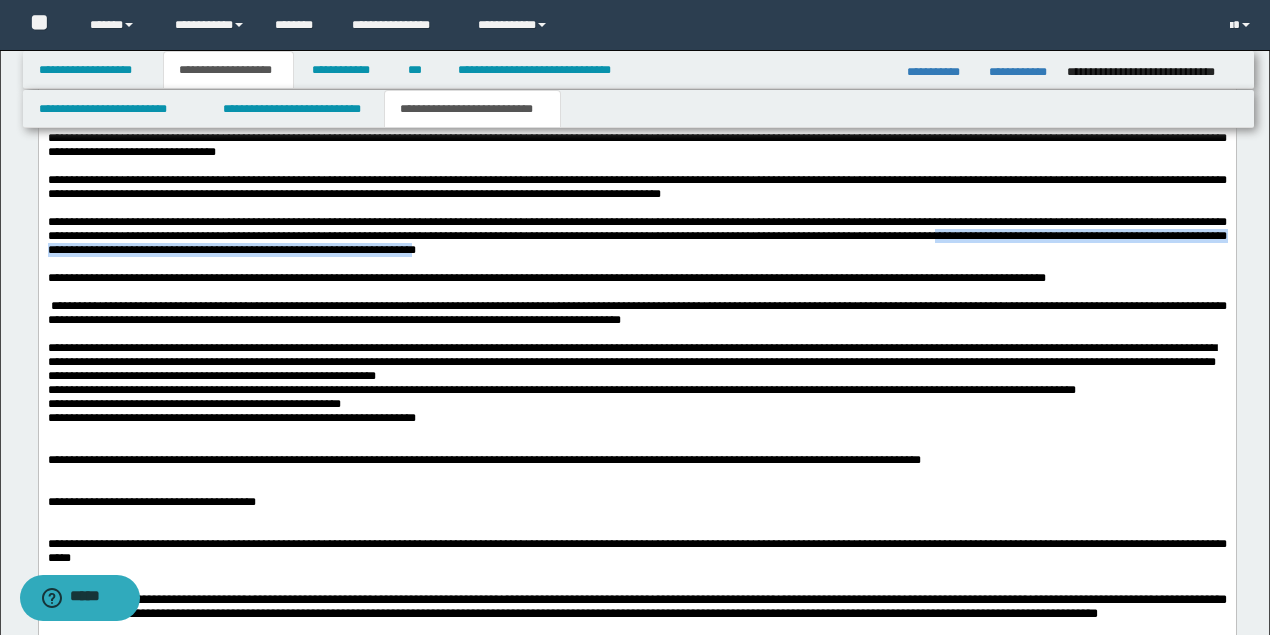 drag, startPoint x: 866, startPoint y: 365, endPoint x: 332, endPoint y: 372, distance: 534.0459 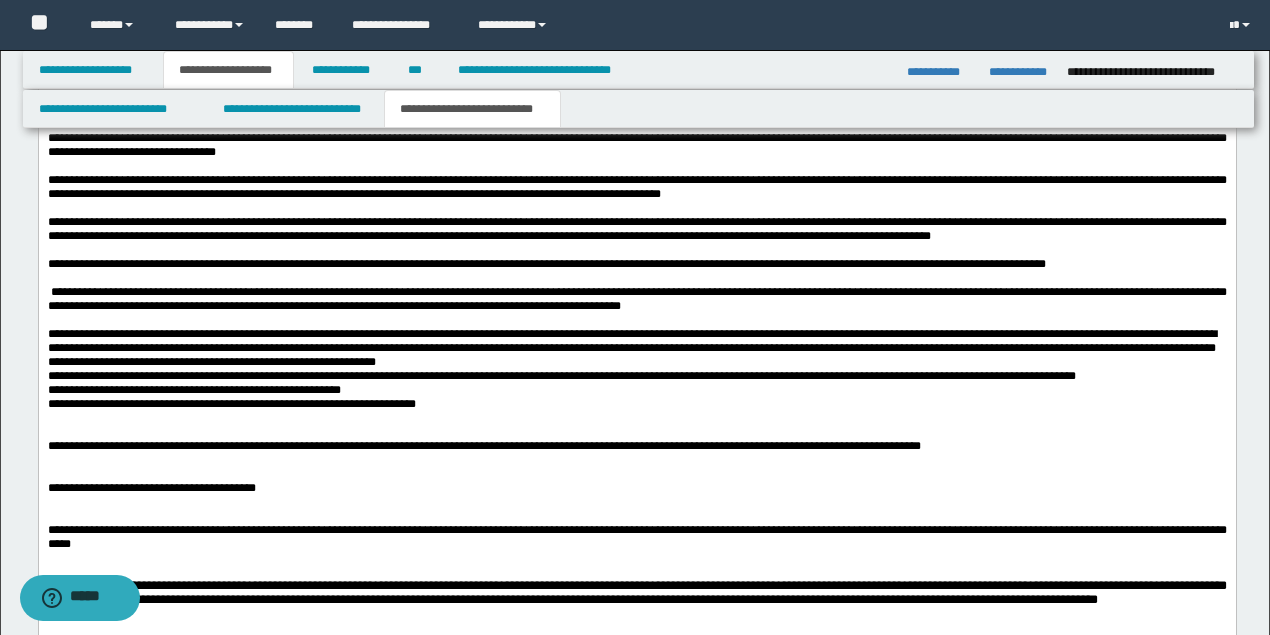 click on "**********" at bounding box center (546, 265) 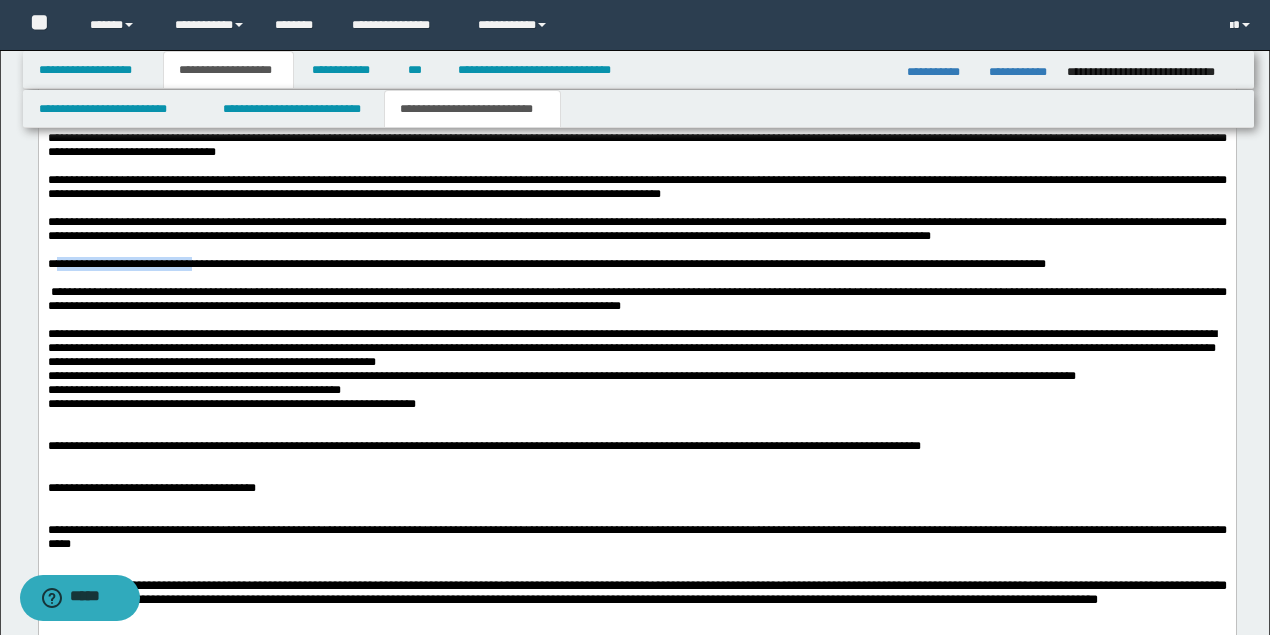 drag, startPoint x: 55, startPoint y: 397, endPoint x: 180, endPoint y: 402, distance: 125.09996 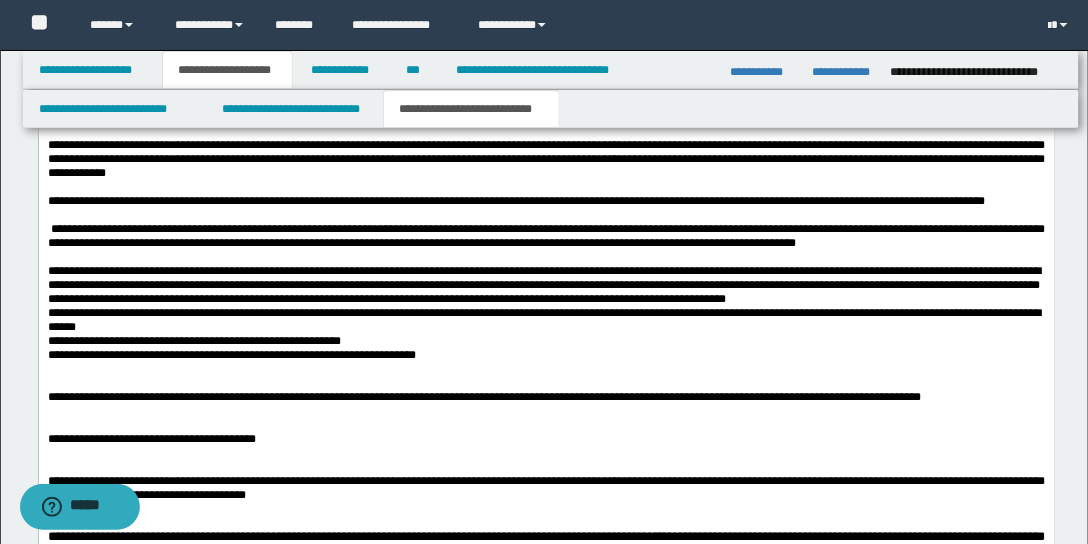 scroll, scrollTop: 4200, scrollLeft: 0, axis: vertical 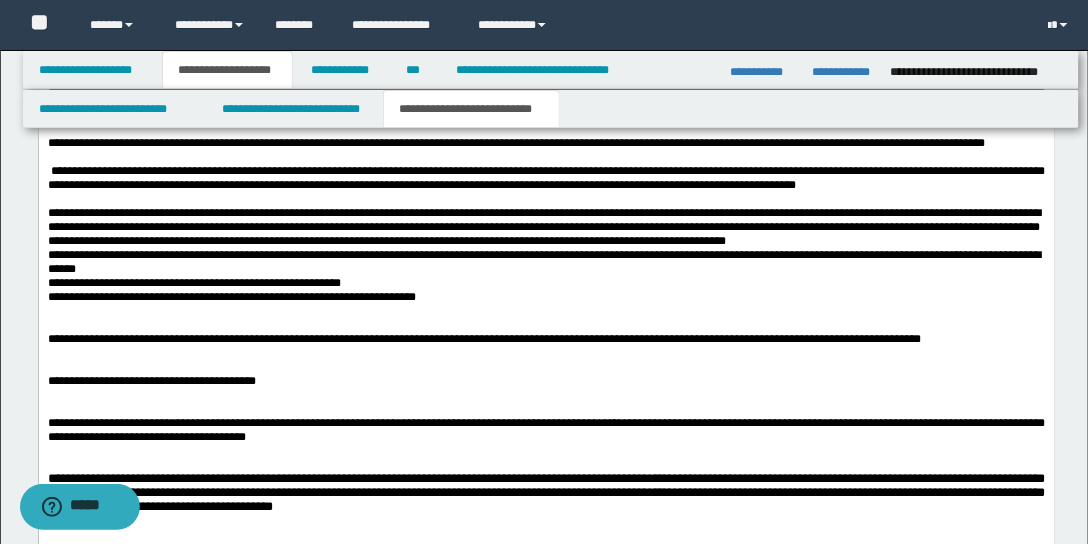 click on "**********" at bounding box center [516, 145] 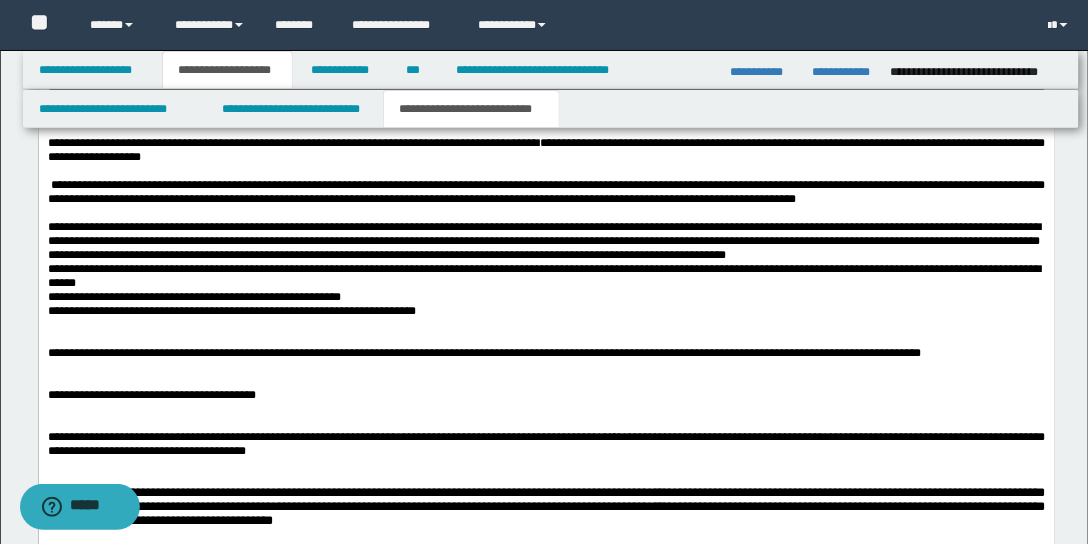 click on "**********" at bounding box center (546, 152) 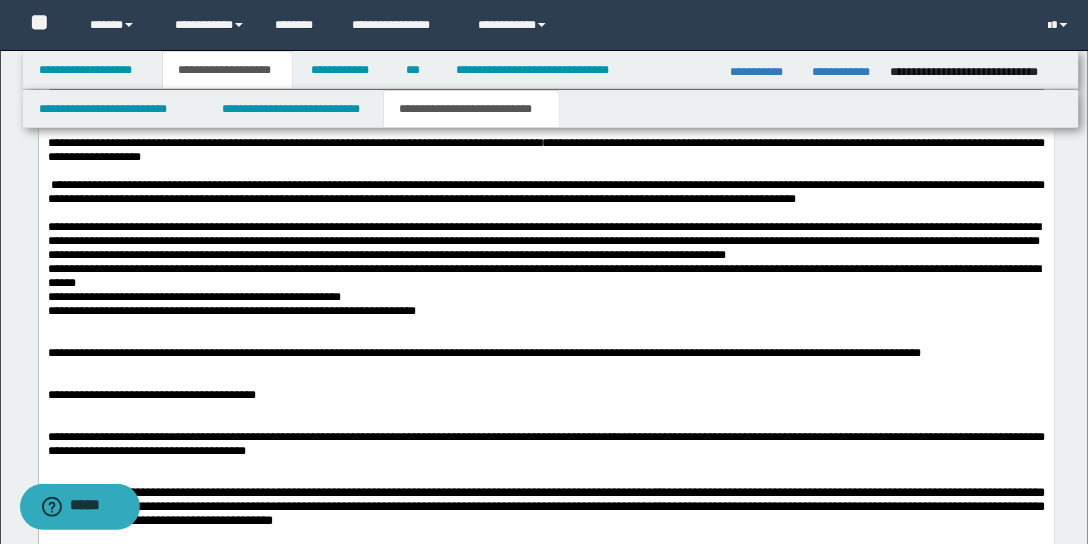 drag, startPoint x: 653, startPoint y: 347, endPoint x: 640, endPoint y: 333, distance: 19.104973 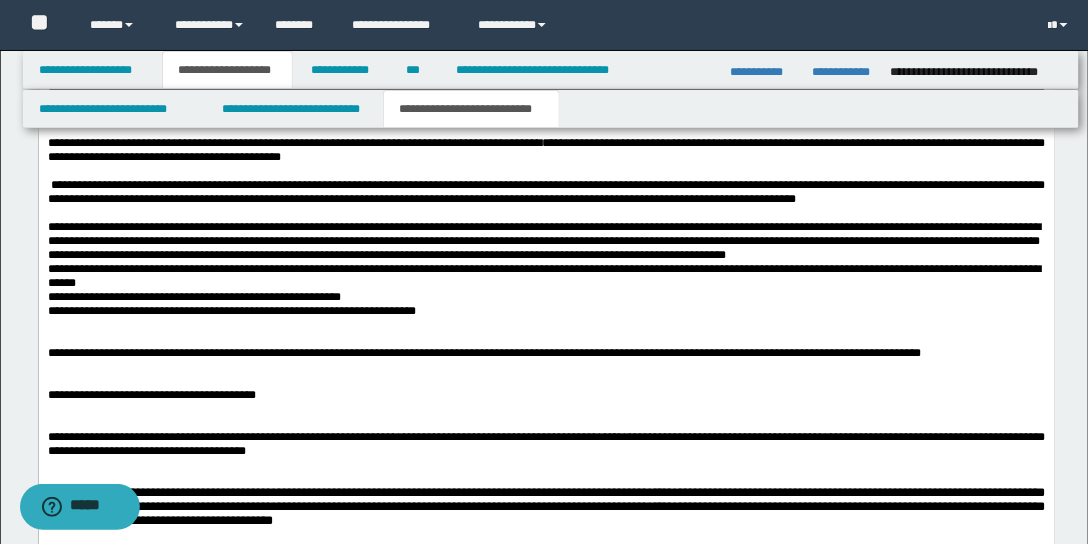 click on "**********" at bounding box center [546, 152] 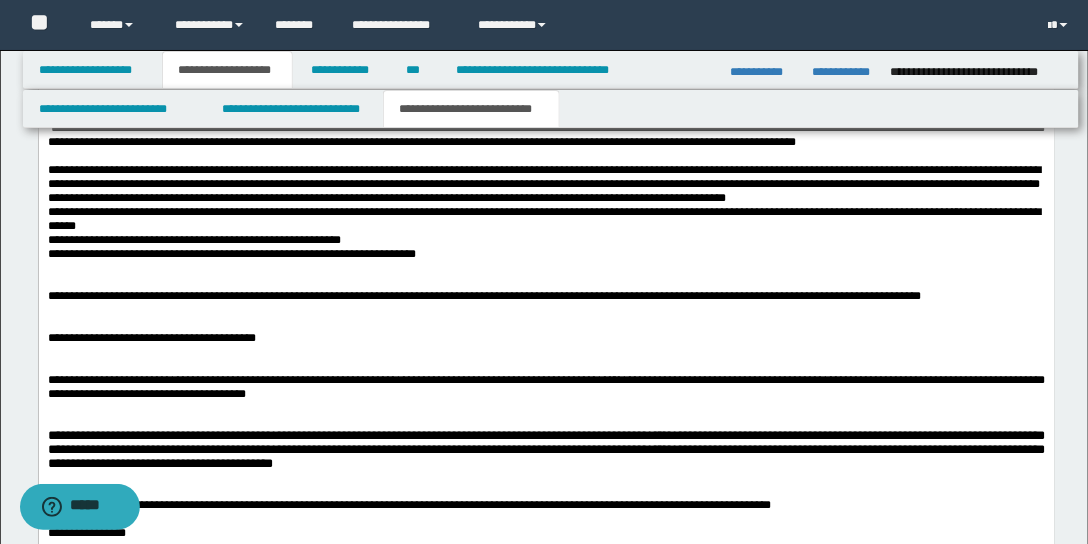 scroll, scrollTop: 4314, scrollLeft: 0, axis: vertical 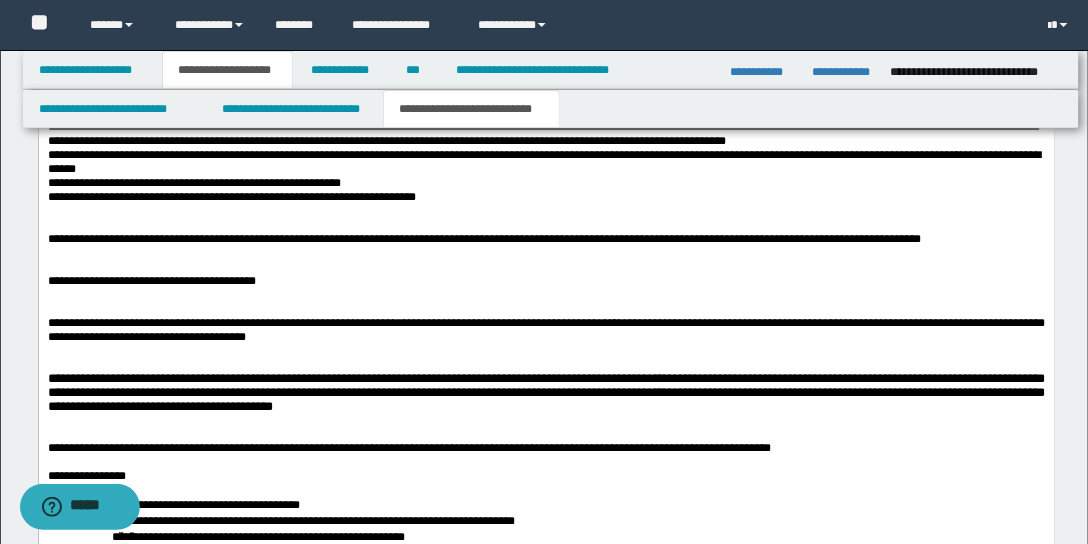 click on "**********" at bounding box center [546, 129] 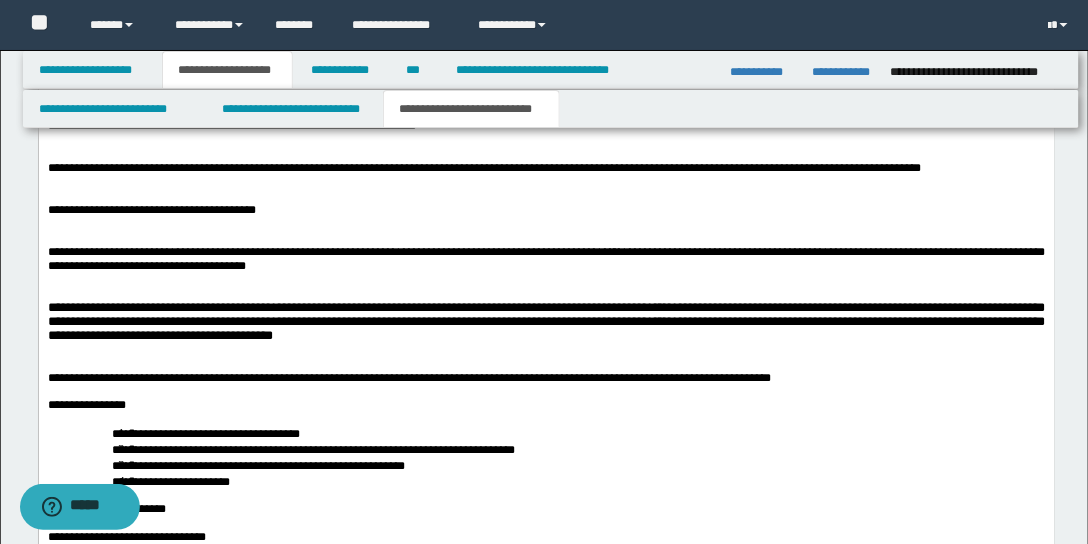scroll, scrollTop: 4428, scrollLeft: 0, axis: vertical 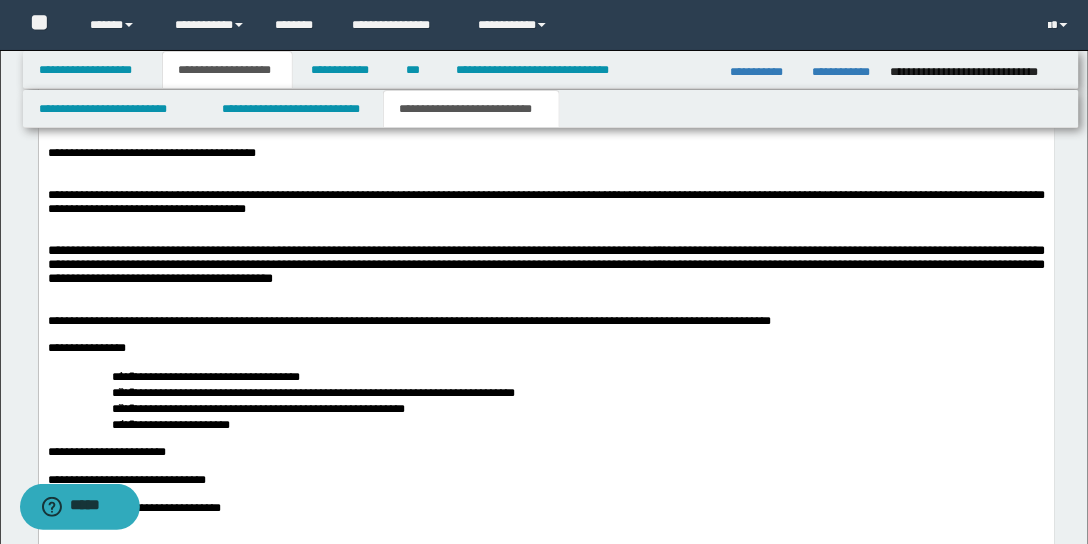 click at bounding box center (546, 85) 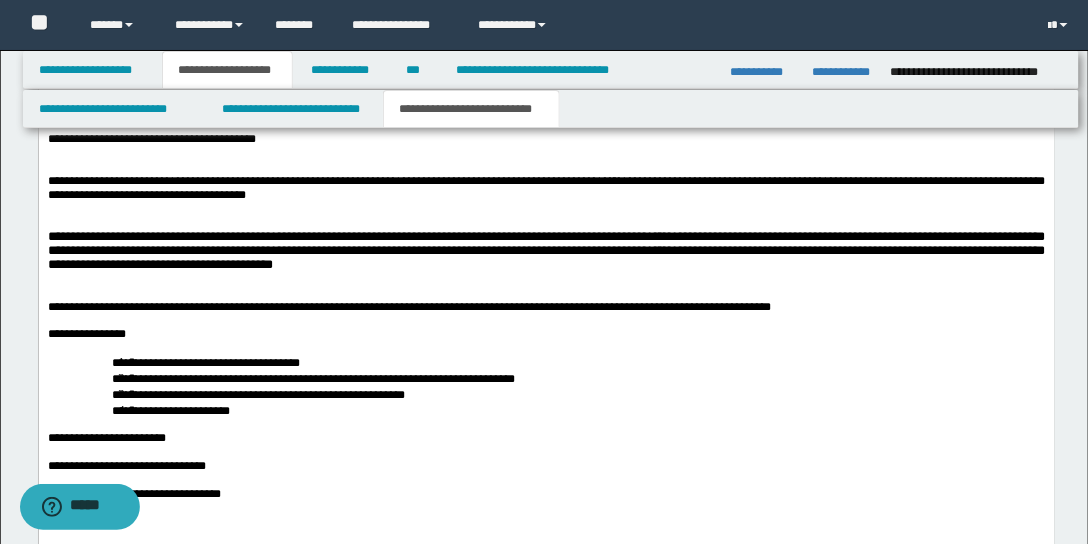 click at bounding box center [546, 113] 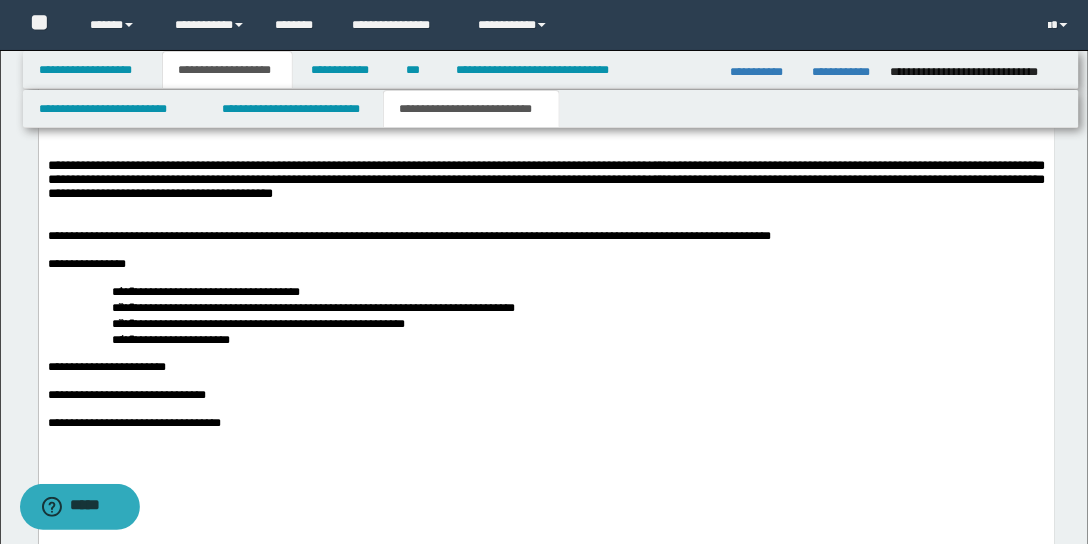 scroll, scrollTop: 4542, scrollLeft: 0, axis: vertical 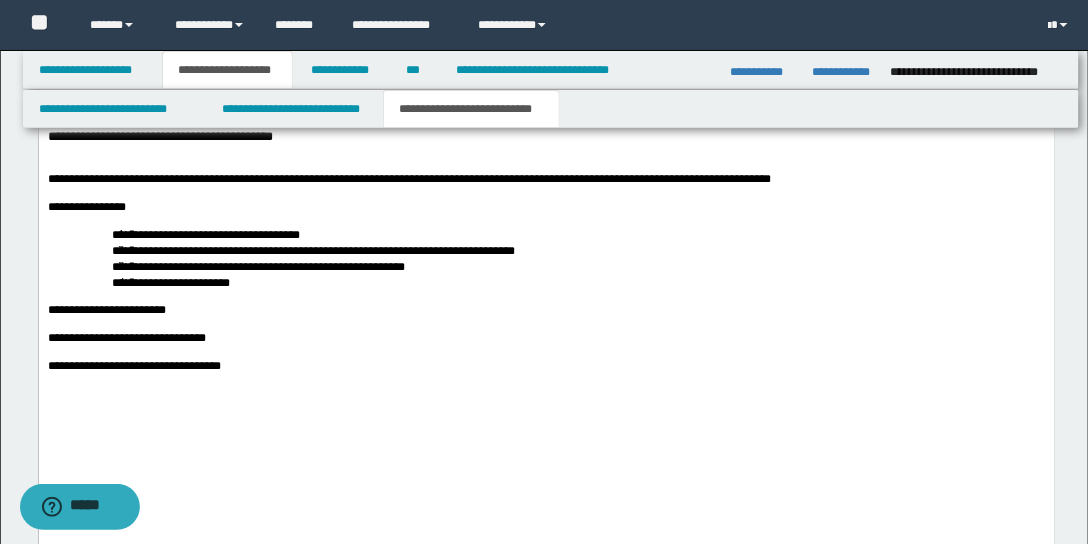 click on "**********" at bounding box center [546, 62] 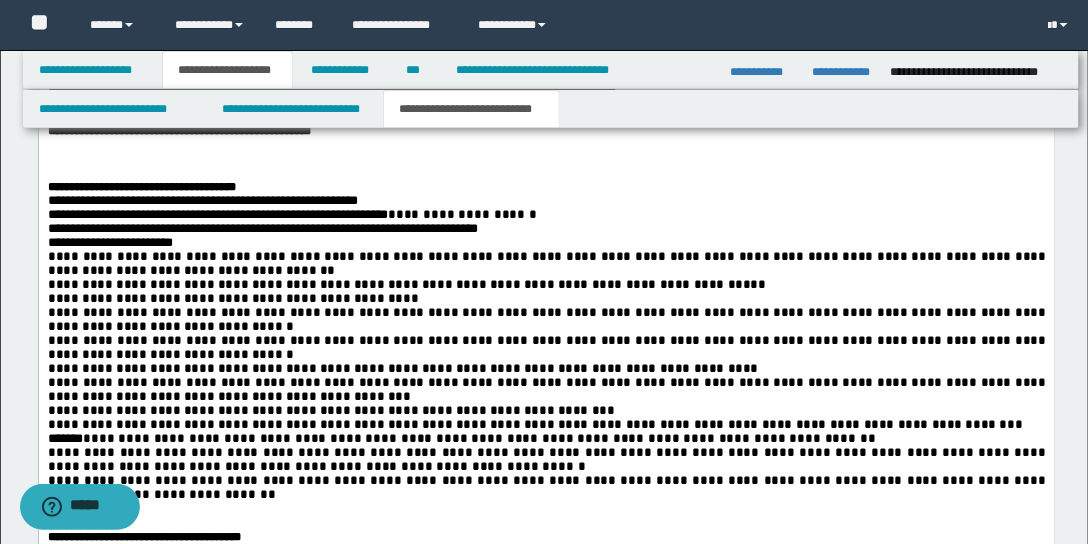 scroll, scrollTop: 3228, scrollLeft: 0, axis: vertical 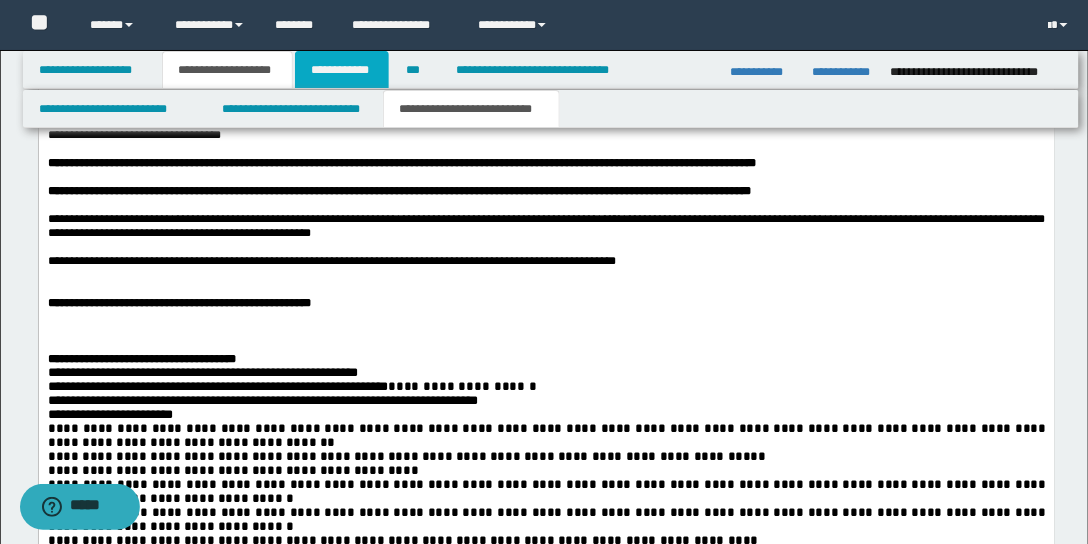 click on "**********" at bounding box center (342, 70) 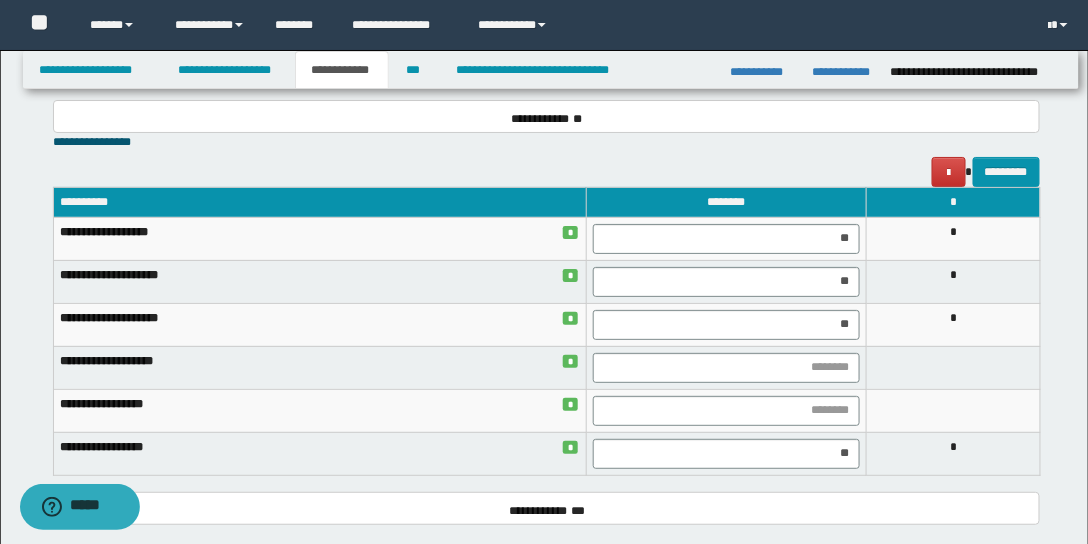 scroll, scrollTop: 2200, scrollLeft: 0, axis: vertical 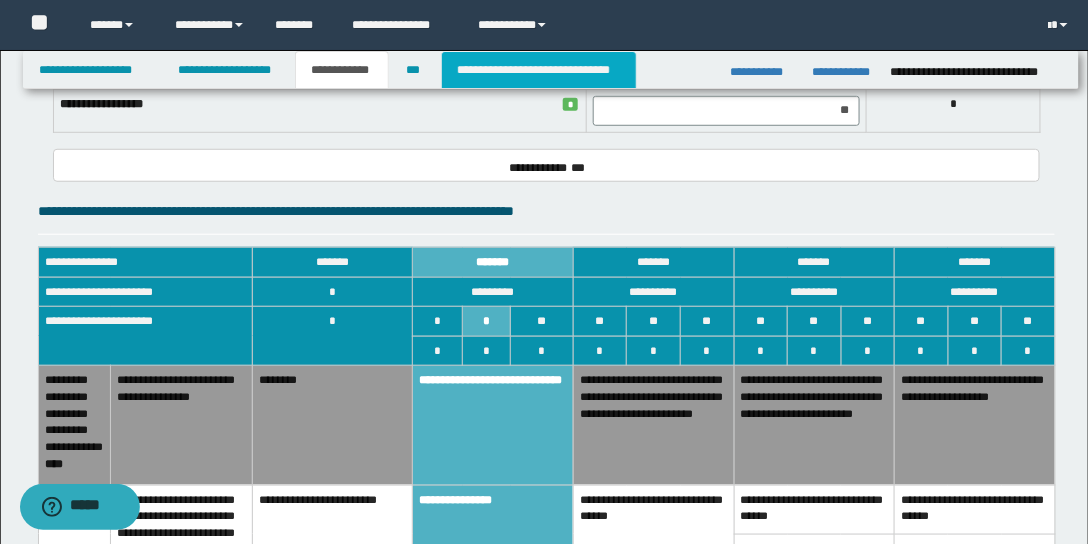click on "**********" at bounding box center [539, 70] 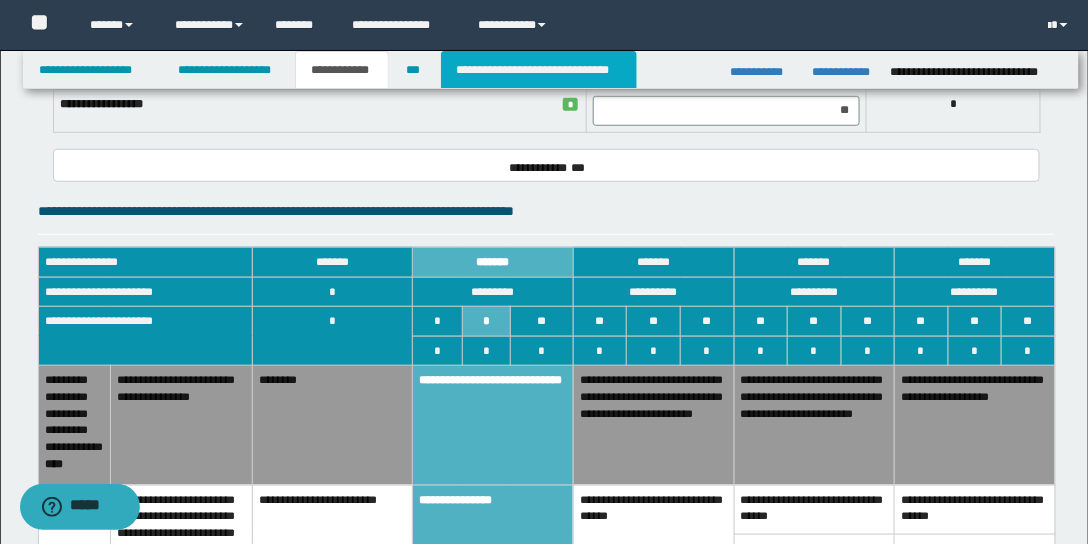 type on "**********" 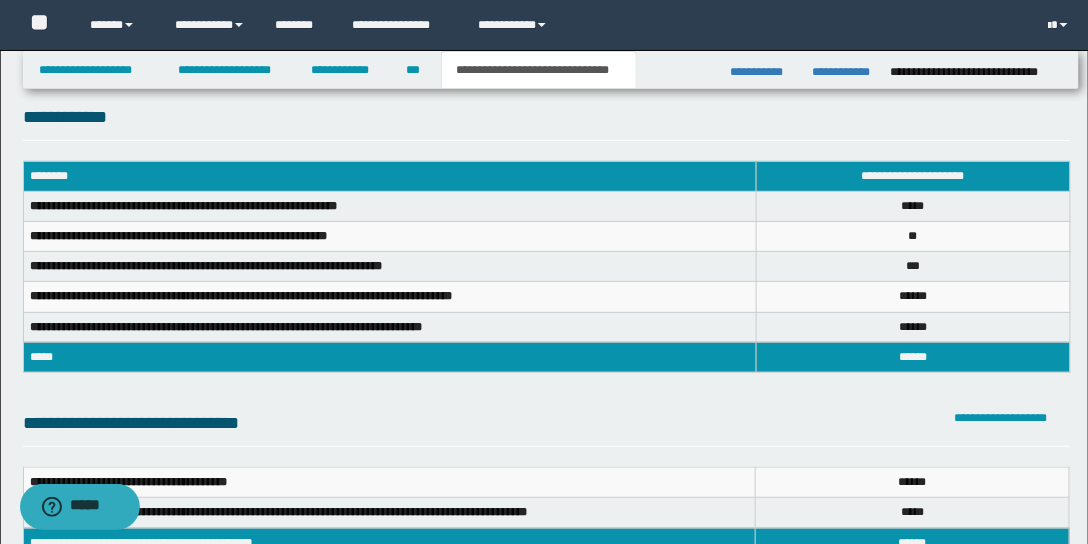 scroll, scrollTop: 82, scrollLeft: 0, axis: vertical 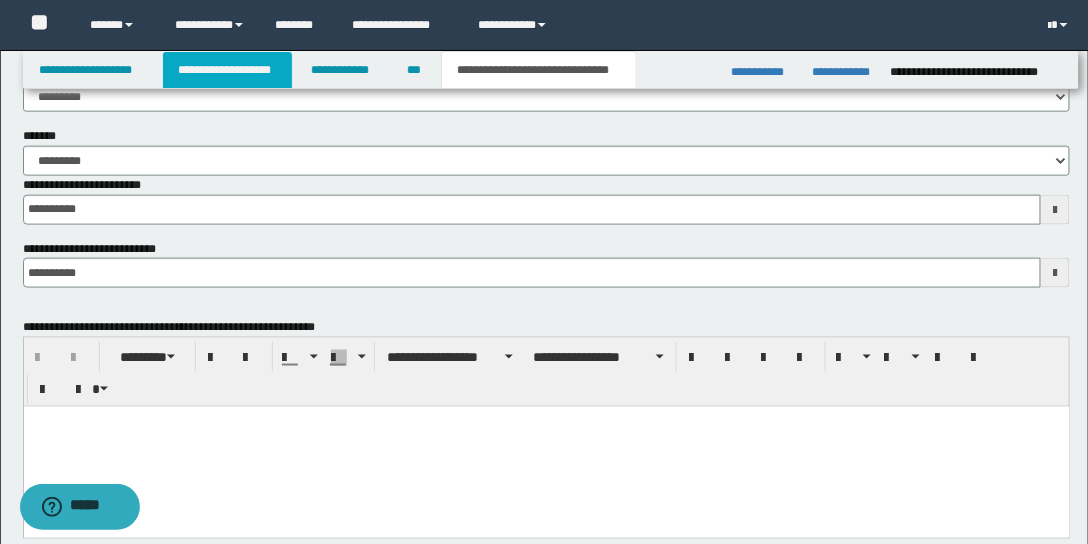 drag, startPoint x: 204, startPoint y: 56, endPoint x: 308, endPoint y: 97, distance: 111.78998 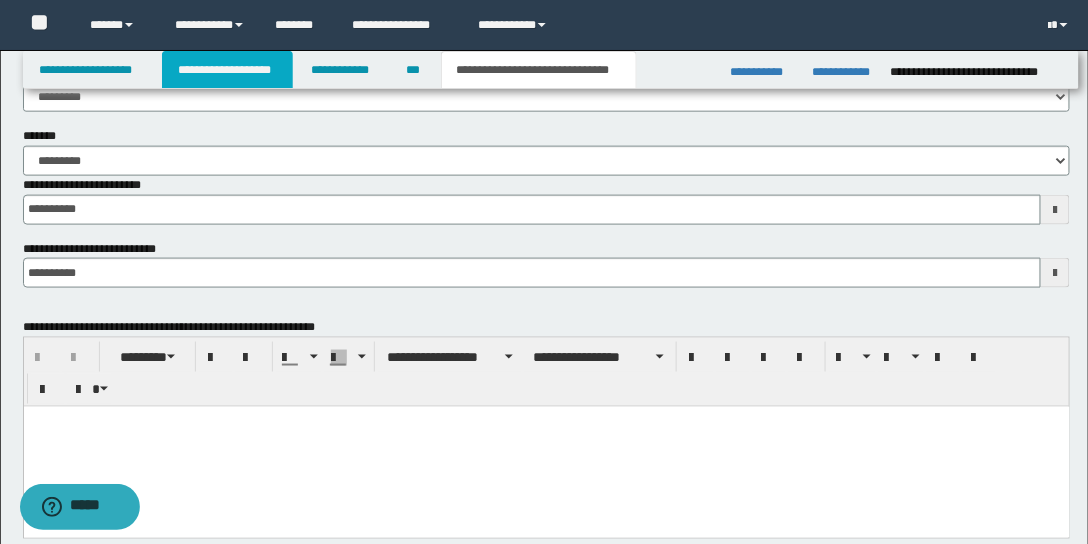 click on "**********" at bounding box center (227, 70) 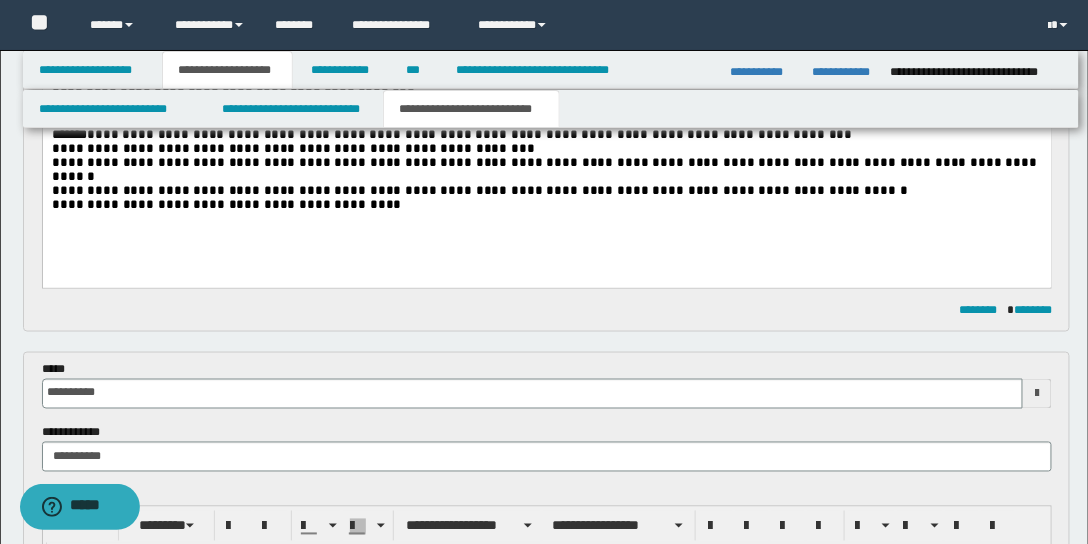 click on "**********" at bounding box center [471, 109] 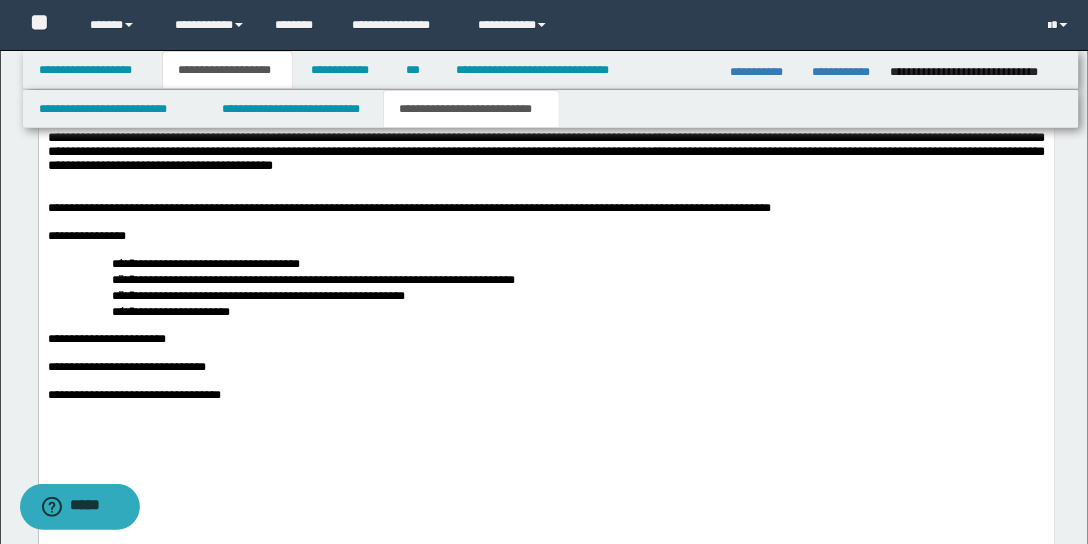 scroll, scrollTop: 4742, scrollLeft: 0, axis: vertical 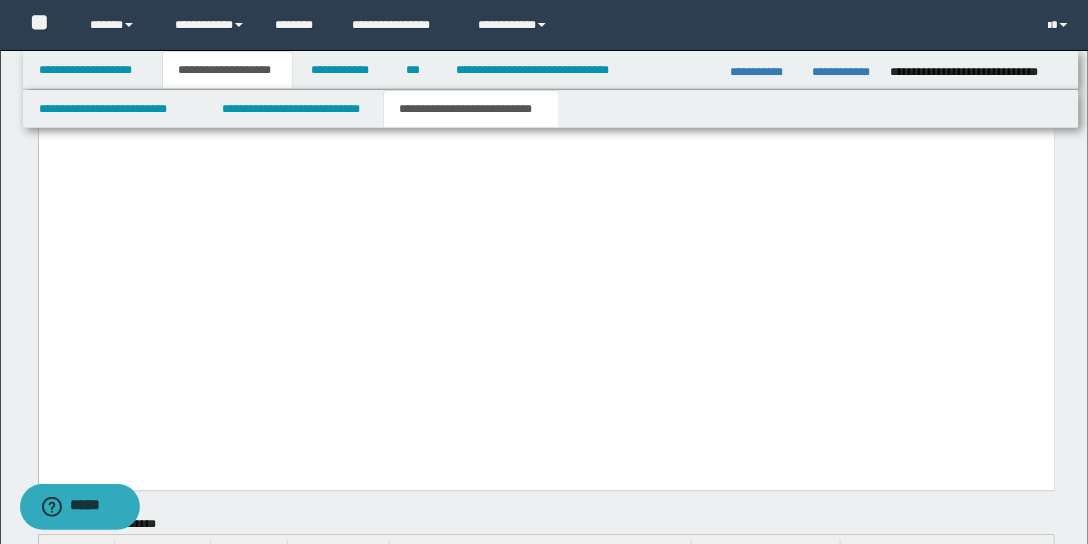 drag, startPoint x: 193, startPoint y: 359, endPoint x: 169, endPoint y: 355, distance: 24.33105 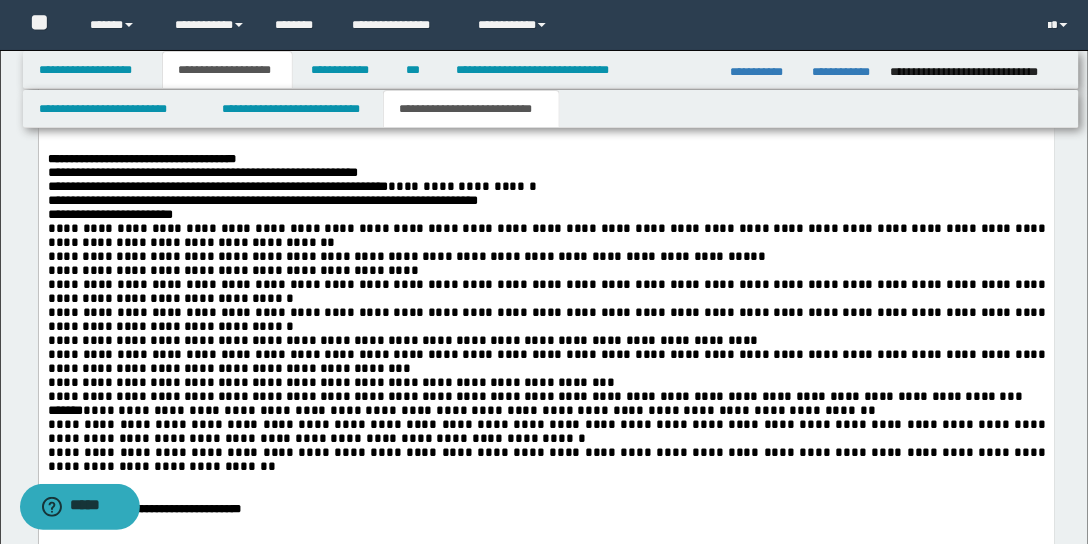 scroll, scrollTop: 3370, scrollLeft: 0, axis: vertical 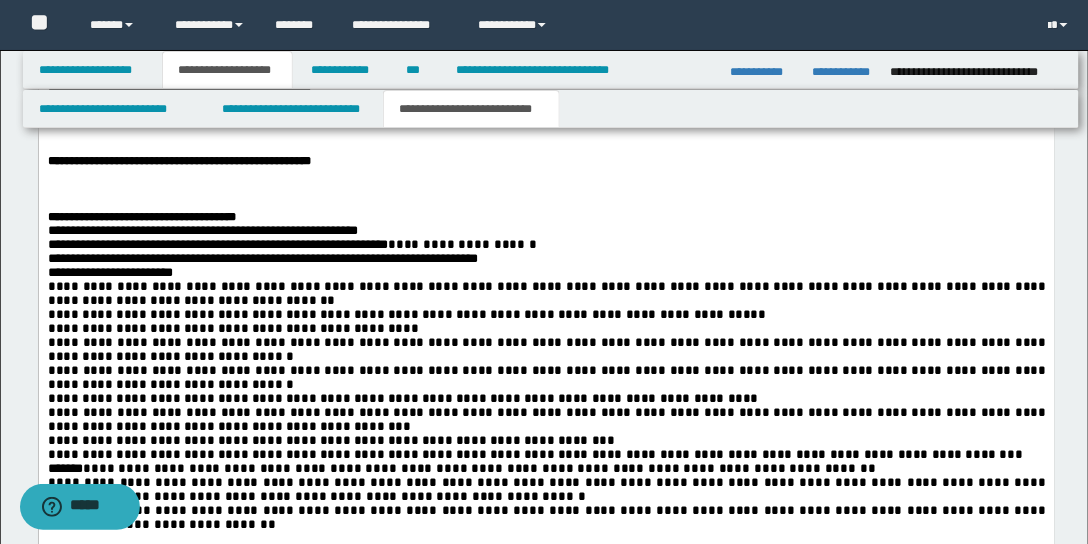 click at bounding box center [546, 176] 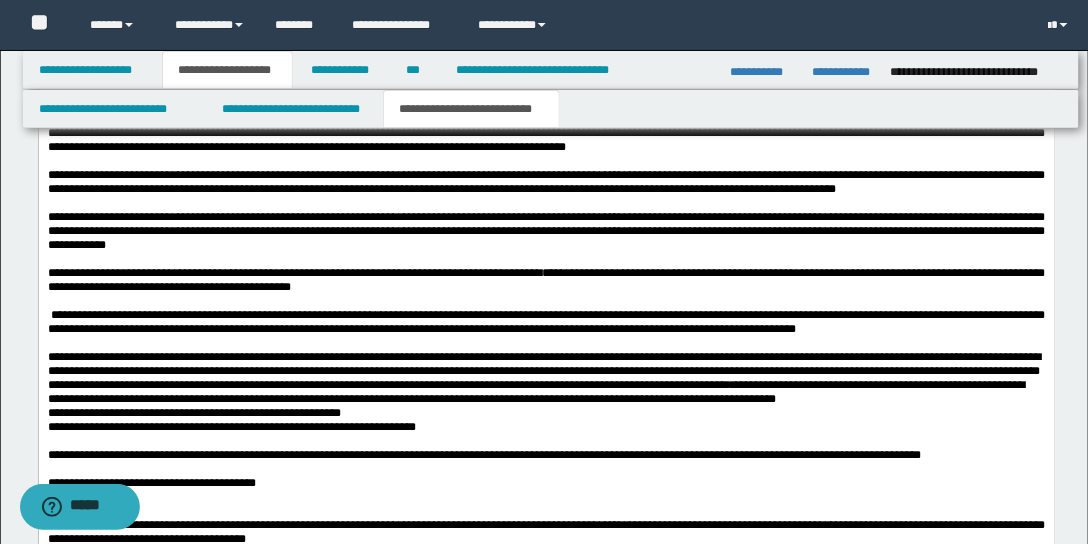 scroll, scrollTop: 4399, scrollLeft: 0, axis: vertical 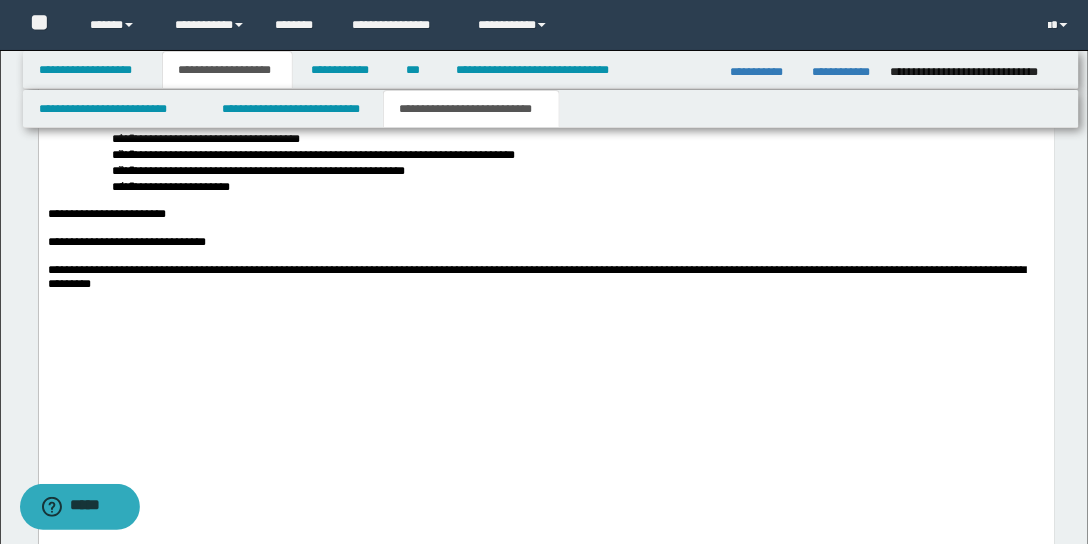 click on "**********" at bounding box center (546, 29) 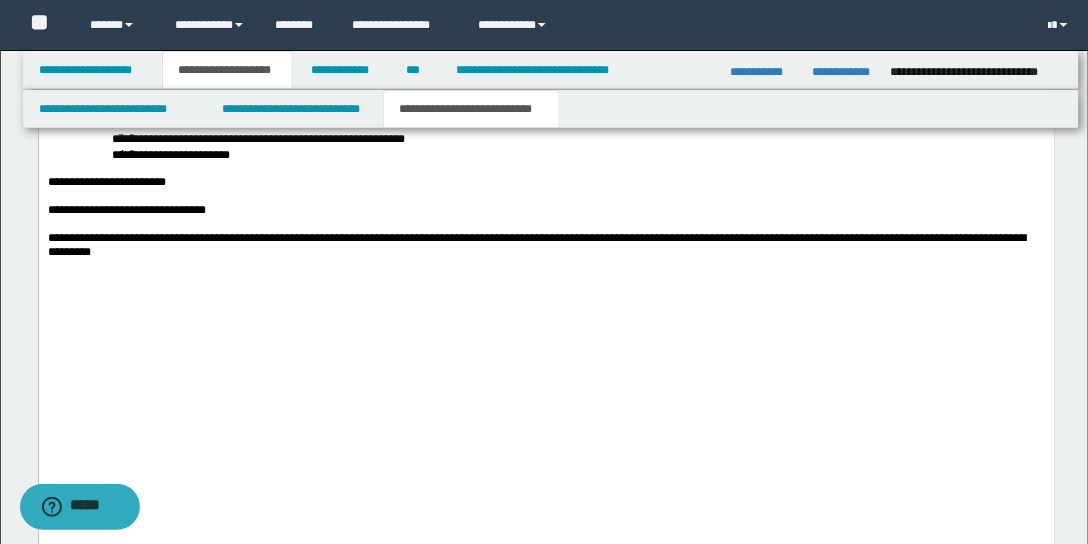 scroll, scrollTop: 4593, scrollLeft: 0, axis: vertical 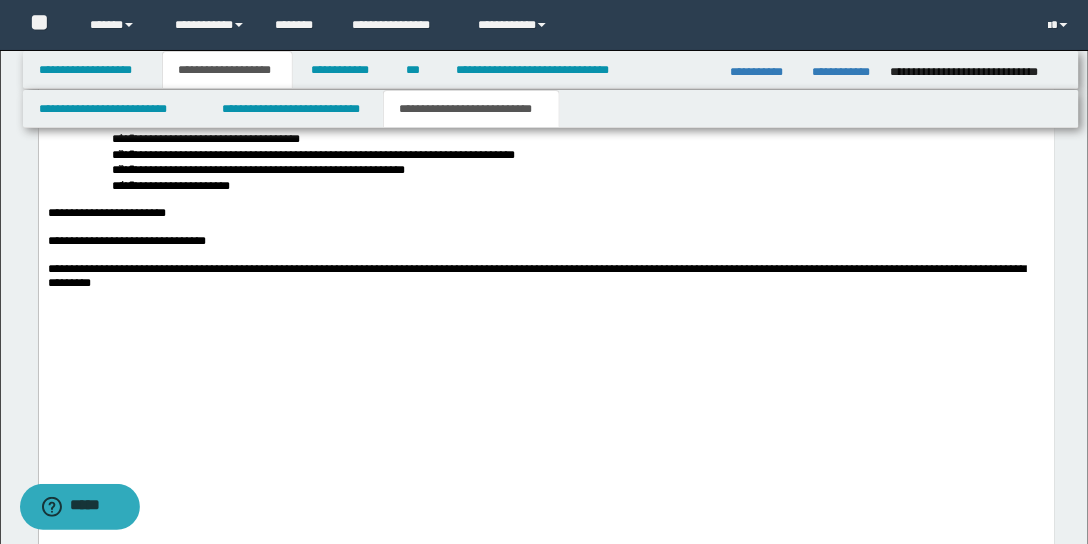 drag, startPoint x: 497, startPoint y: 290, endPoint x: -6, endPoint y: 240, distance: 505.47897 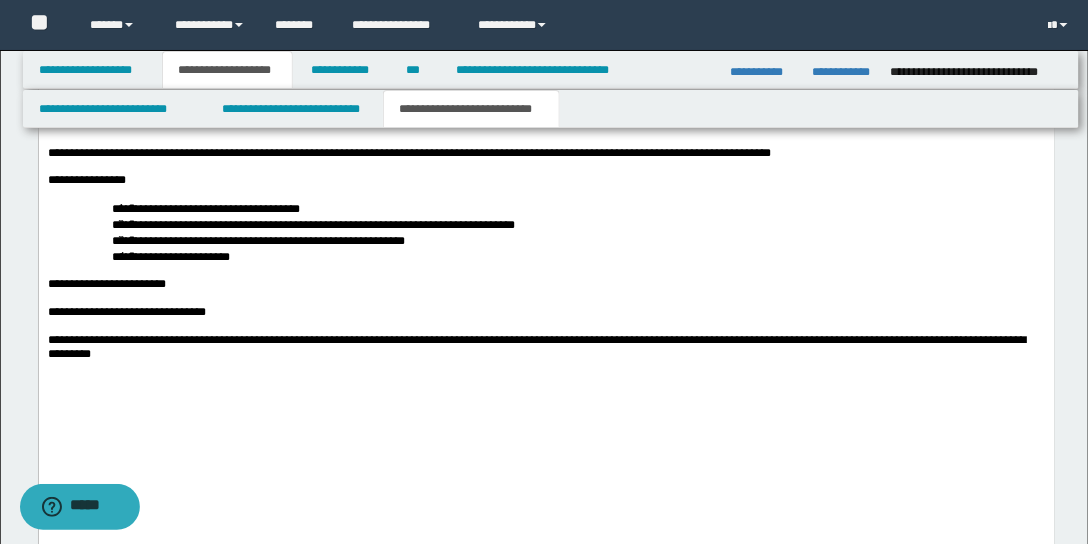 scroll, scrollTop: 4624, scrollLeft: 0, axis: vertical 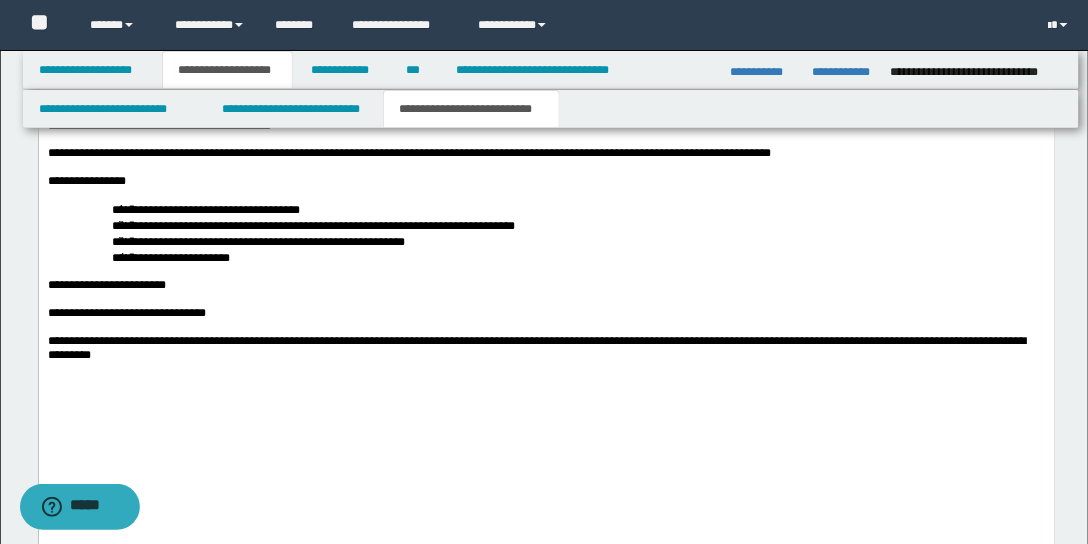 click on "**********" at bounding box center [546, -916] 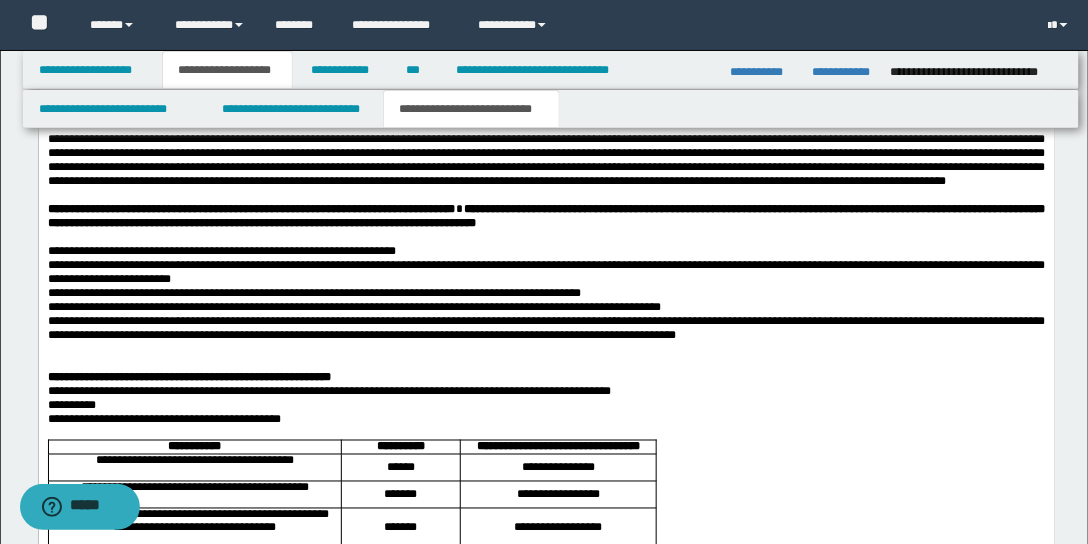 scroll, scrollTop: 2078, scrollLeft: 0, axis: vertical 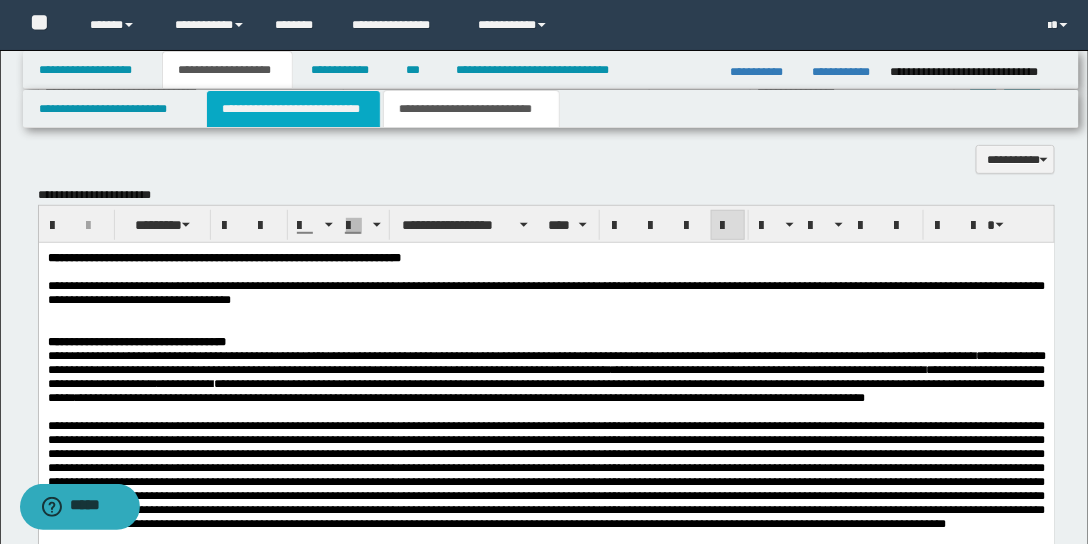 click on "**********" at bounding box center [293, 109] 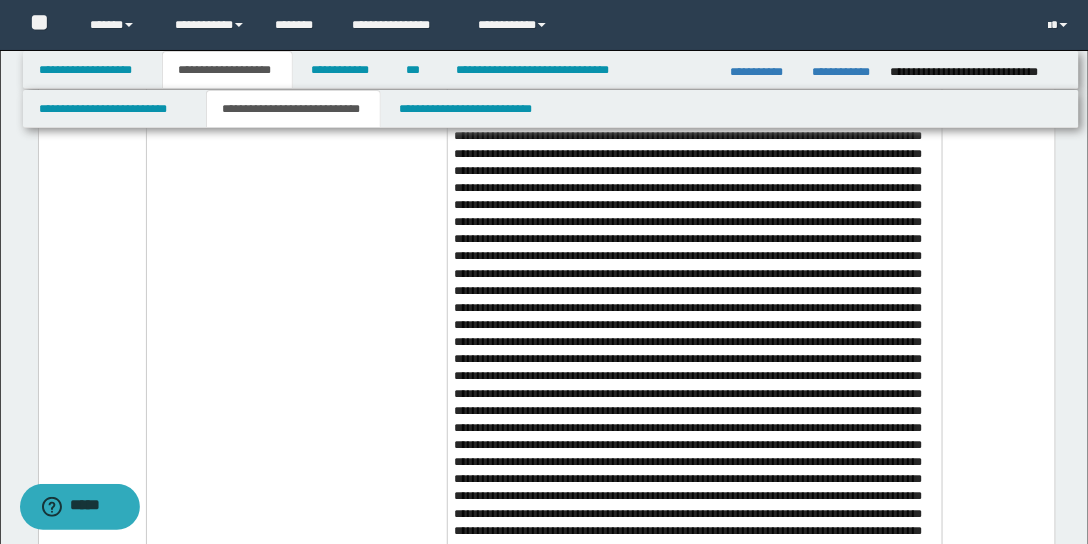 scroll, scrollTop: 3450, scrollLeft: 0, axis: vertical 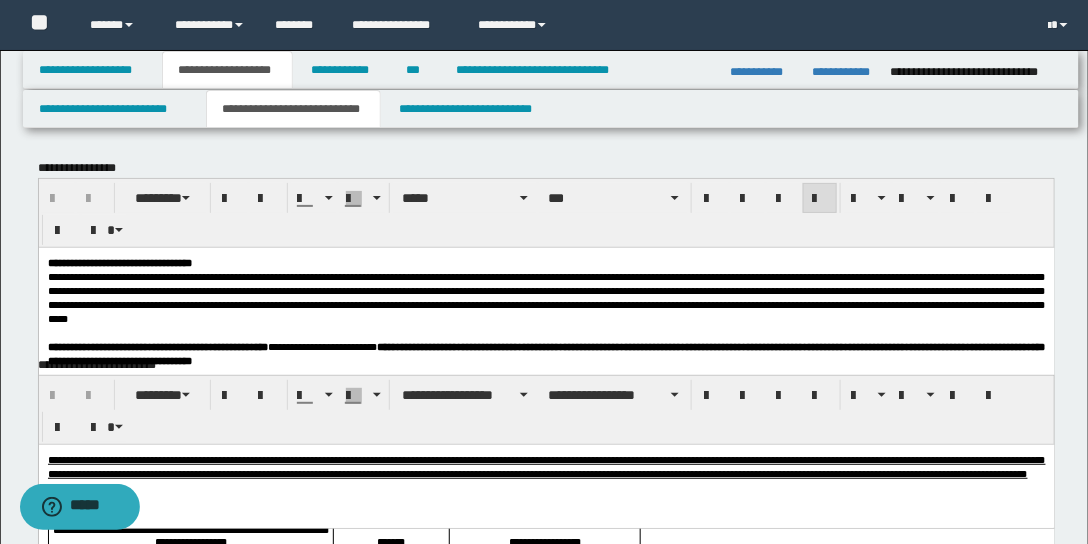 click on "**********" at bounding box center (546, 297) 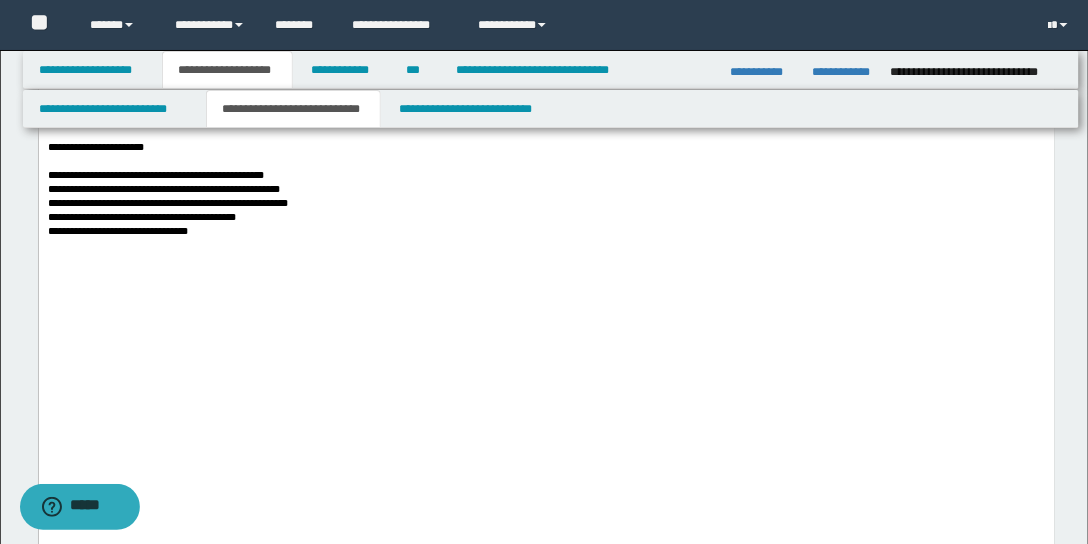 scroll, scrollTop: 1371, scrollLeft: 0, axis: vertical 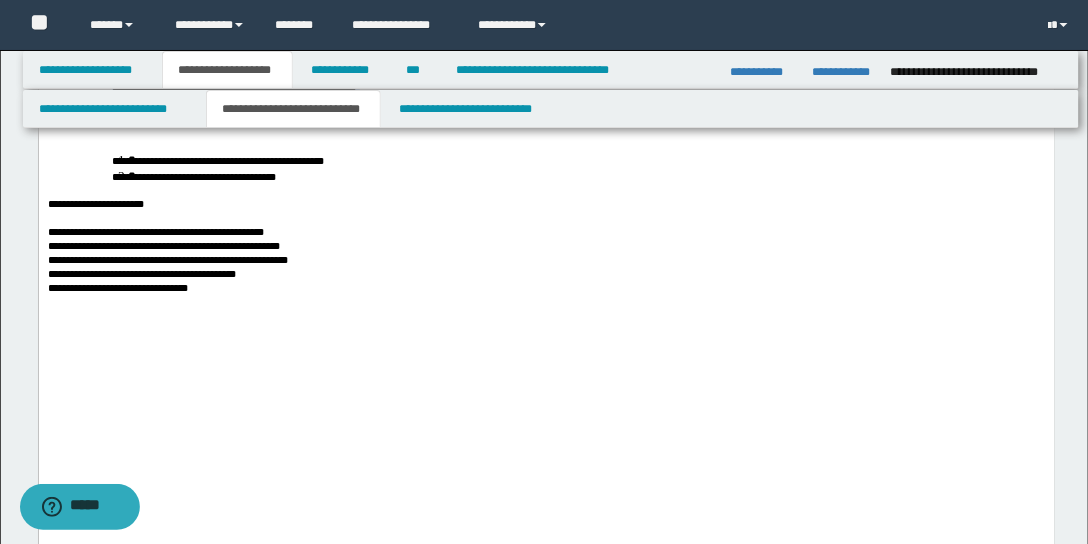 drag, startPoint x: 437, startPoint y: 301, endPoint x: 143, endPoint y: 303, distance: 294.0068 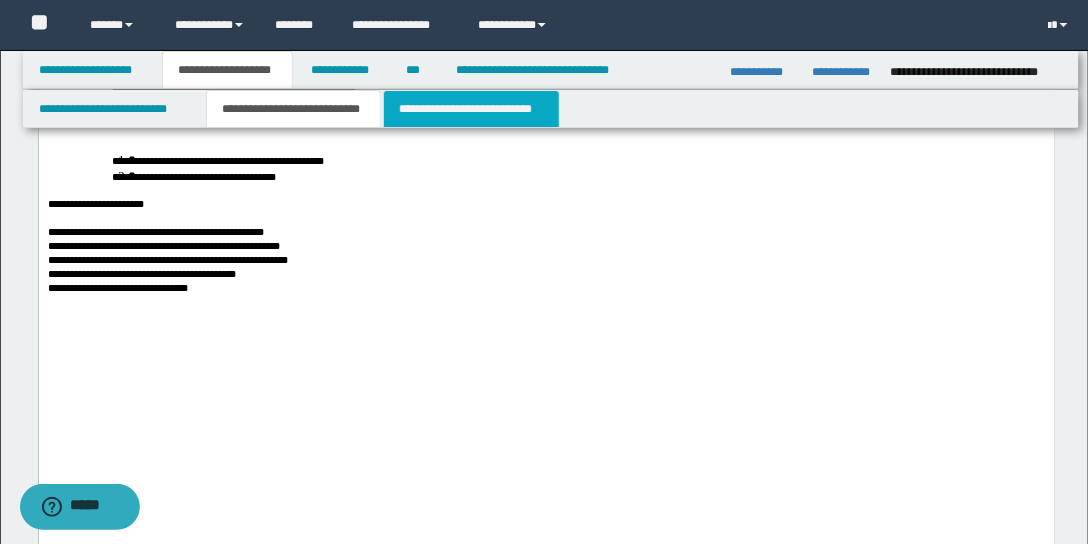 click on "**********" at bounding box center [471, 109] 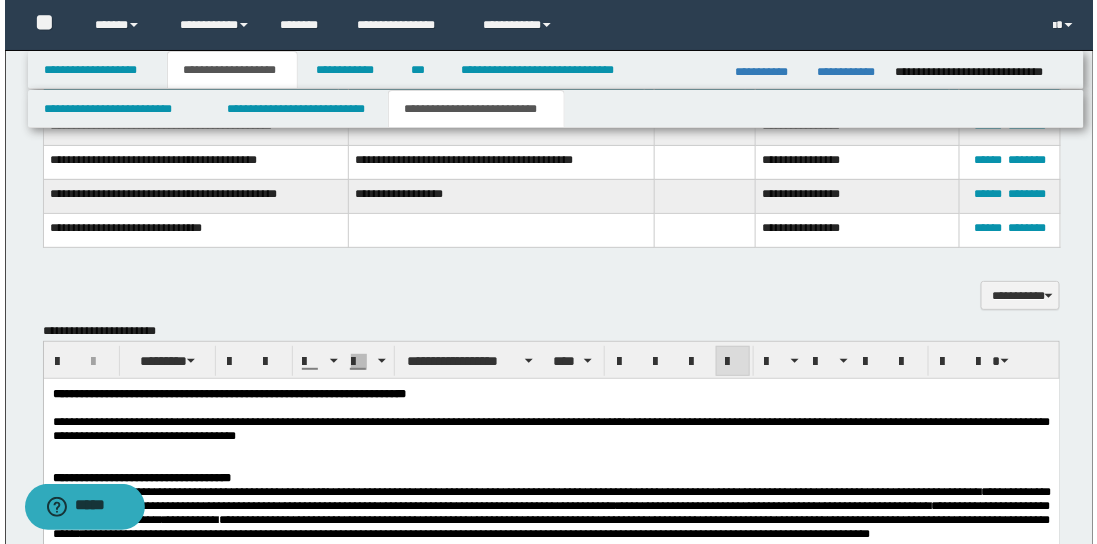 scroll, scrollTop: 1771, scrollLeft: 0, axis: vertical 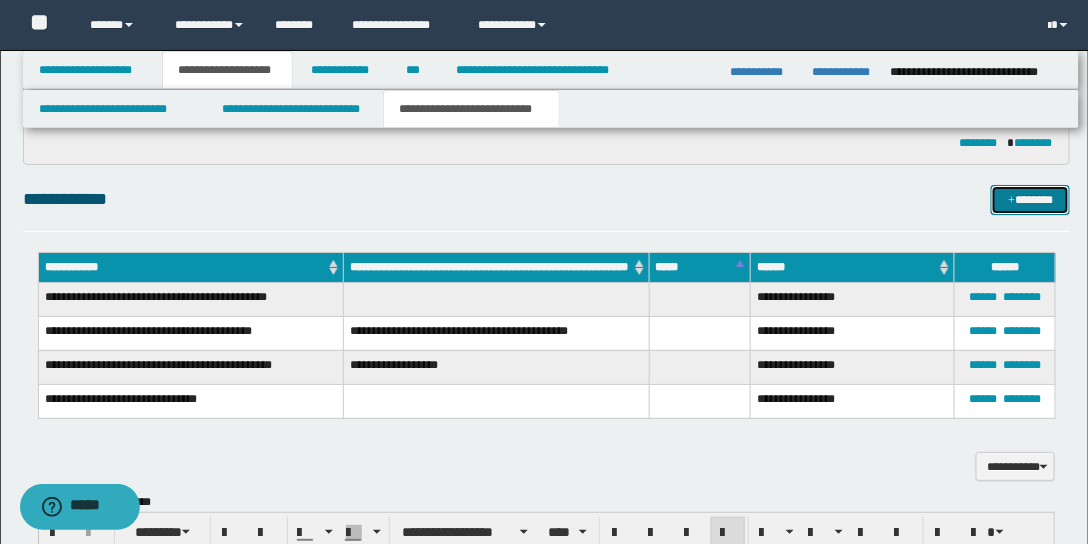 click on "*******" at bounding box center (1030, 199) 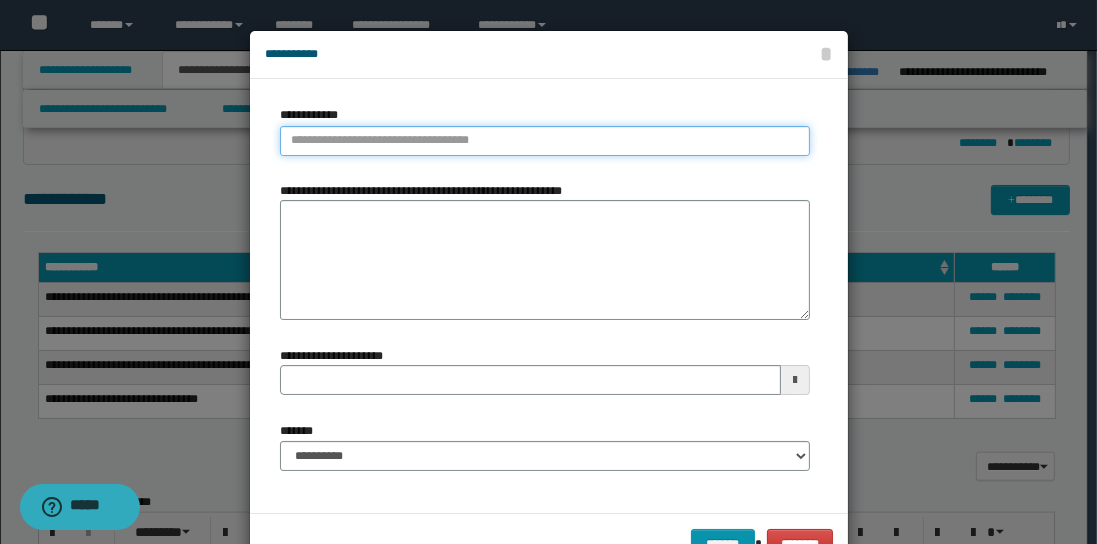 click on "**********" at bounding box center [545, 141] 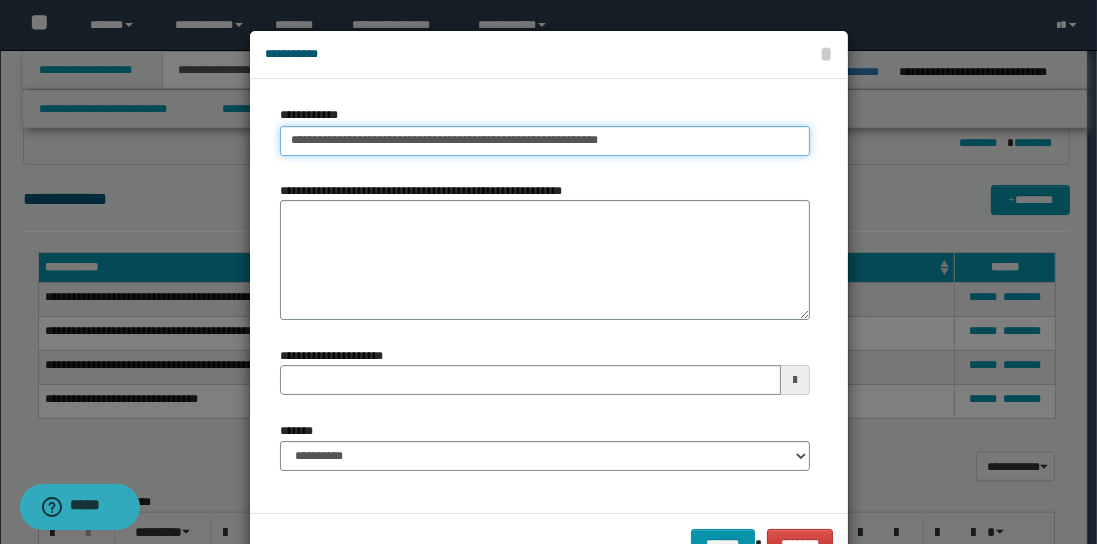 type on "**********" 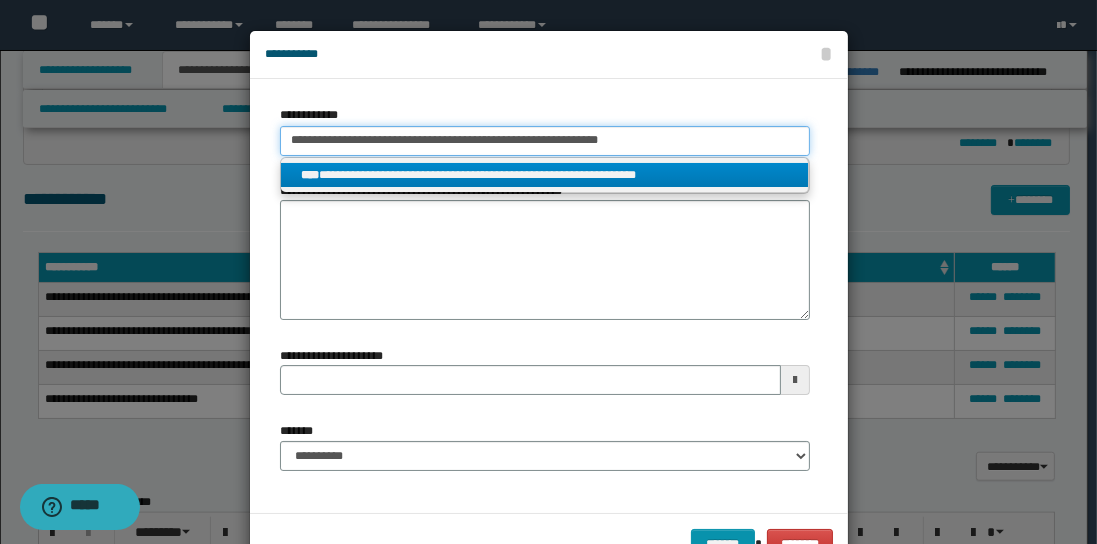 type on "**********" 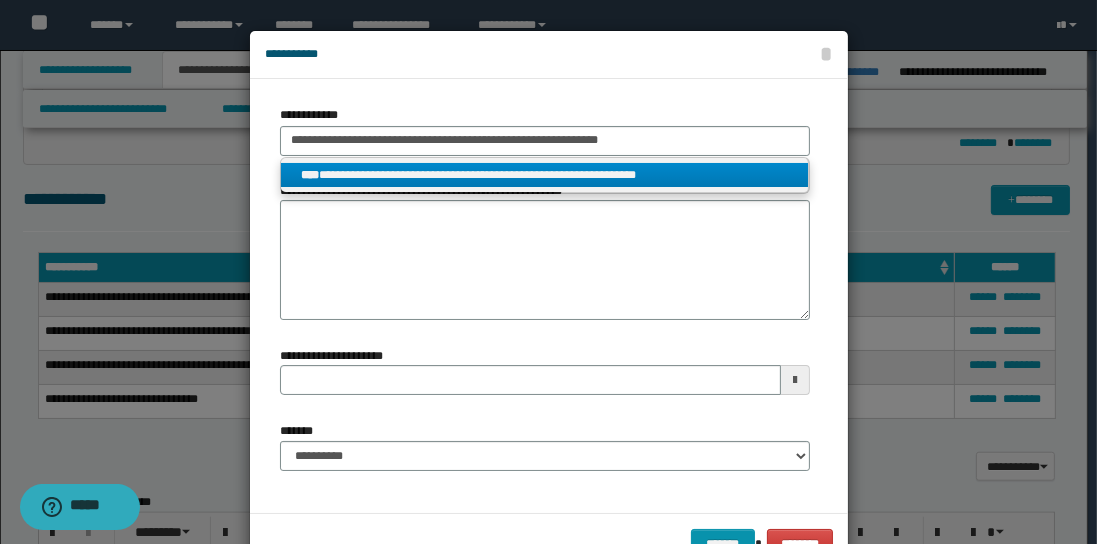 click on "**********" at bounding box center [545, 175] 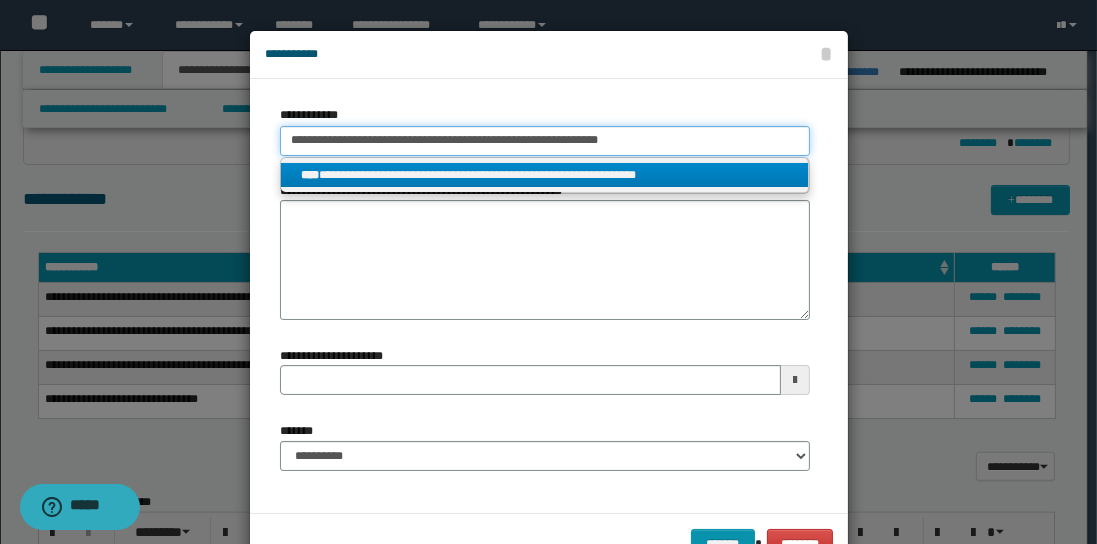 type 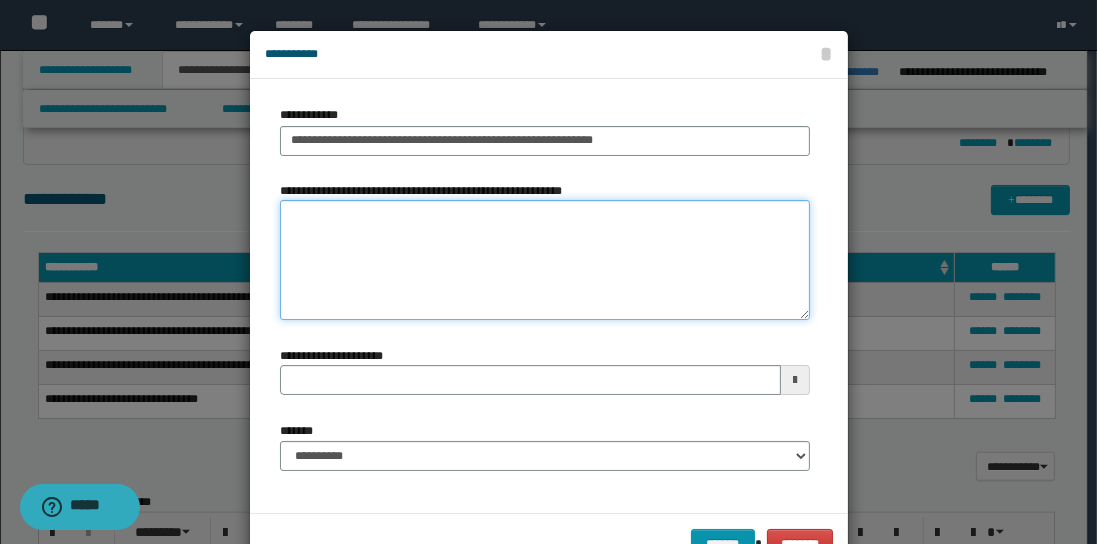 click on "**********" at bounding box center [545, 260] 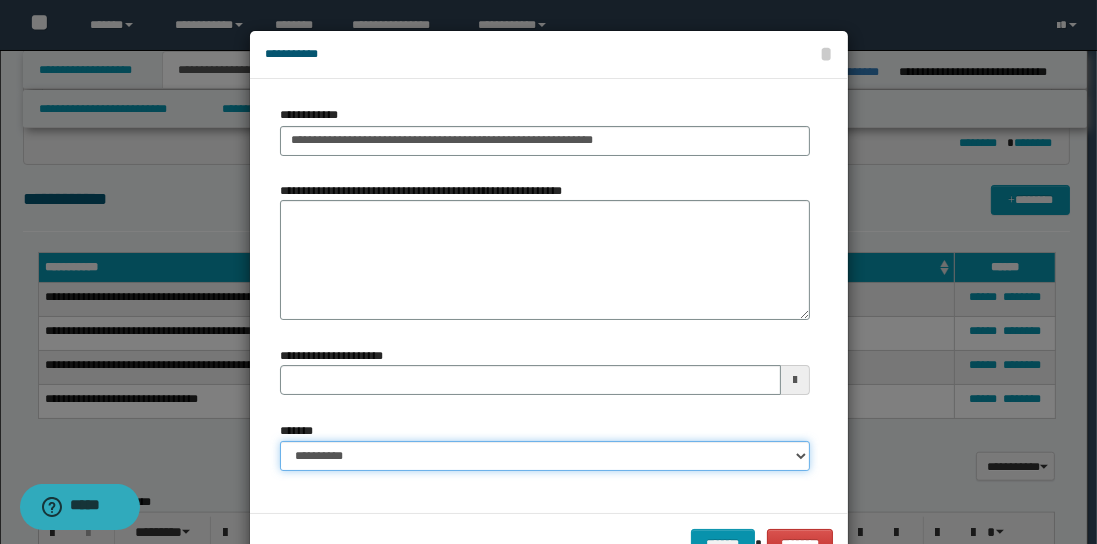 click on "**********" at bounding box center (545, 456) 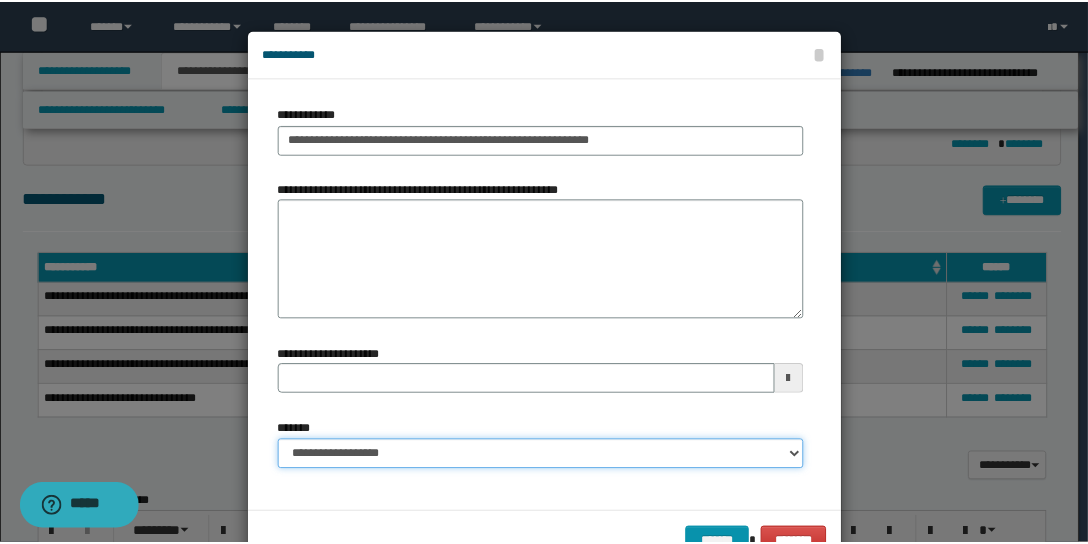 scroll, scrollTop: 58, scrollLeft: 0, axis: vertical 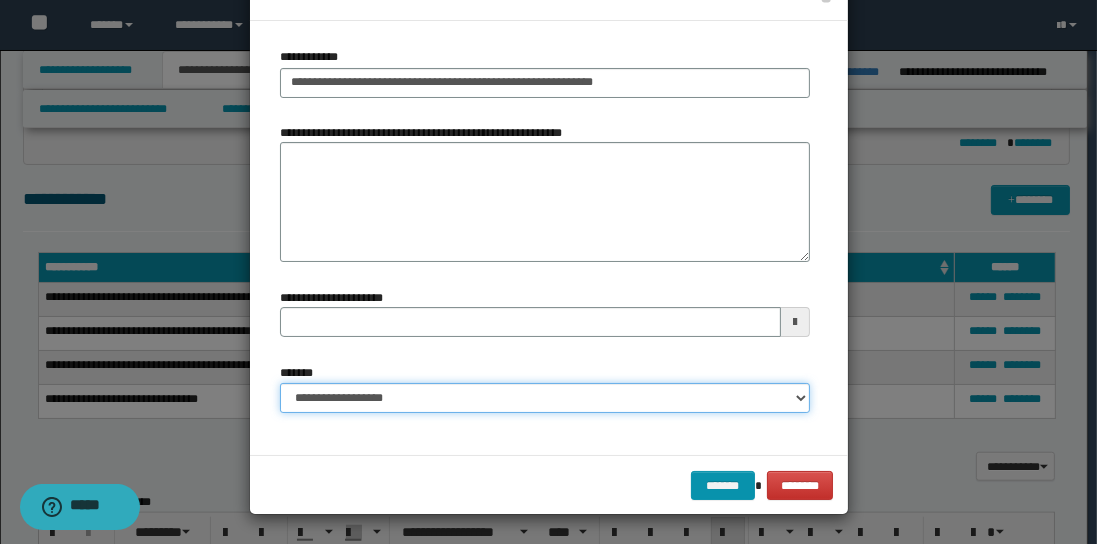 type 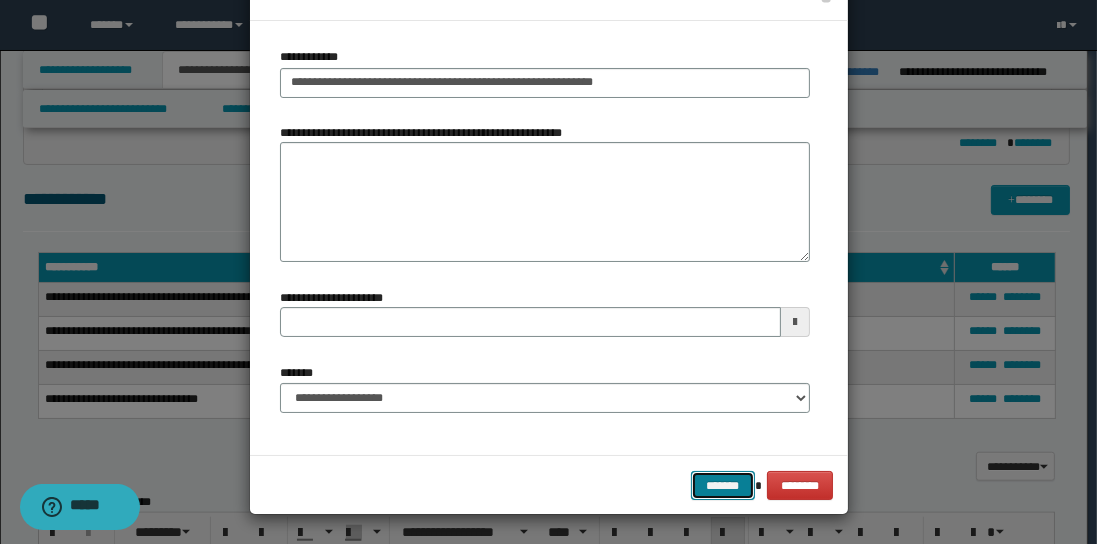 click on "*******" at bounding box center (723, 485) 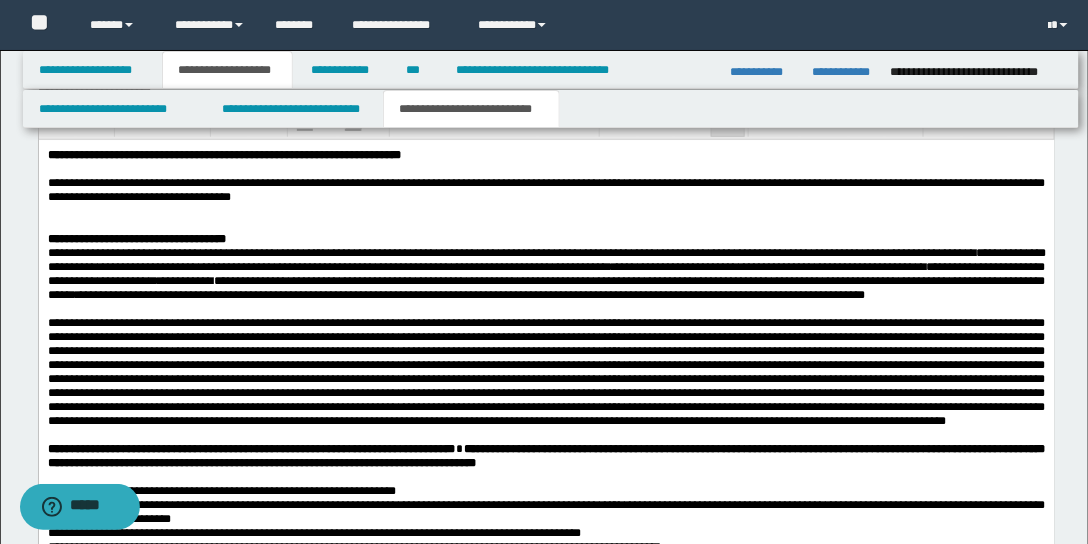 scroll, scrollTop: 1885, scrollLeft: 0, axis: vertical 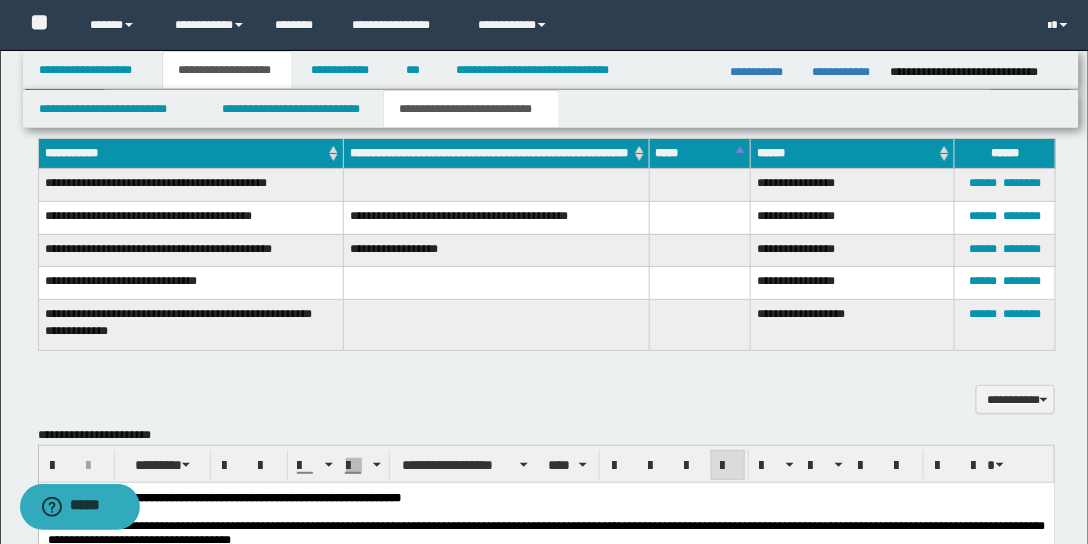click on "**********" at bounding box center [191, 218] 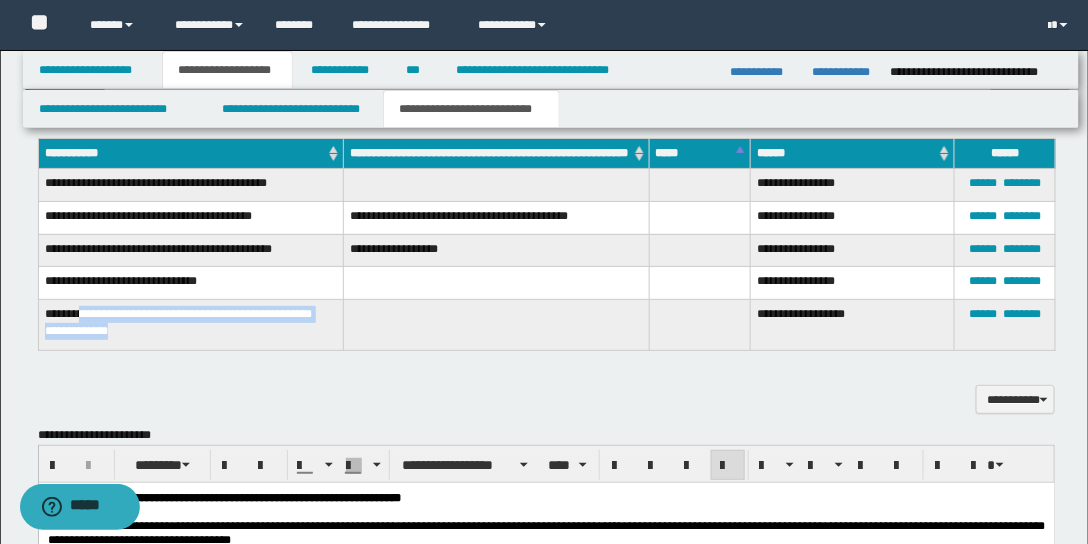 drag, startPoint x: 133, startPoint y: 340, endPoint x: 89, endPoint y: 316, distance: 50.119858 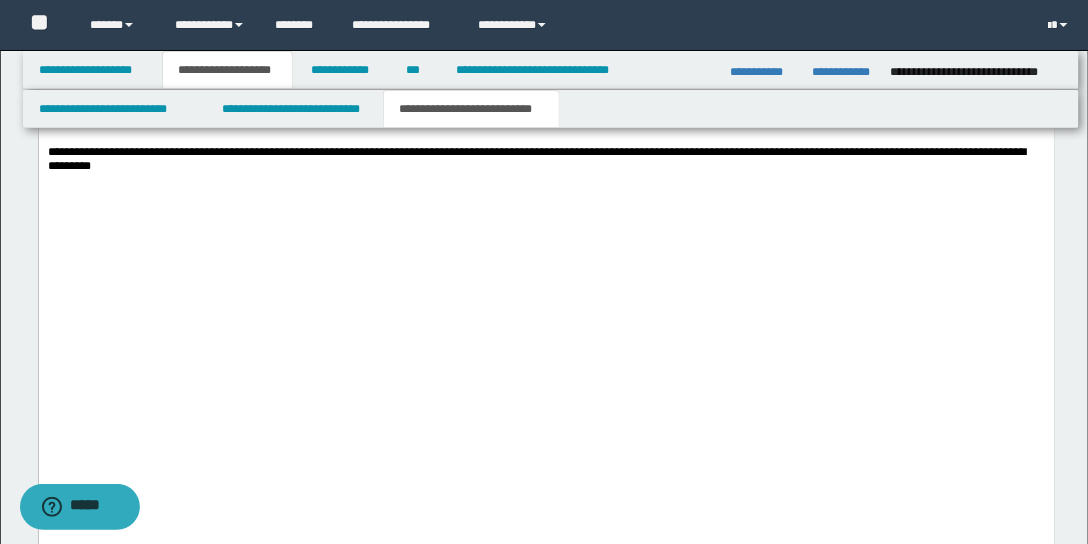 scroll, scrollTop: 4888, scrollLeft: 0, axis: vertical 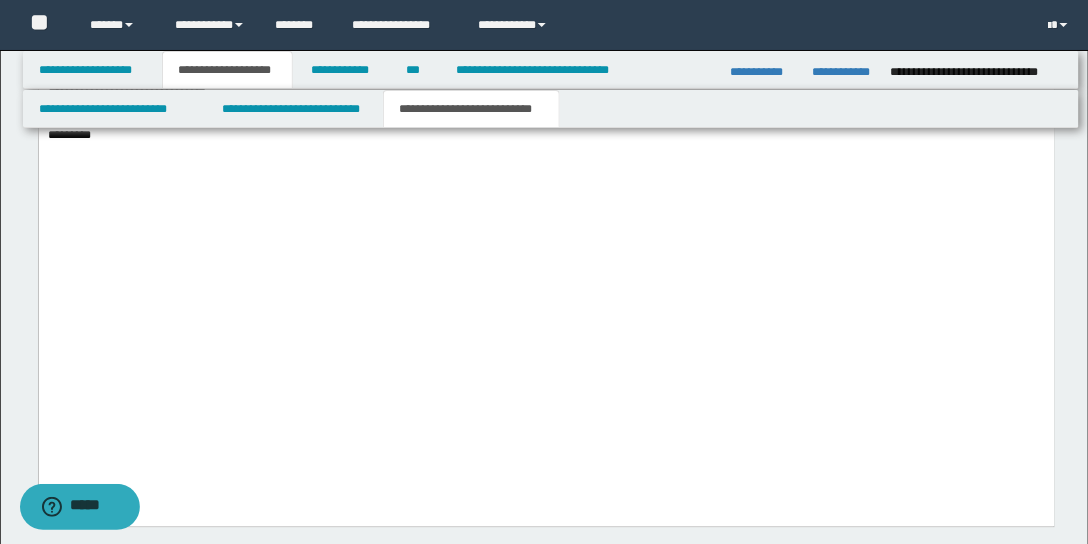 click on "**********" at bounding box center (546, 67) 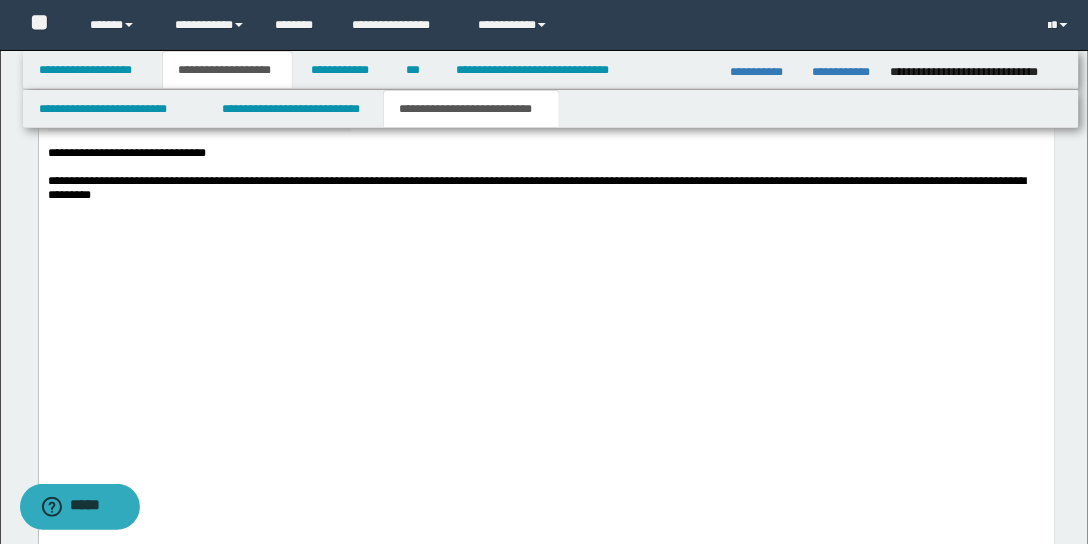 drag, startPoint x: 47, startPoint y: 250, endPoint x: 185, endPoint y: 348, distance: 169.2572 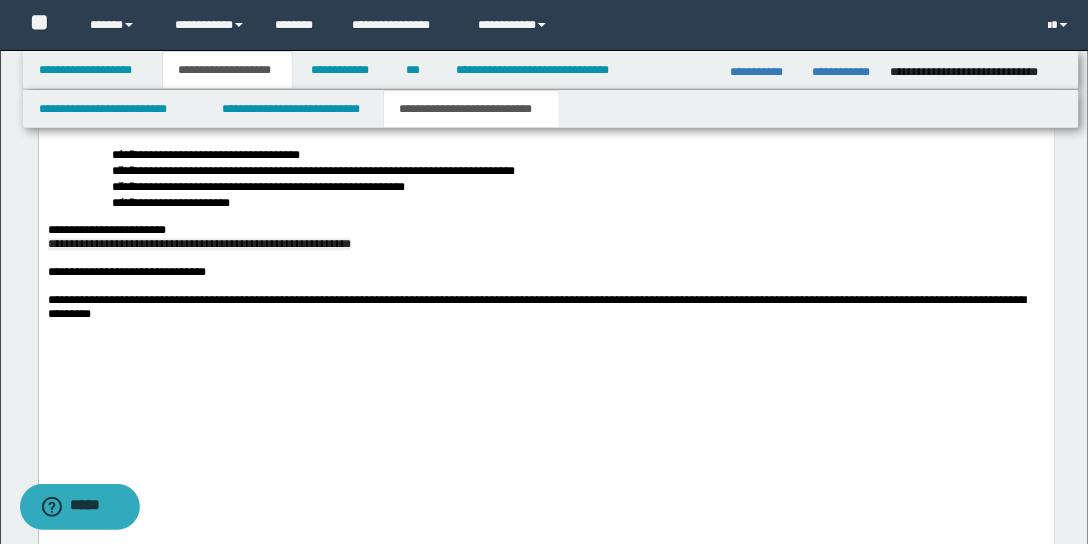 scroll, scrollTop: 5002, scrollLeft: 0, axis: vertical 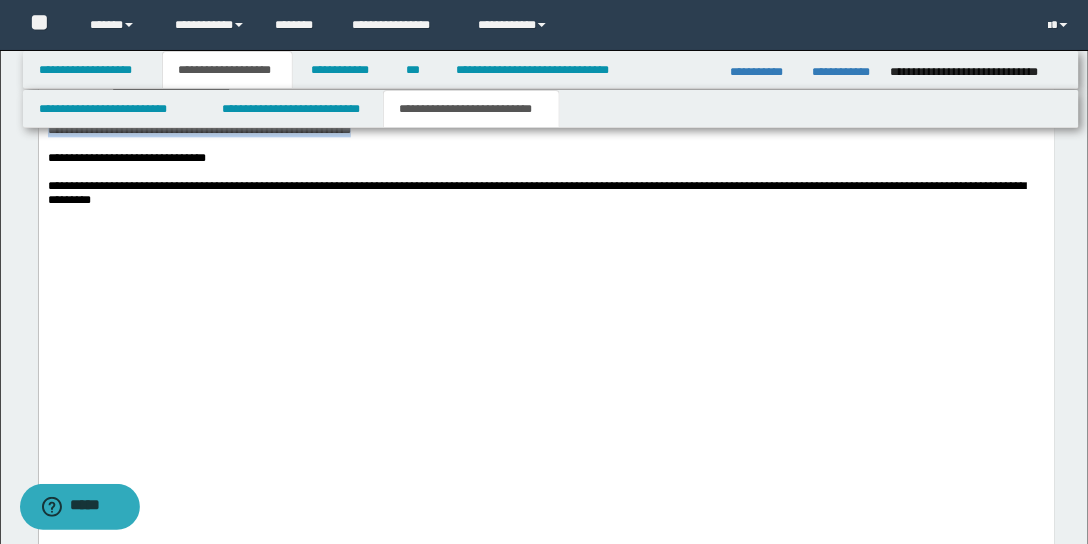 drag, startPoint x: 376, startPoint y: 387, endPoint x: 46, endPoint y: 393, distance: 330.05453 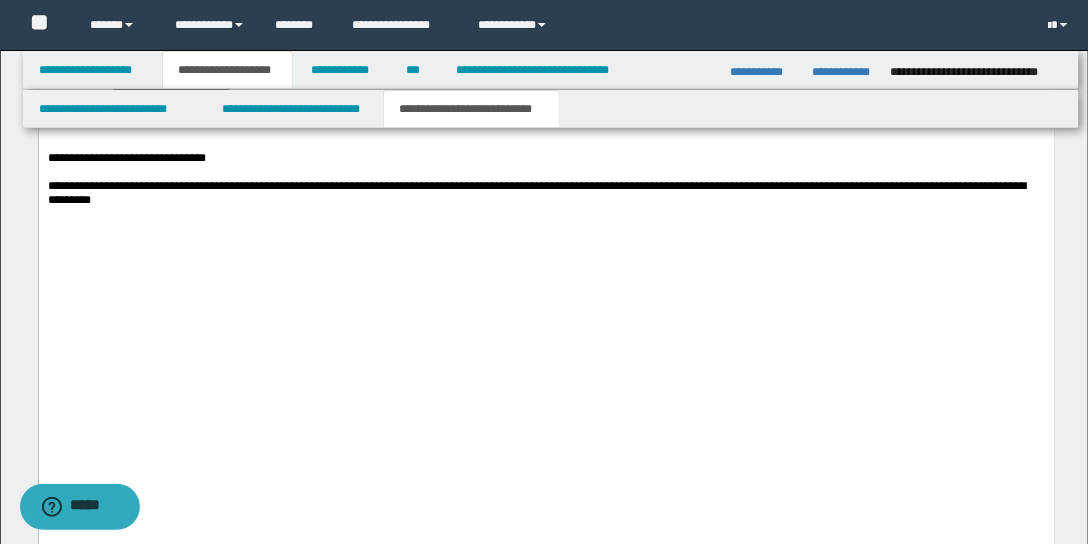 drag, startPoint x: 109, startPoint y: 296, endPoint x: 240, endPoint y: 343, distance: 139.17615 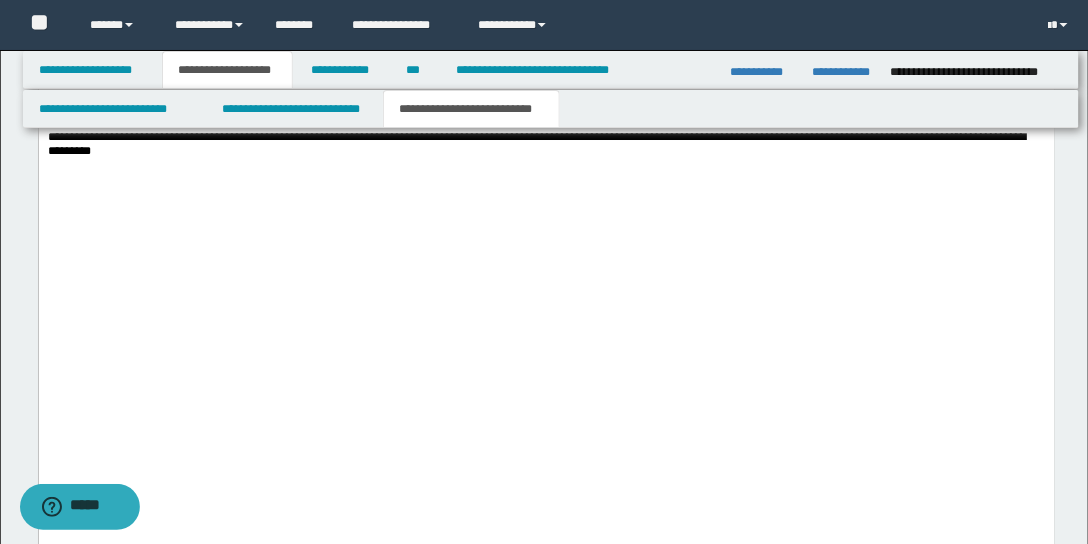 drag, startPoint x: 196, startPoint y: 326, endPoint x: 155, endPoint y: 328, distance: 41.04875 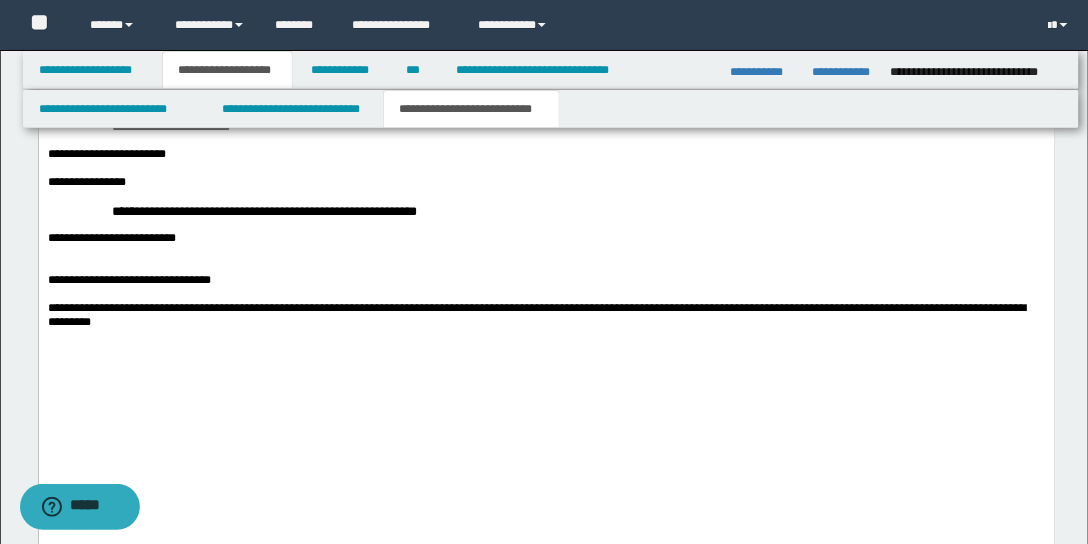scroll, scrollTop: 4888, scrollLeft: 0, axis: vertical 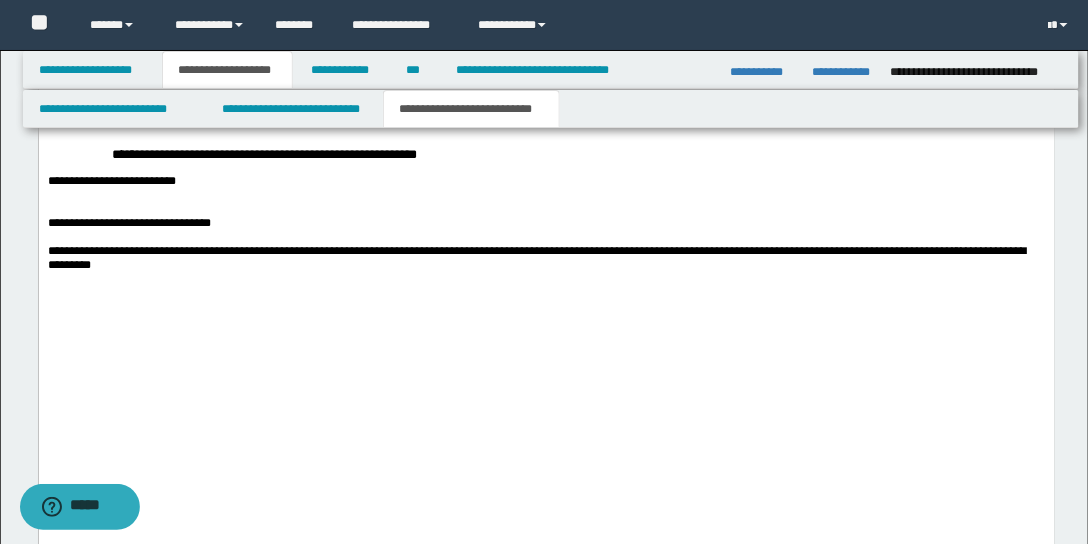 click on "**********" at bounding box center [590, 71] 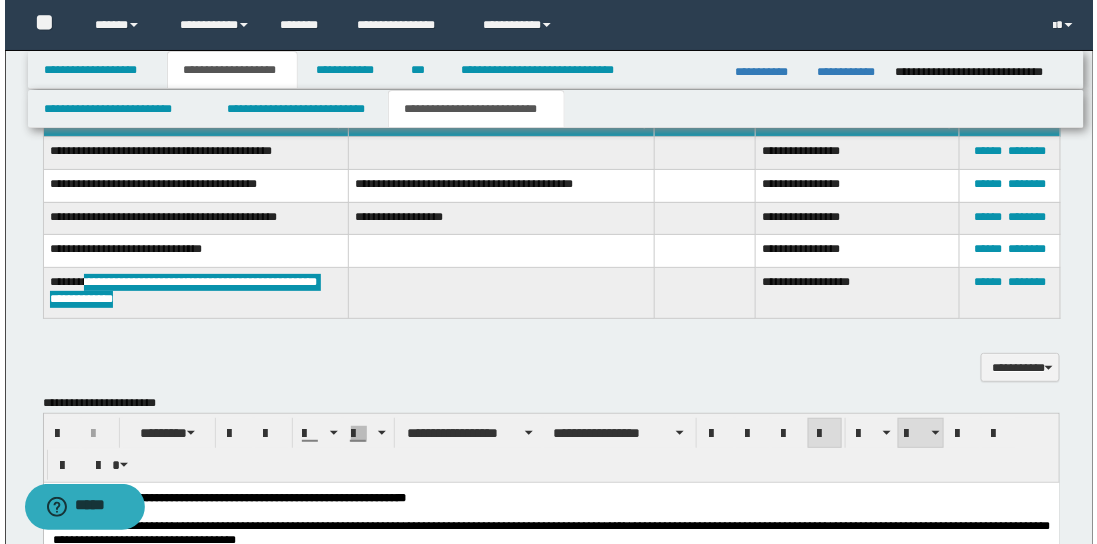 scroll, scrollTop: 1745, scrollLeft: 0, axis: vertical 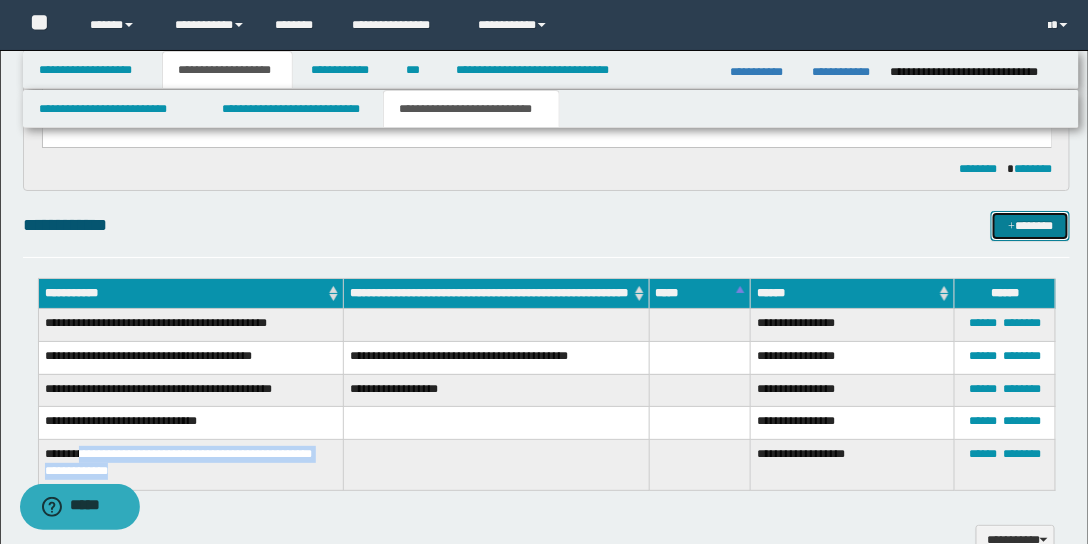 click on "*******" at bounding box center [1030, 225] 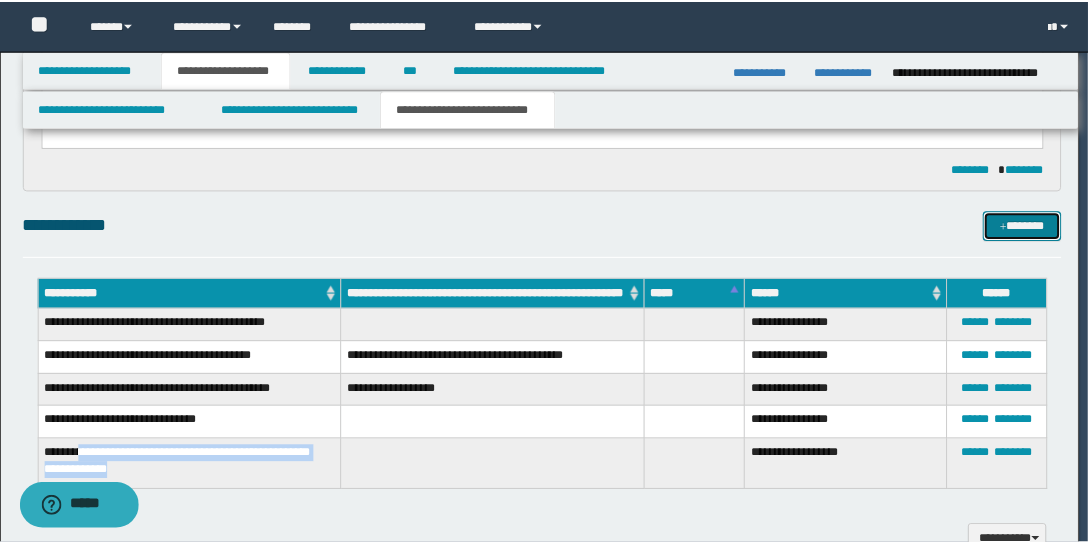scroll, scrollTop: 0, scrollLeft: 0, axis: both 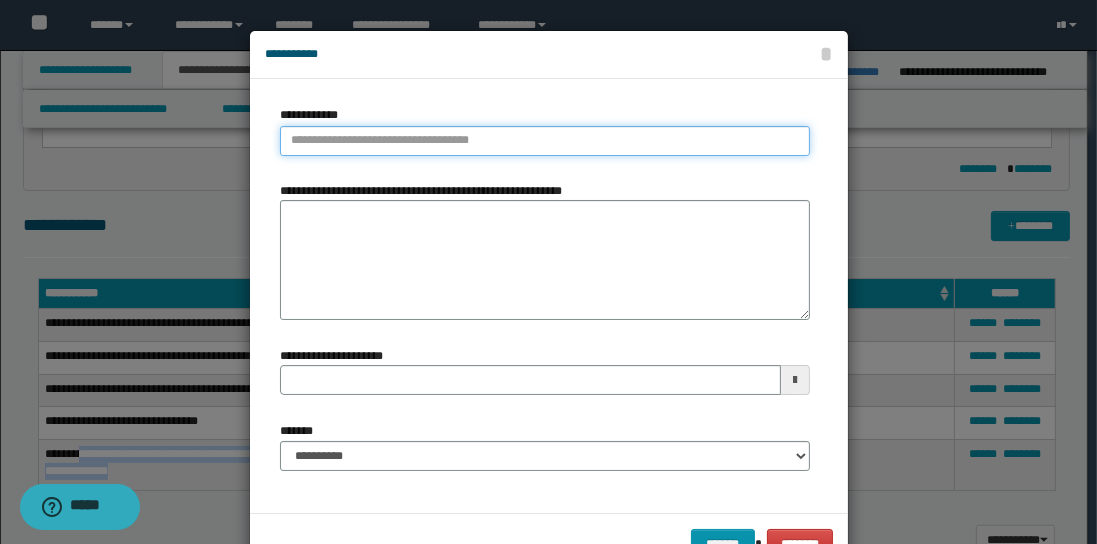 type on "**********" 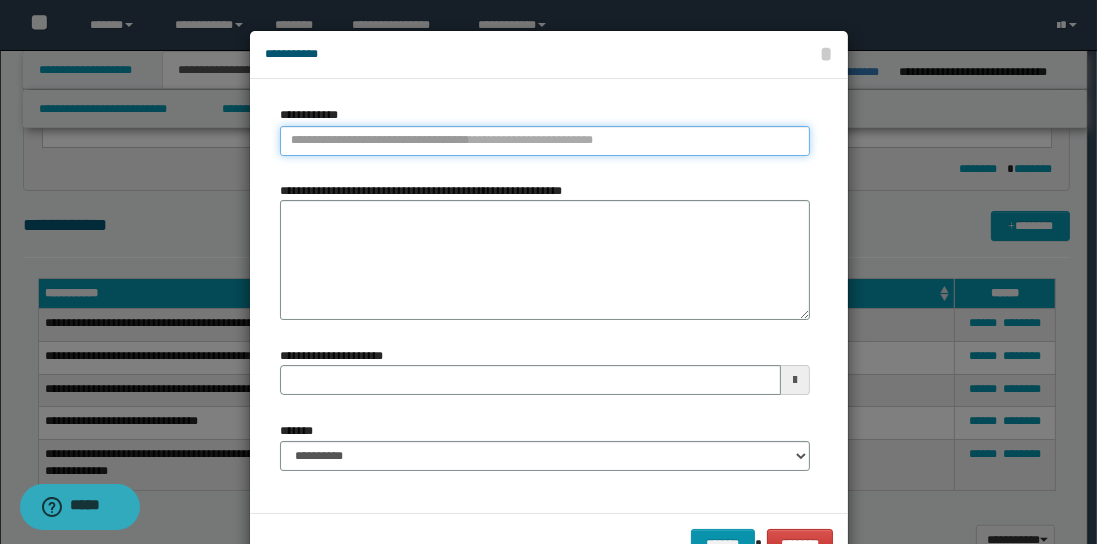 click on "**********" at bounding box center [545, 141] 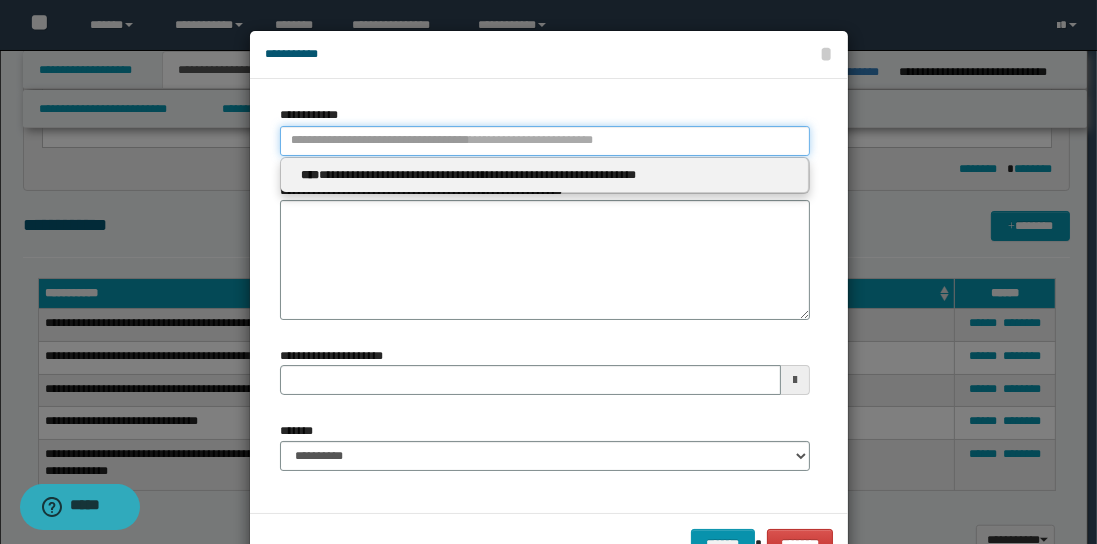 type 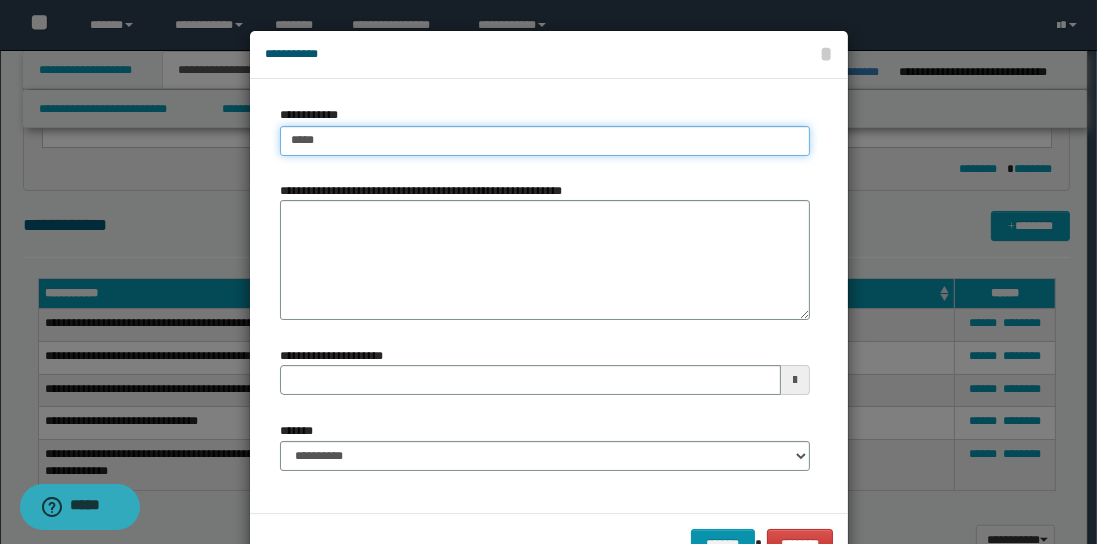 type on "******" 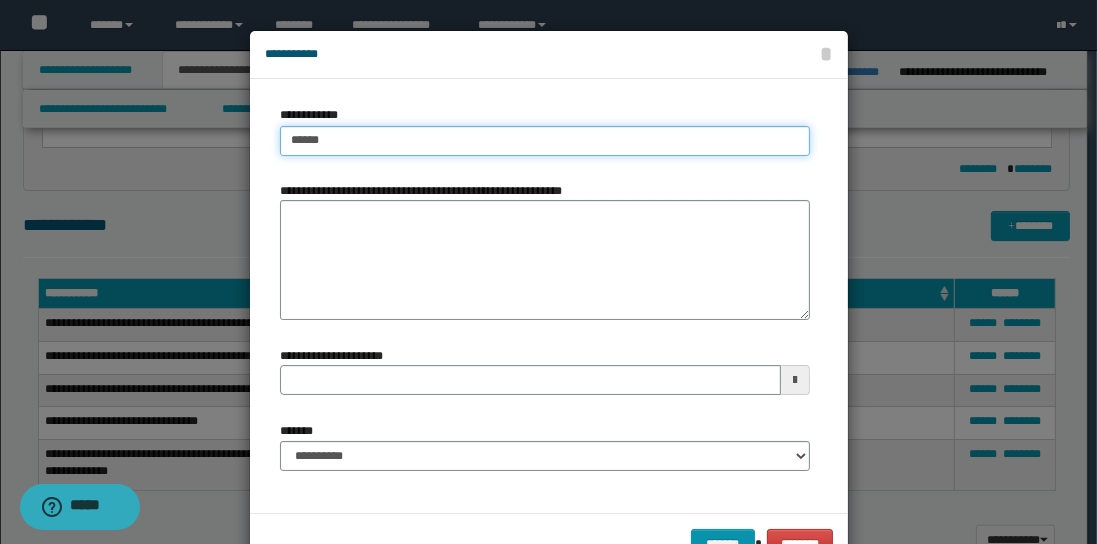 type on "**********" 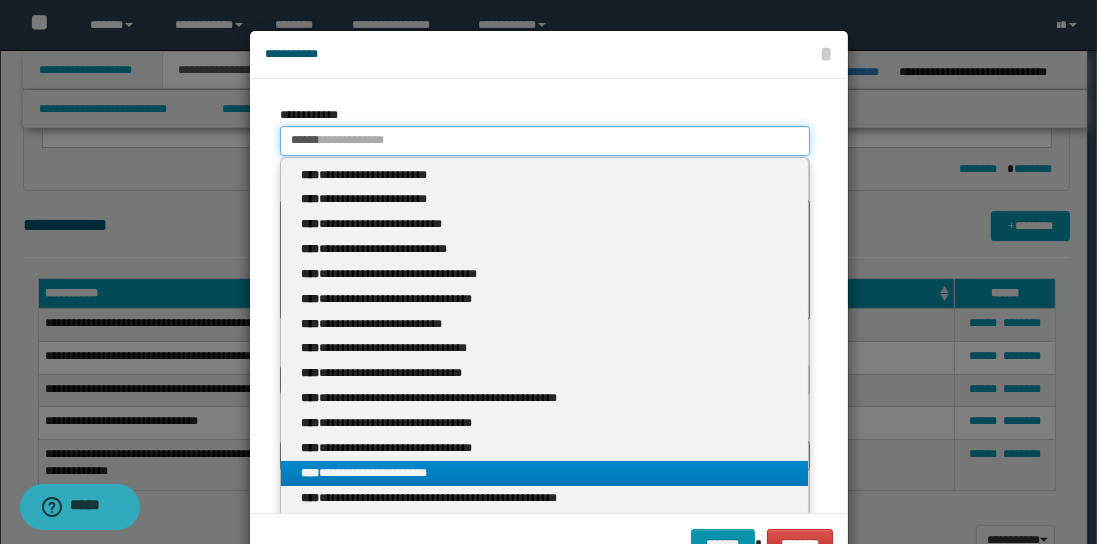 type on "******" 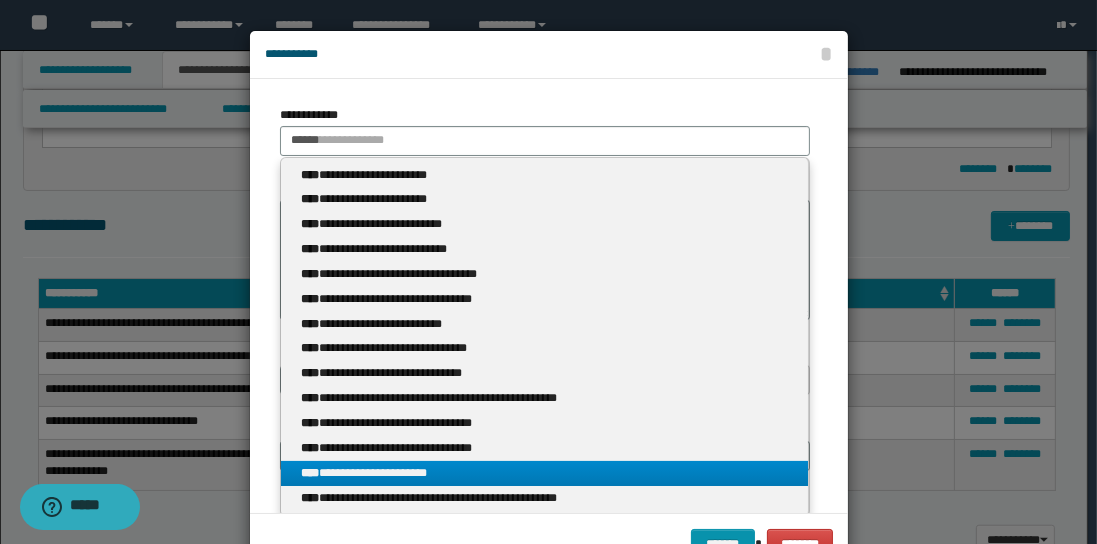 click on "**********" at bounding box center (545, 473) 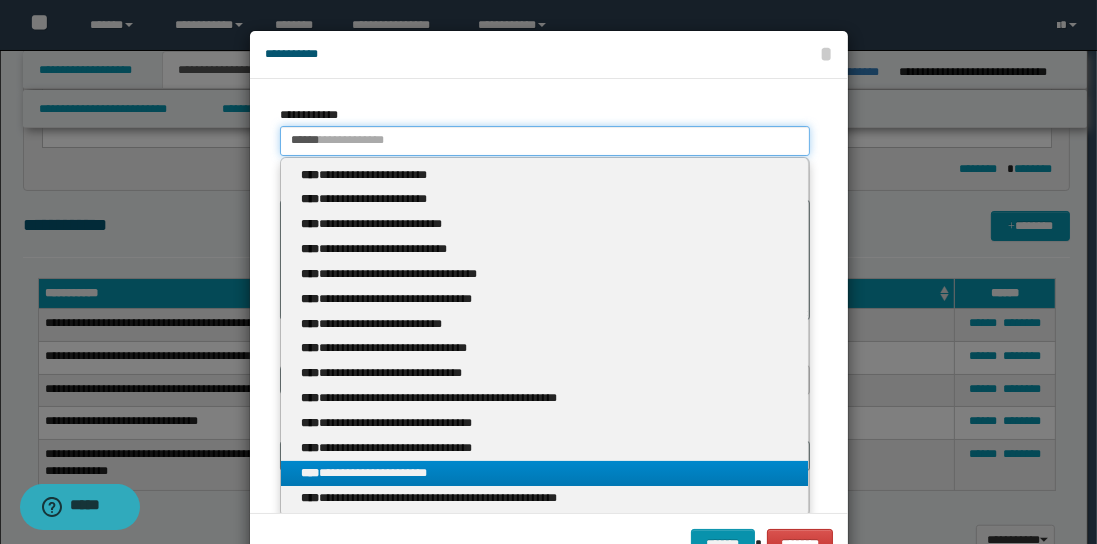 type 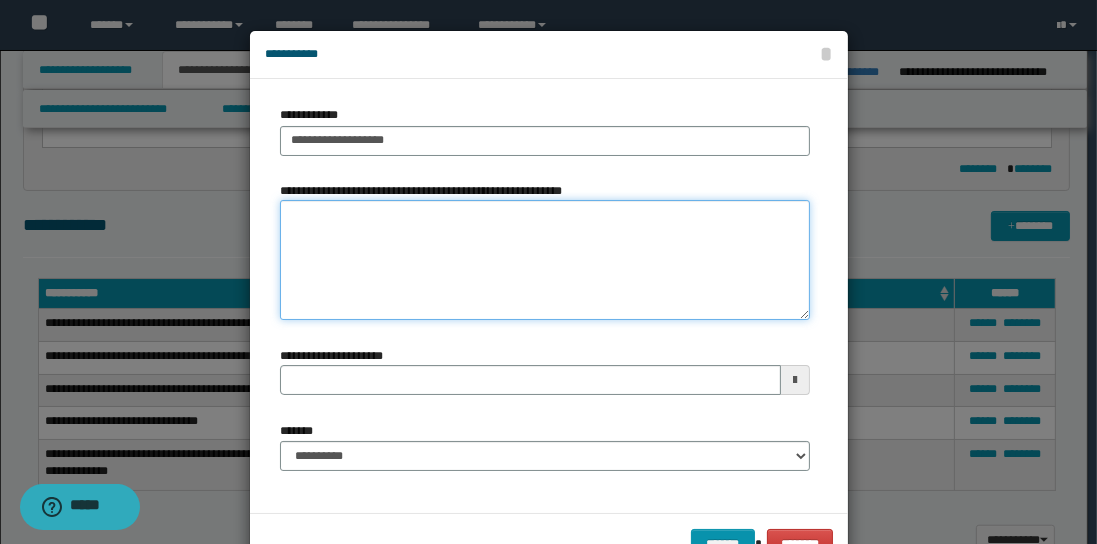 click on "**********" at bounding box center (545, 260) 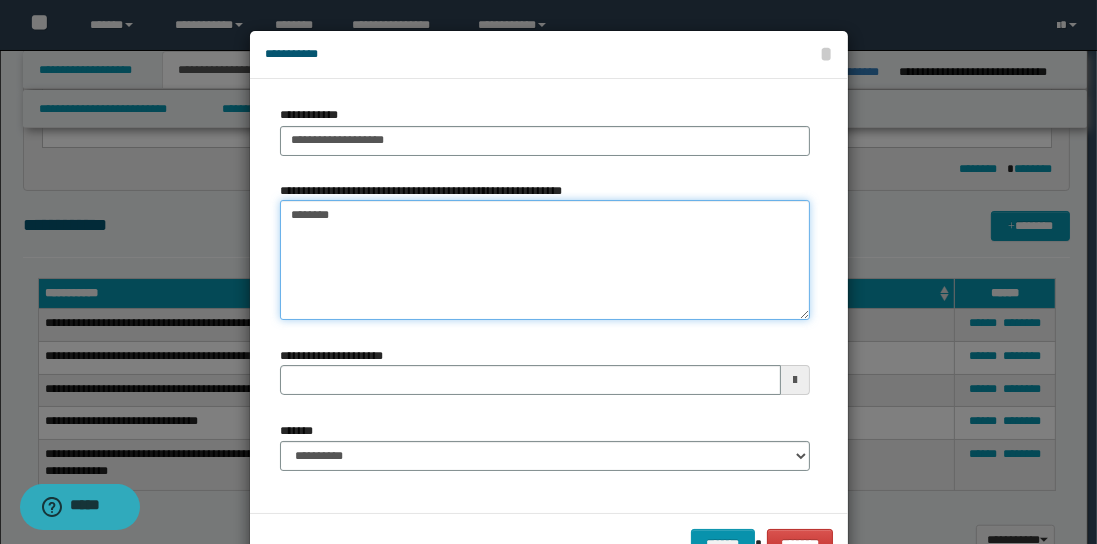 type on "*********" 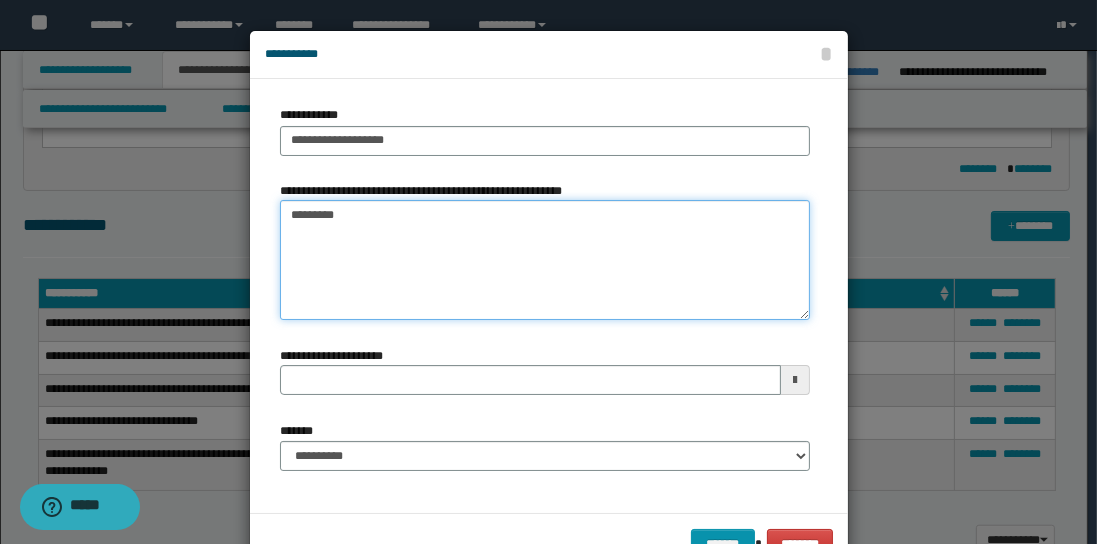 type 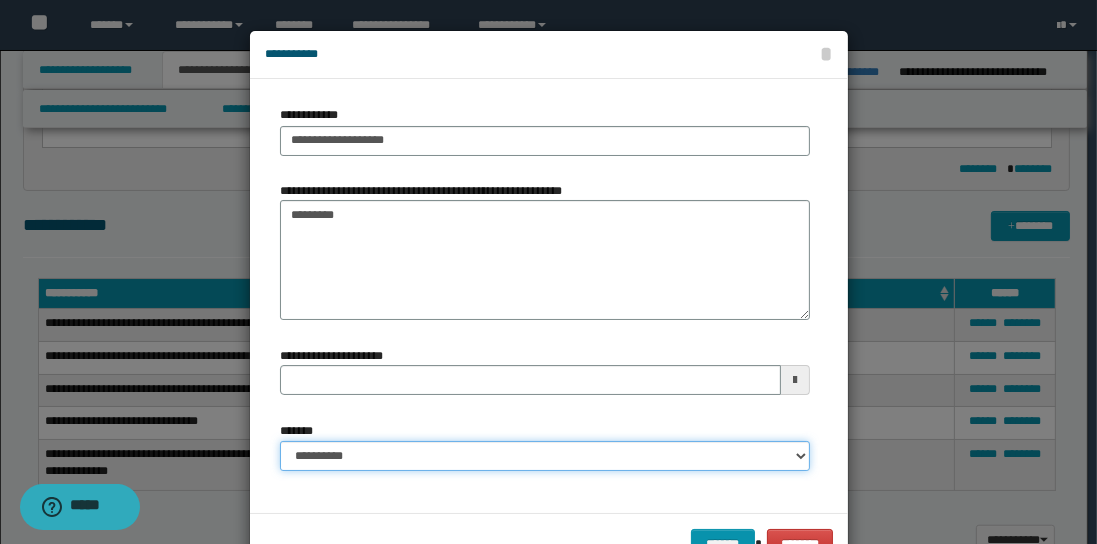 click on "**********" at bounding box center (545, 456) 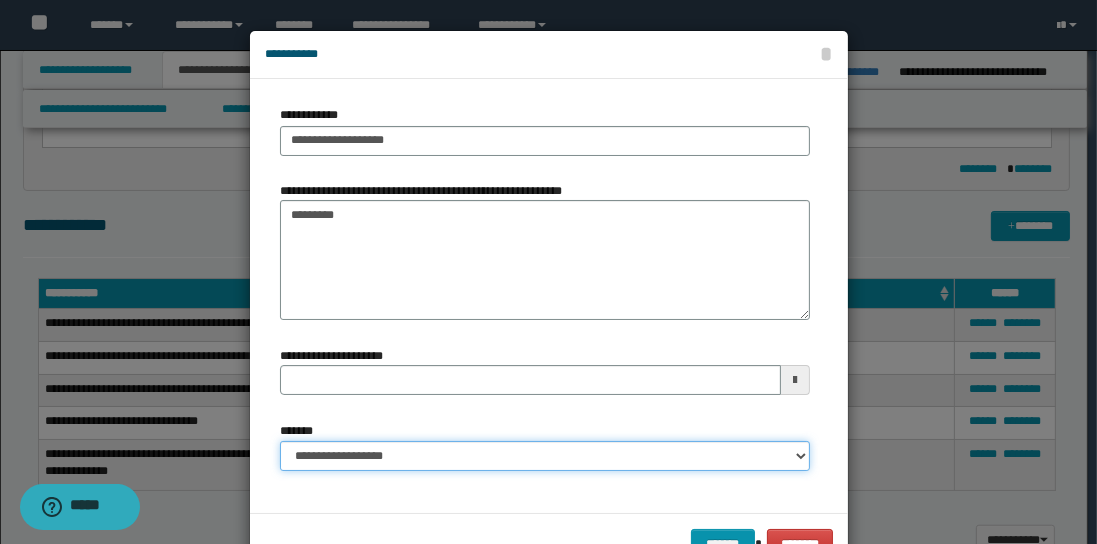 click on "**********" at bounding box center [545, 456] 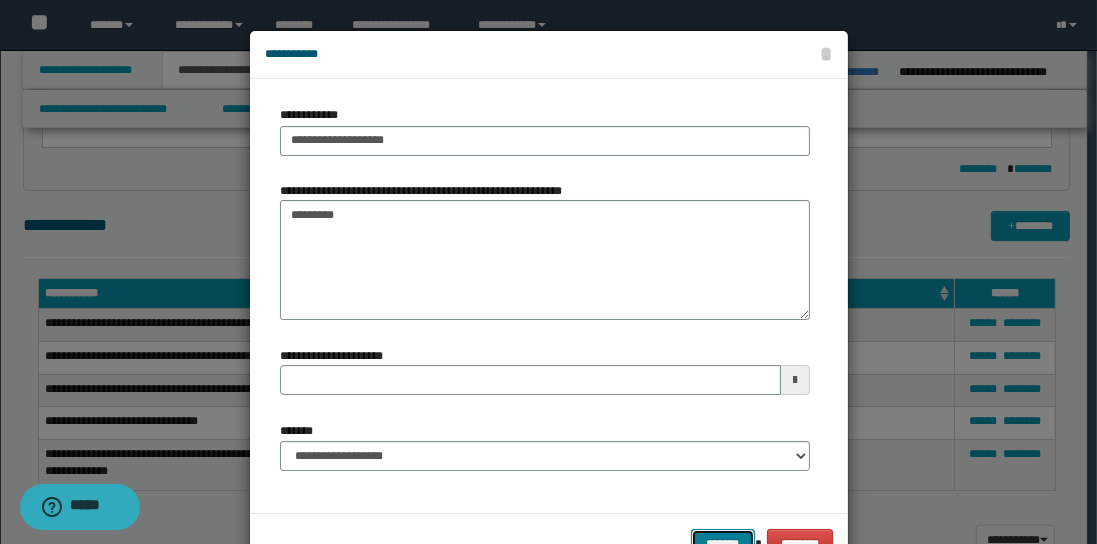 click on "*******" at bounding box center [723, 543] 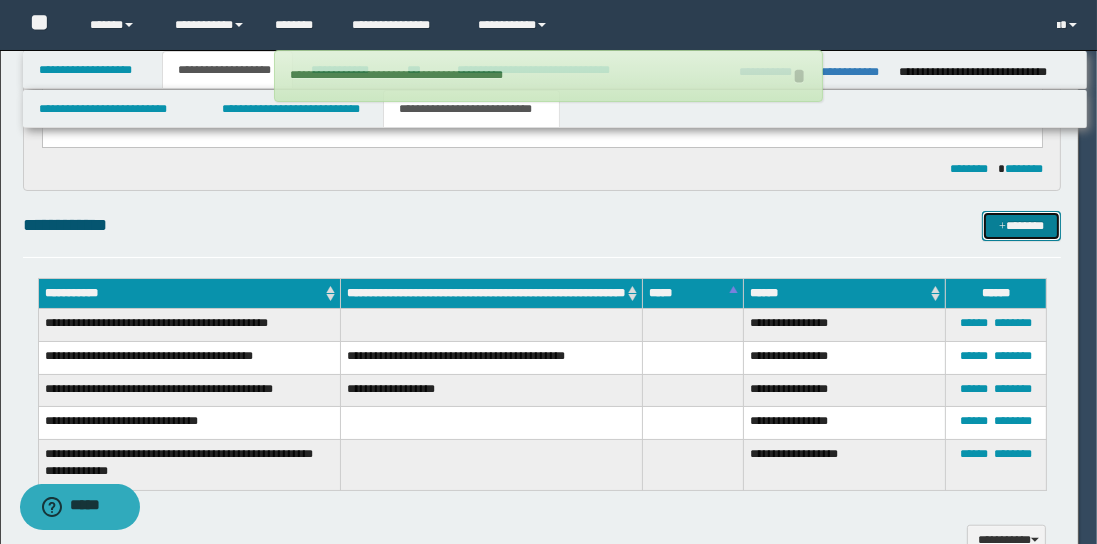 type 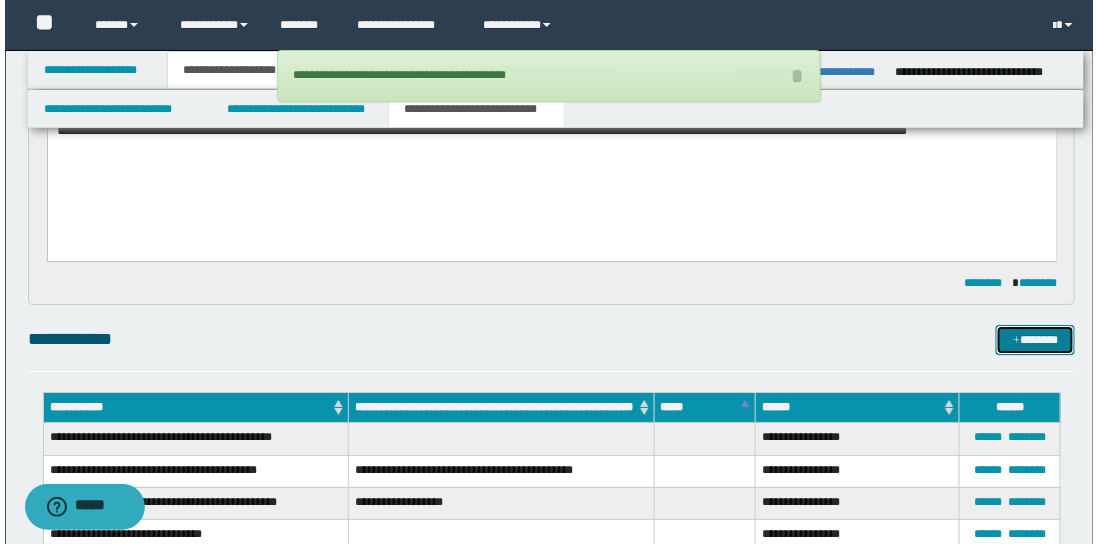 scroll, scrollTop: 1574, scrollLeft: 0, axis: vertical 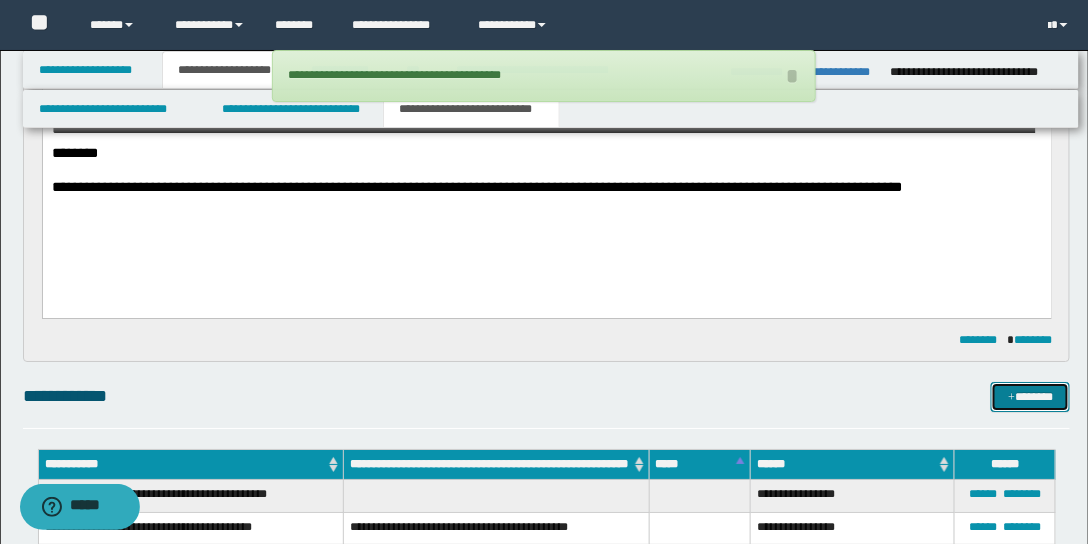 click on "*******" at bounding box center (1030, 396) 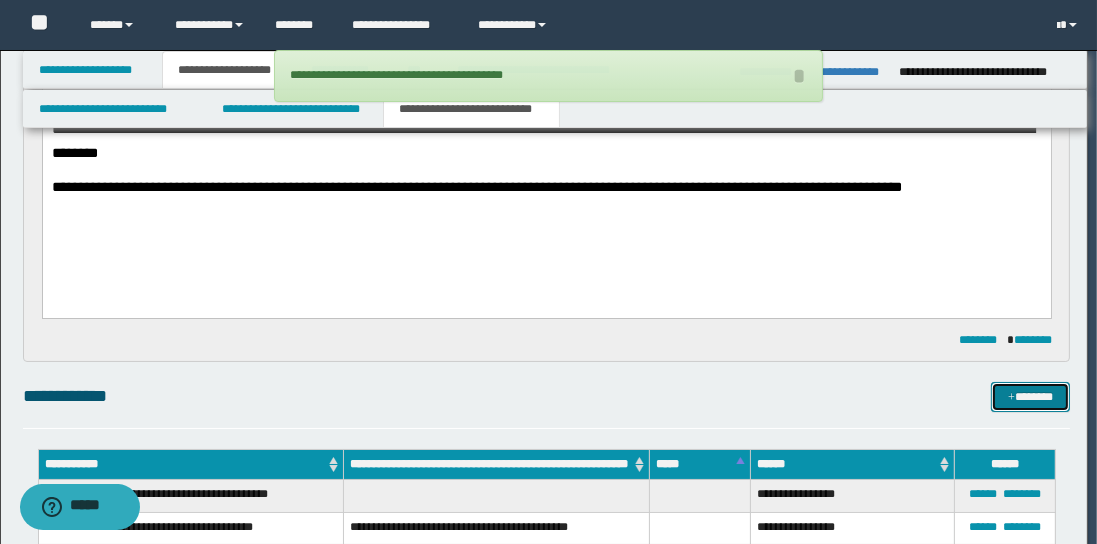 type 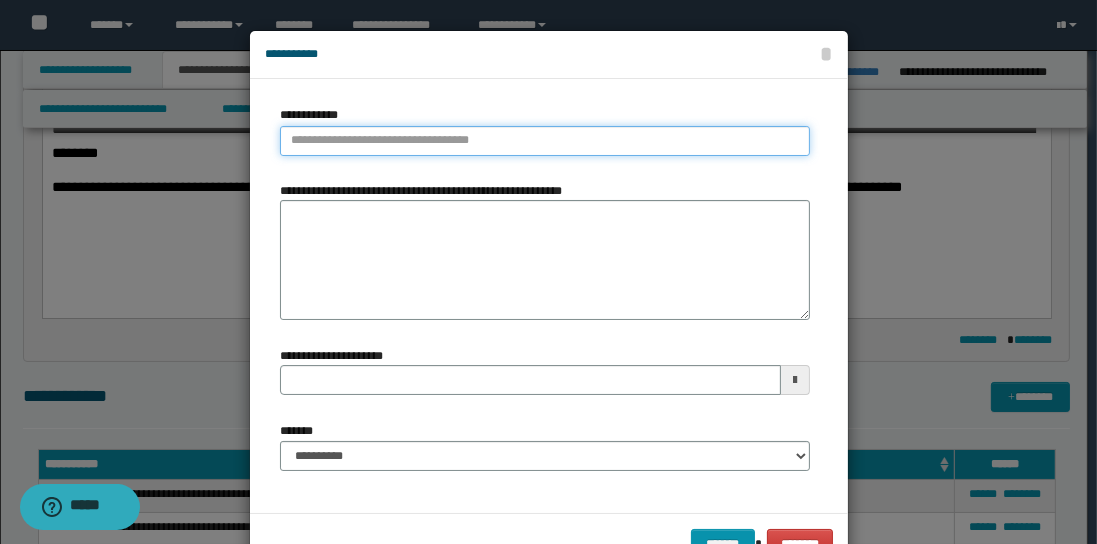 type on "**********" 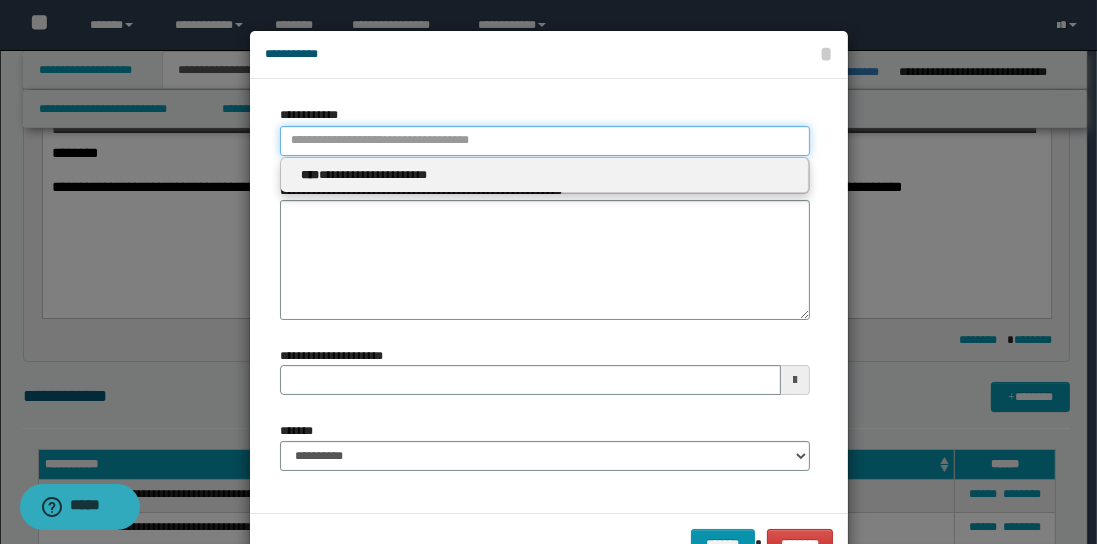 click on "**********" at bounding box center (545, 141) 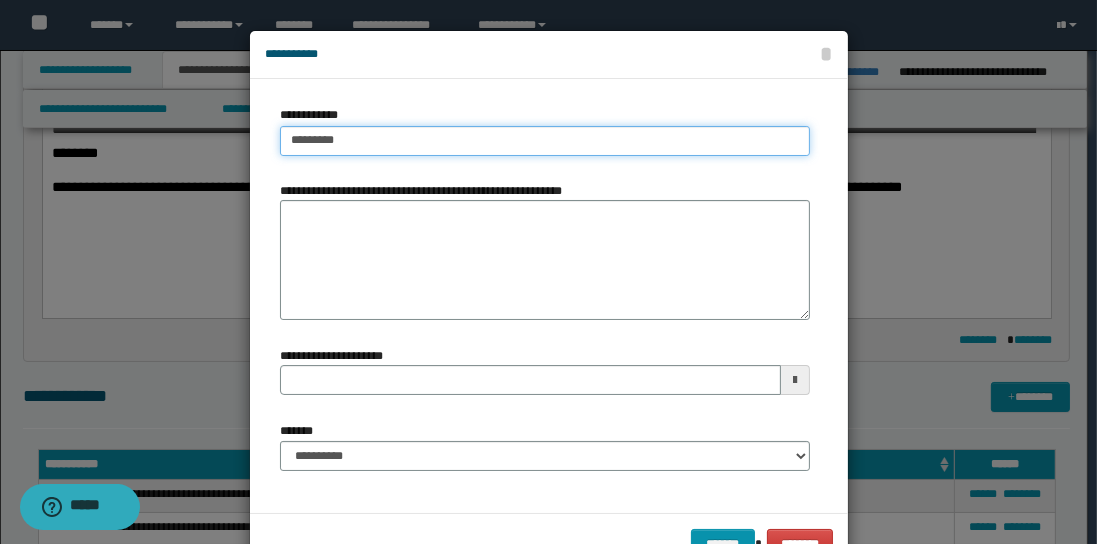 type on "**********" 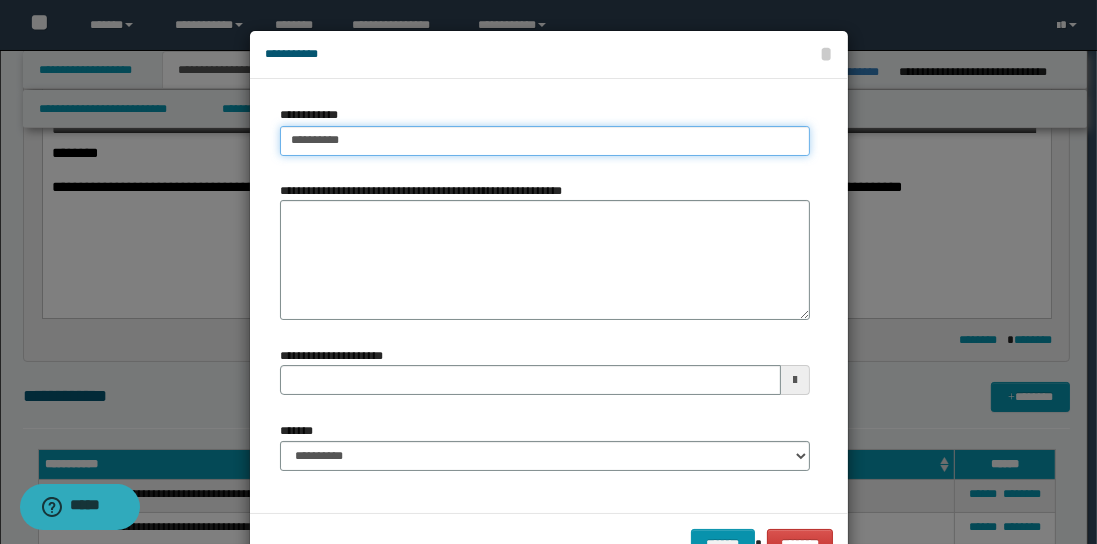 click on "**********" at bounding box center [545, 141] 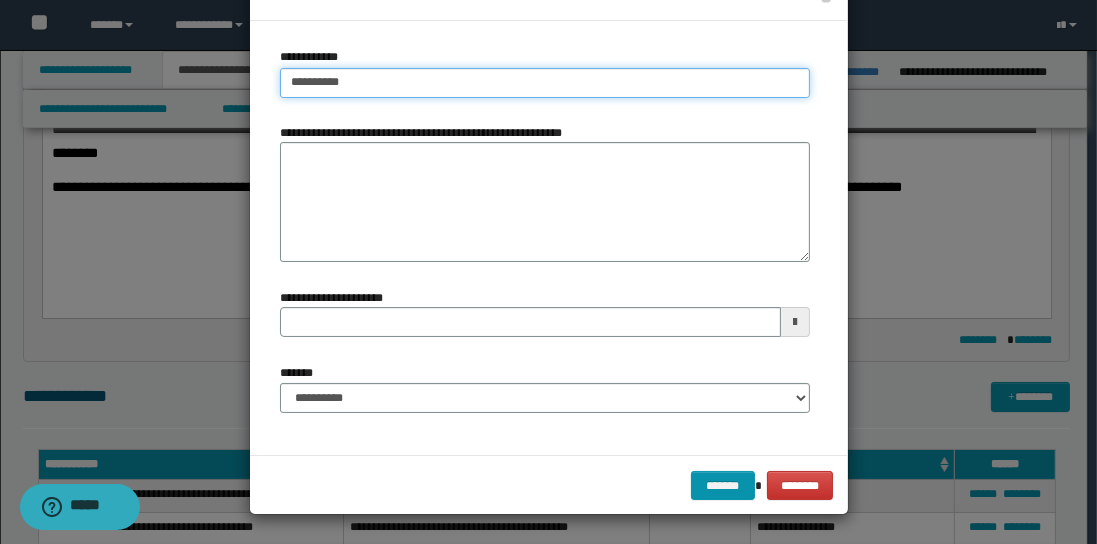 type 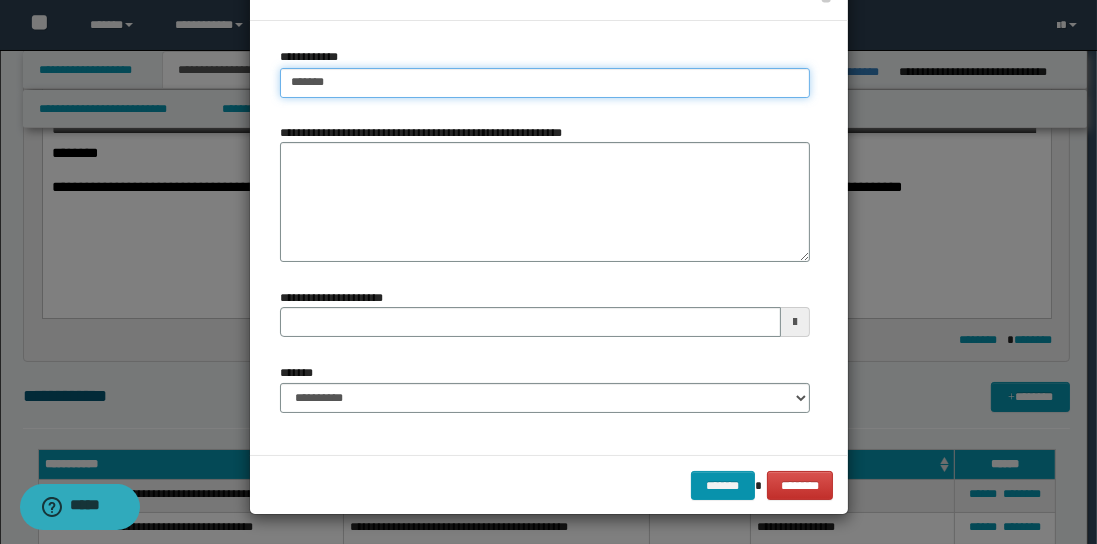 type on "******" 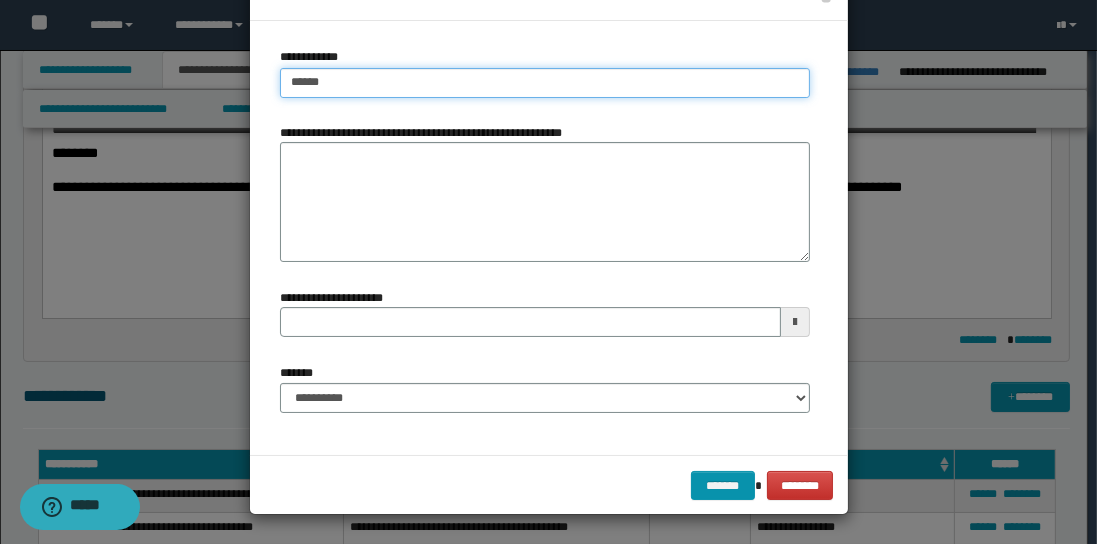 type on "******" 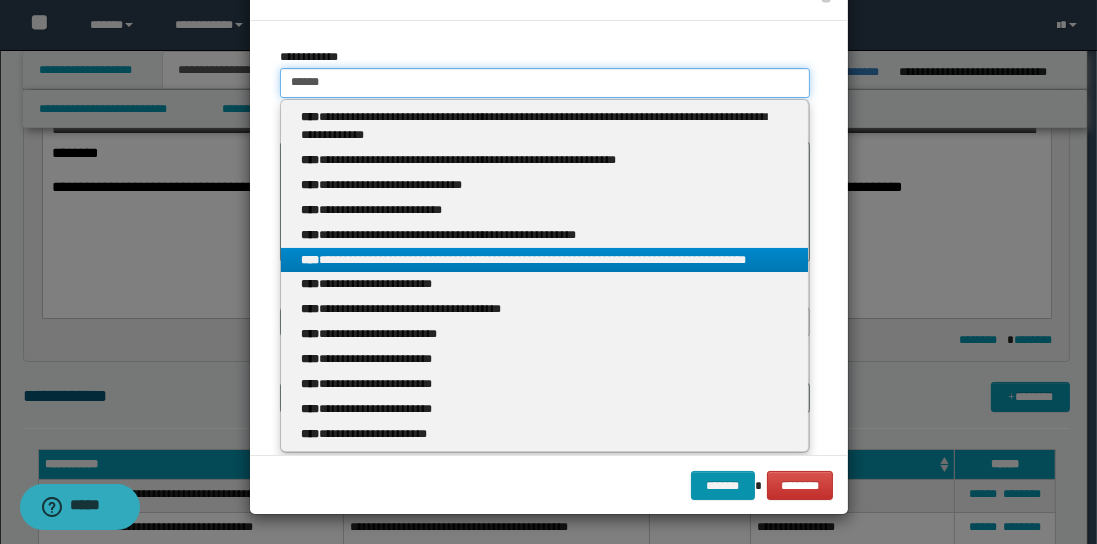 scroll, scrollTop: 0, scrollLeft: 0, axis: both 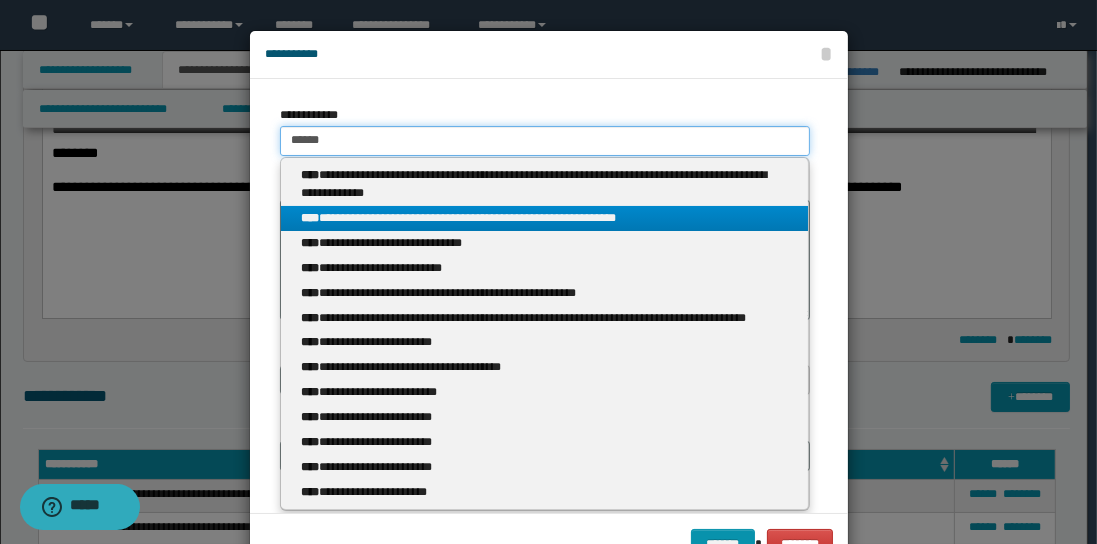 type 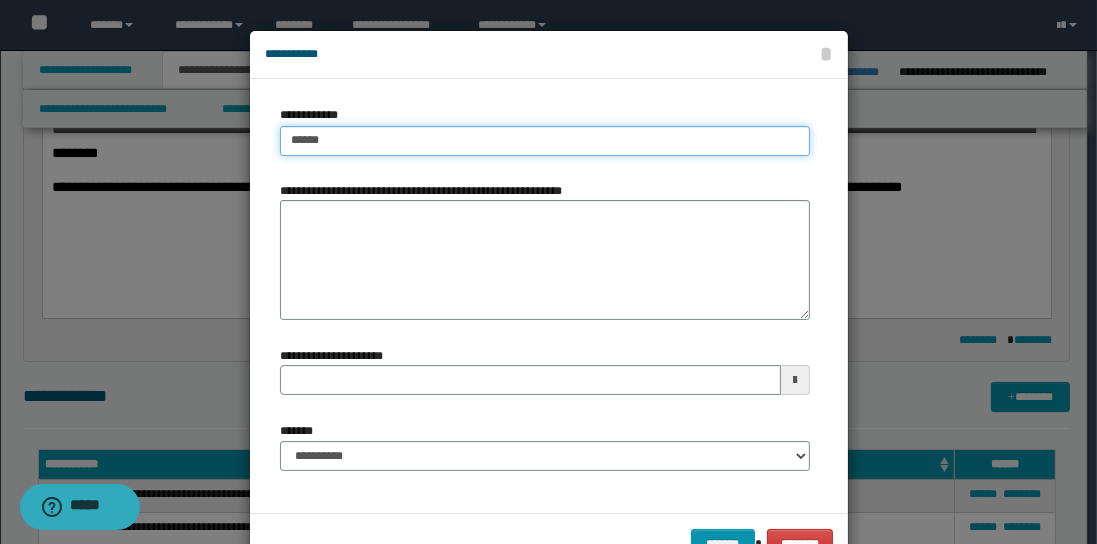 type on "*******" 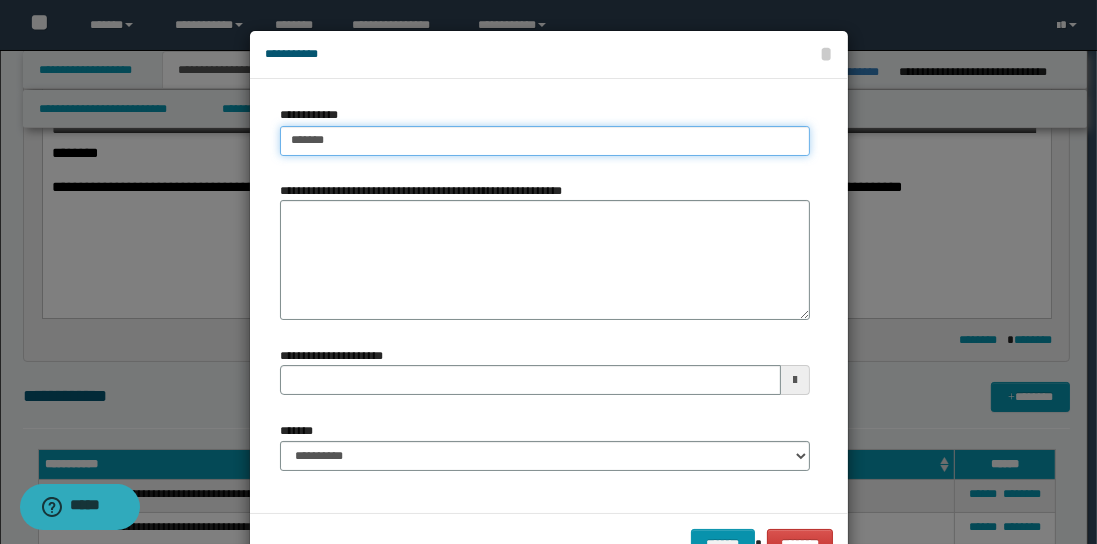 type on "*******" 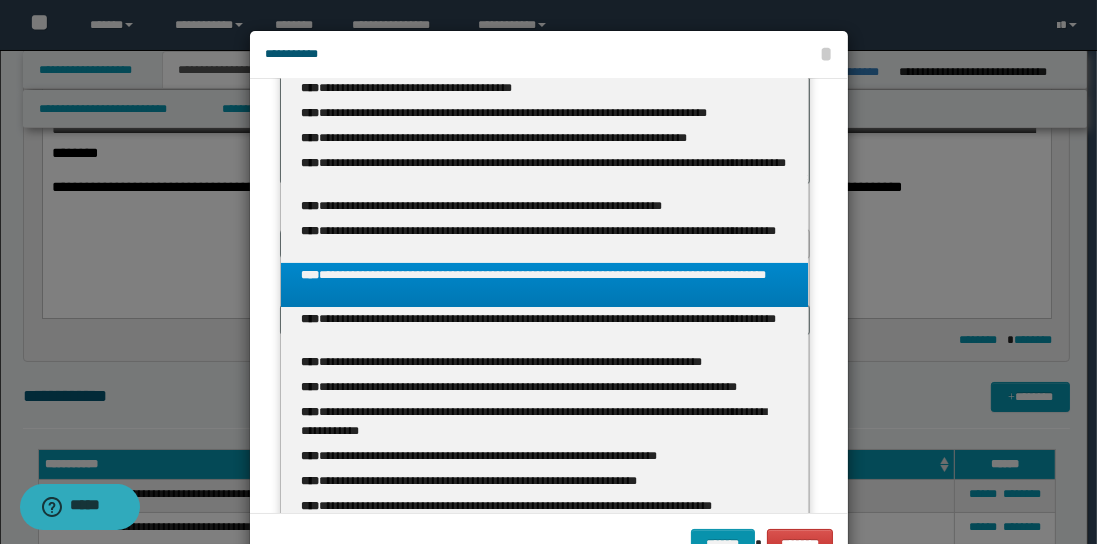 scroll, scrollTop: 0, scrollLeft: 0, axis: both 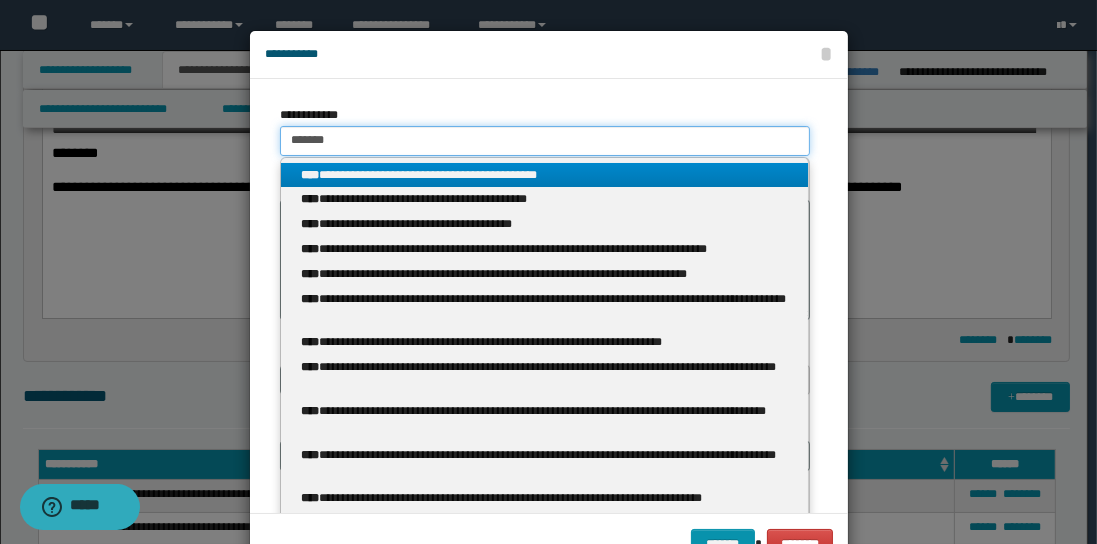 drag, startPoint x: 281, startPoint y: 137, endPoint x: 204, endPoint y: 129, distance: 77.41447 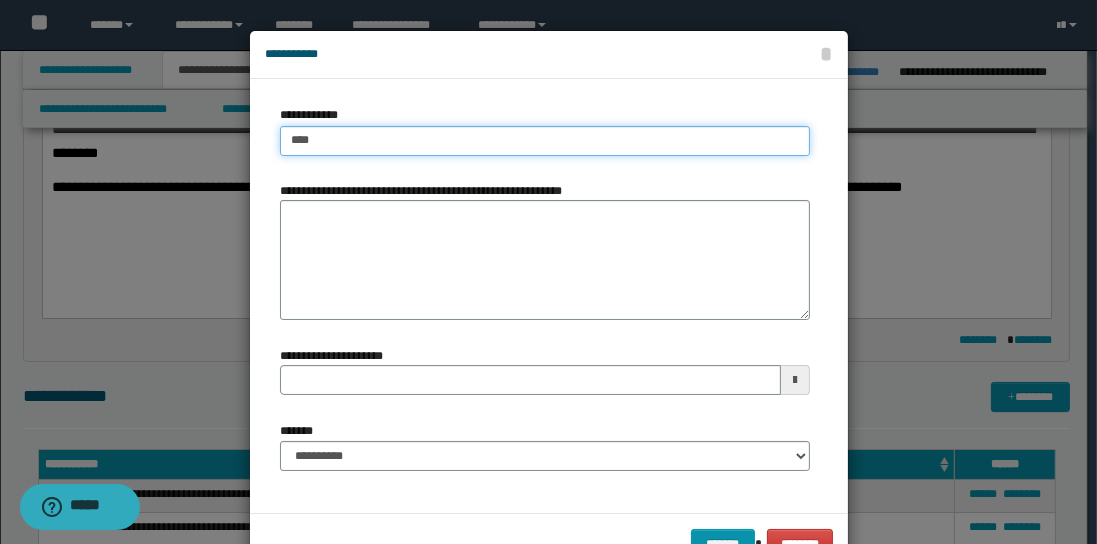 type on "*****" 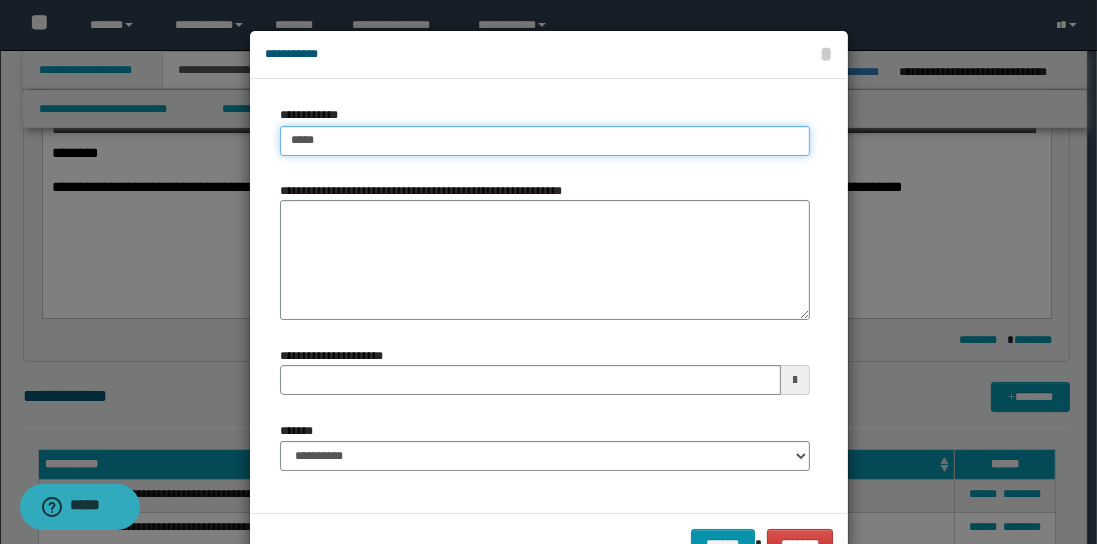 type on "*****" 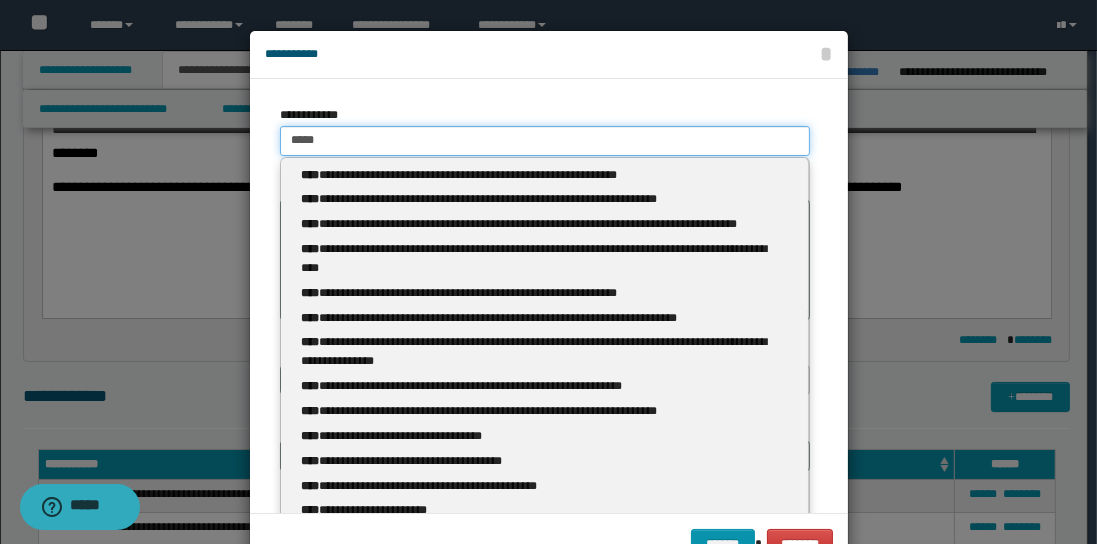 type 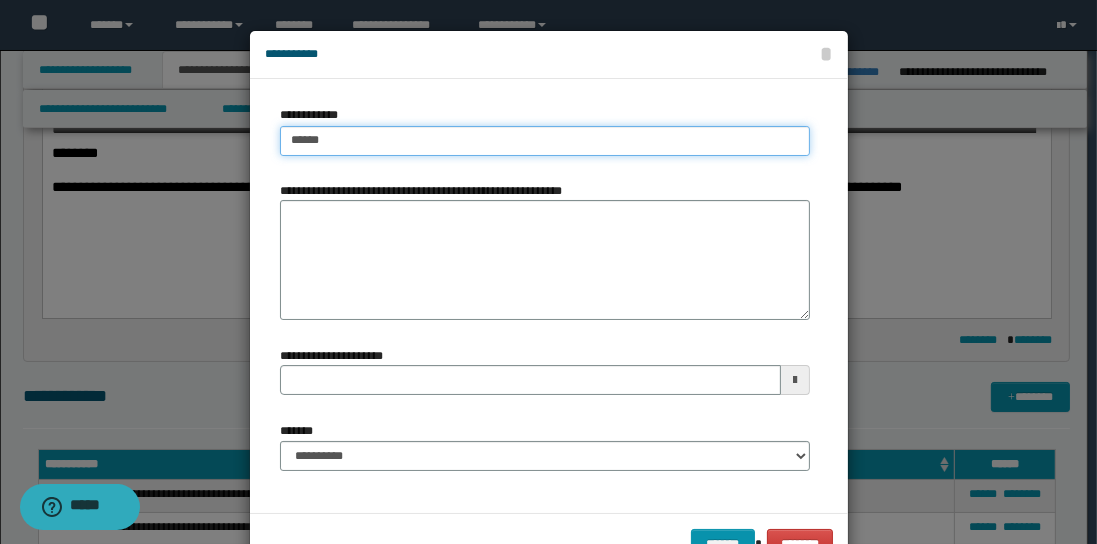 type on "*****" 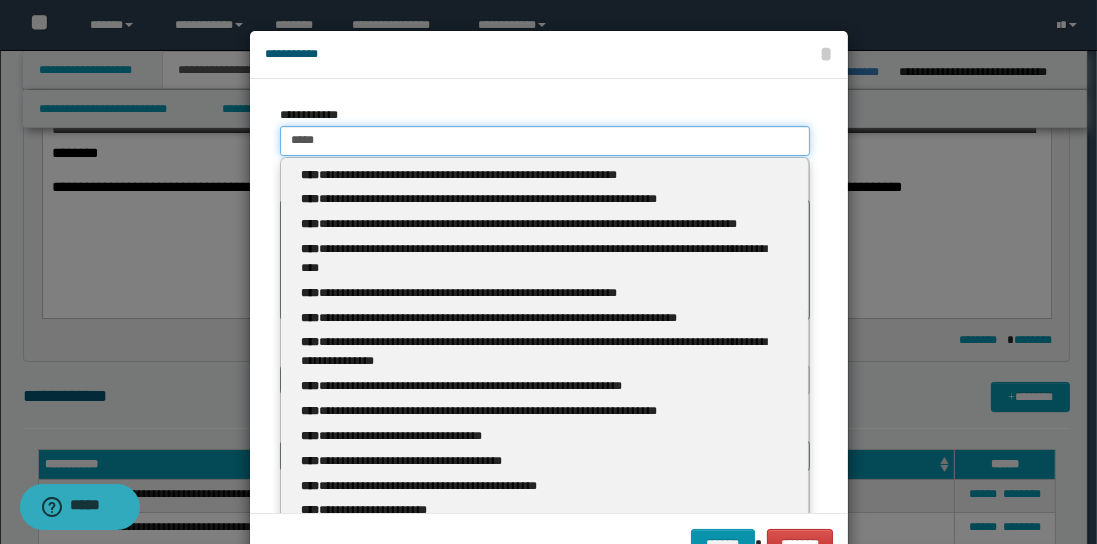 type on "*****" 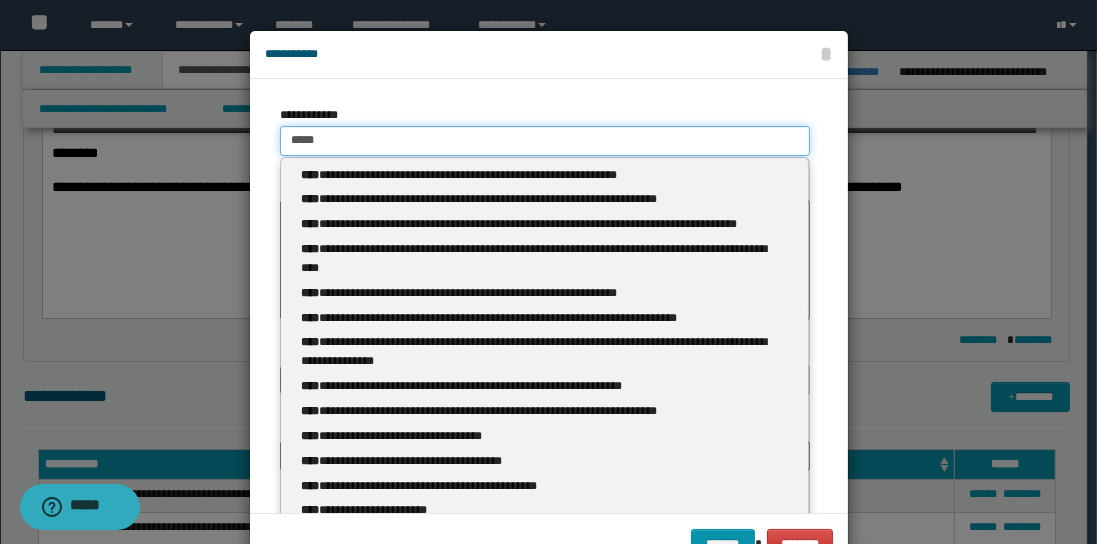 type 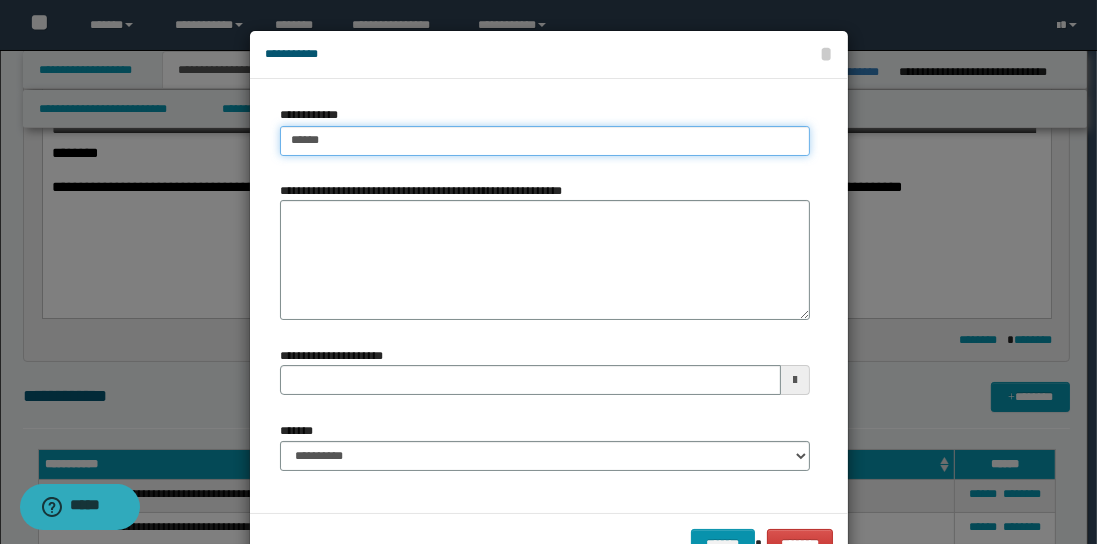 type on "******" 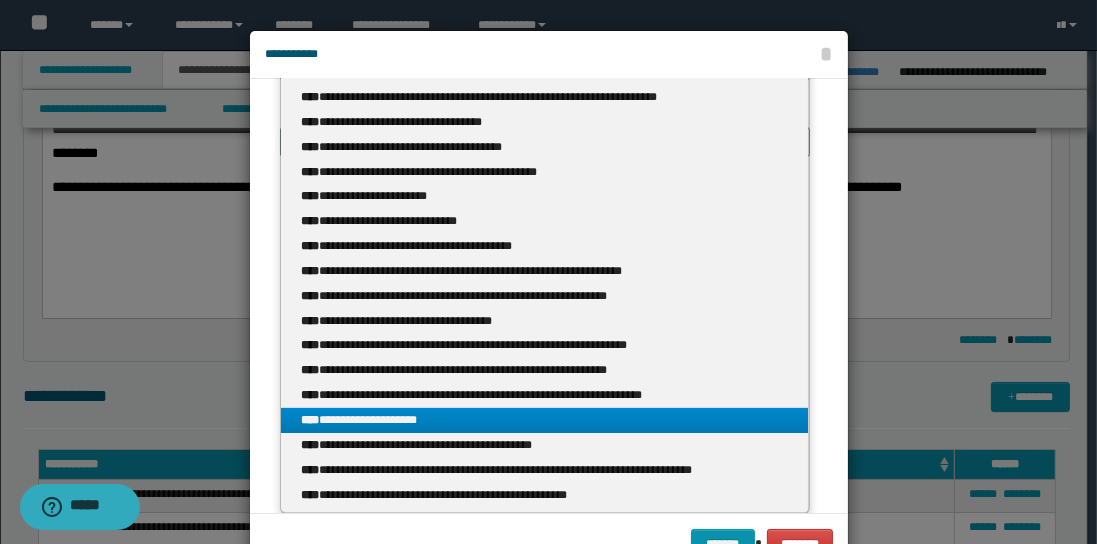 scroll, scrollTop: 257, scrollLeft: 0, axis: vertical 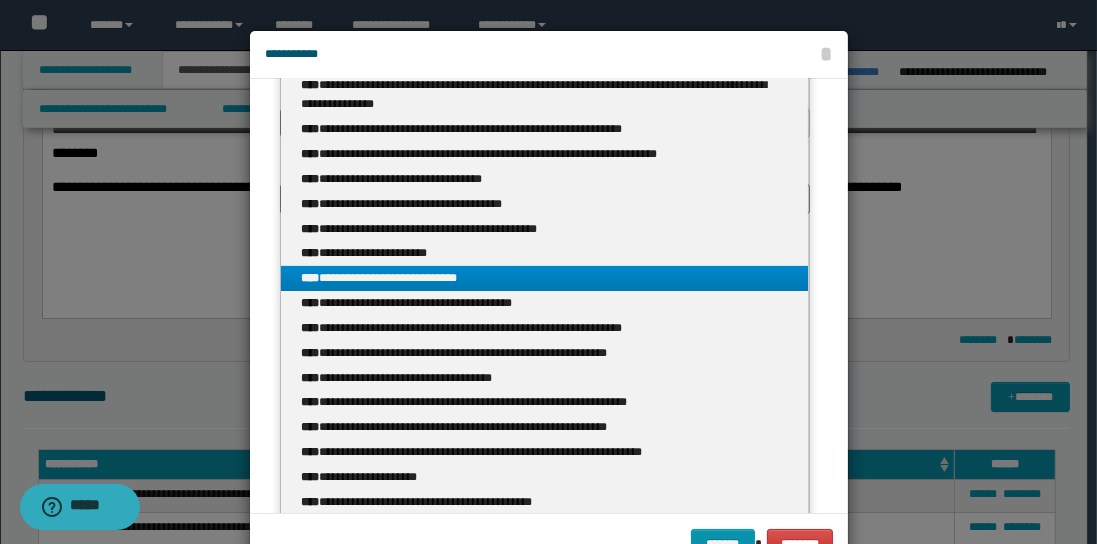 type on "******" 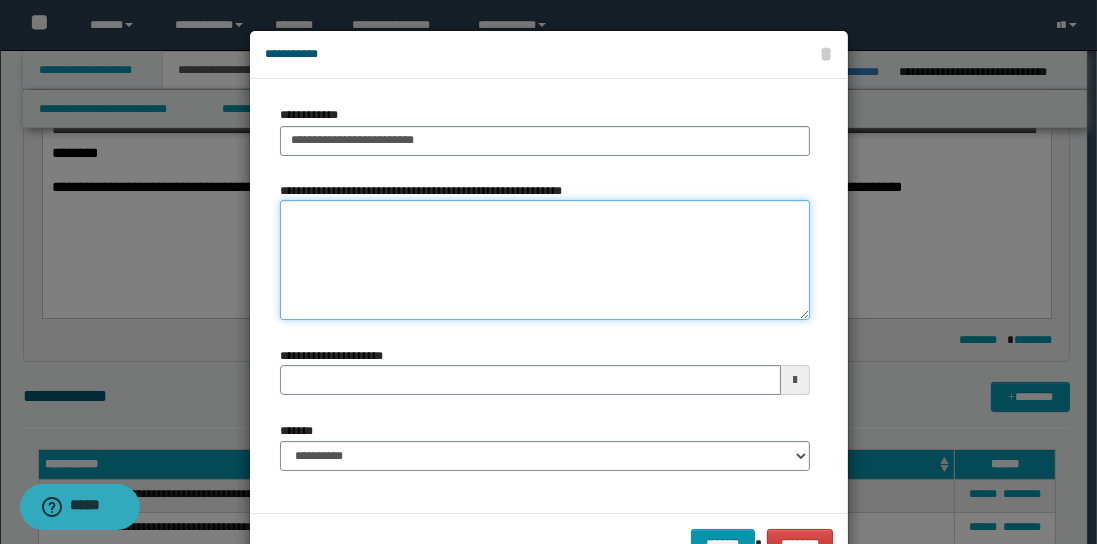 click on "**********" at bounding box center (545, 260) 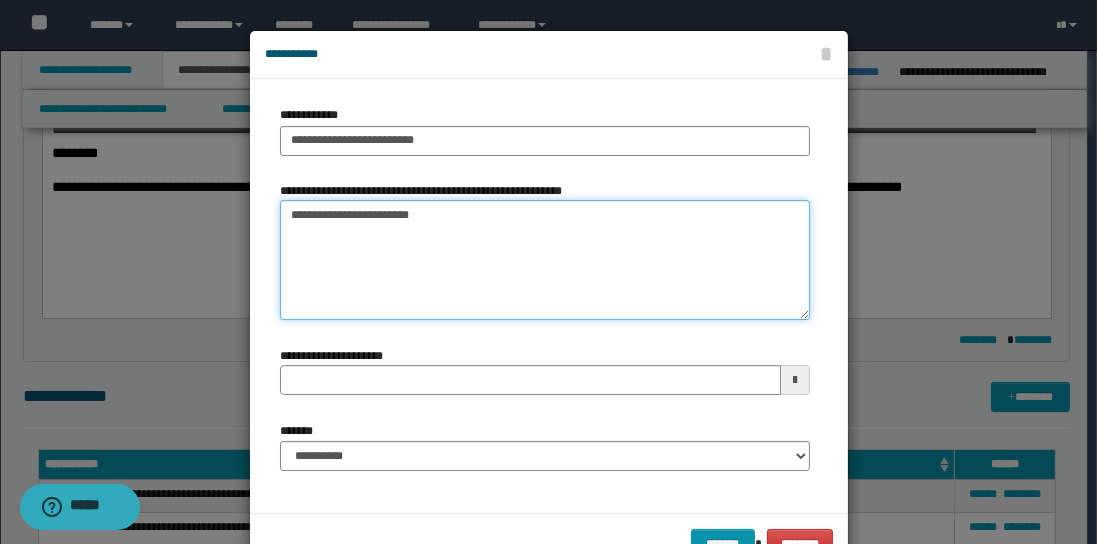 type on "**********" 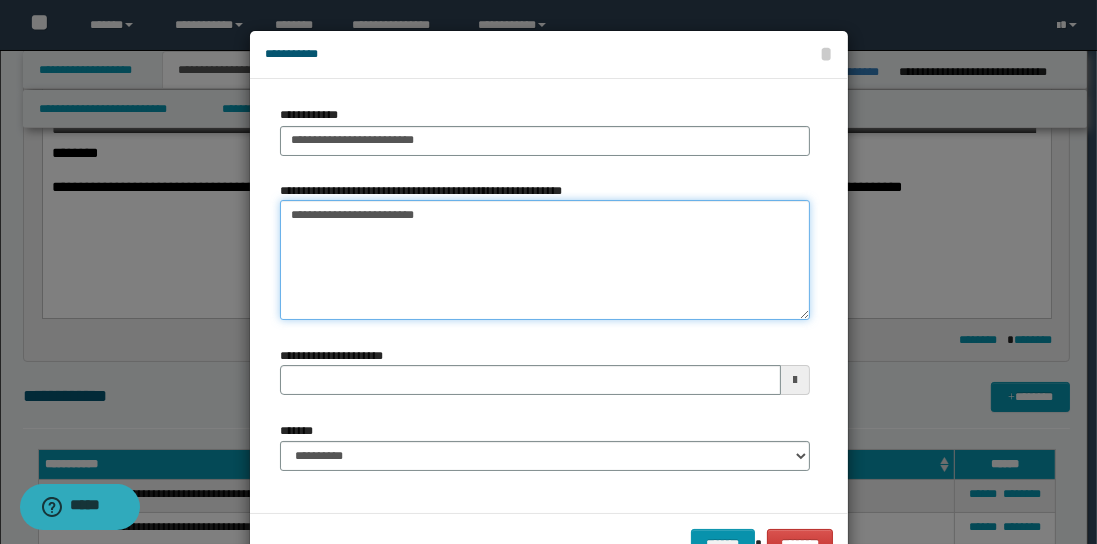 drag, startPoint x: 442, startPoint y: 213, endPoint x: 280, endPoint y: 215, distance: 162.01234 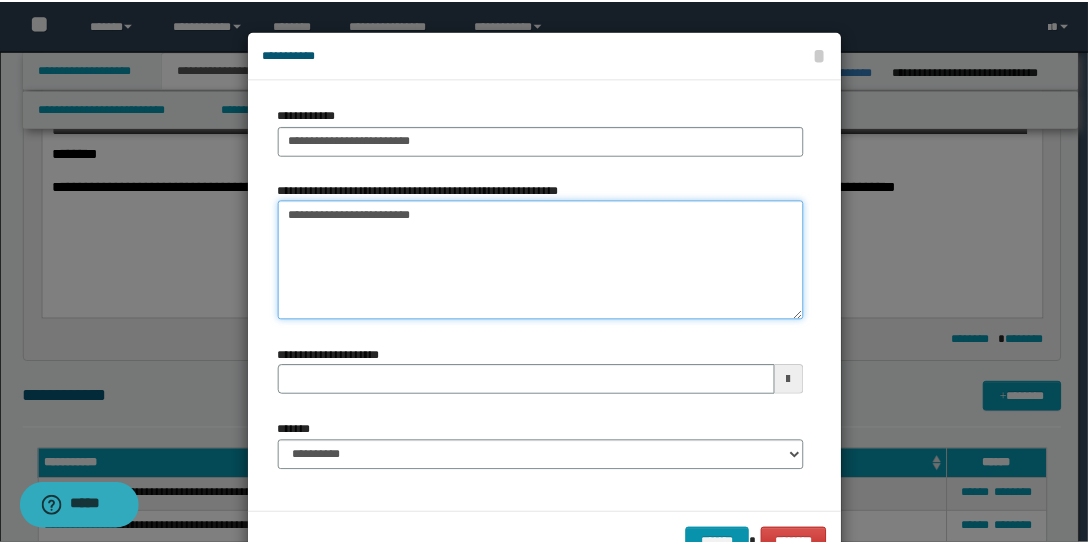 scroll, scrollTop: 58, scrollLeft: 0, axis: vertical 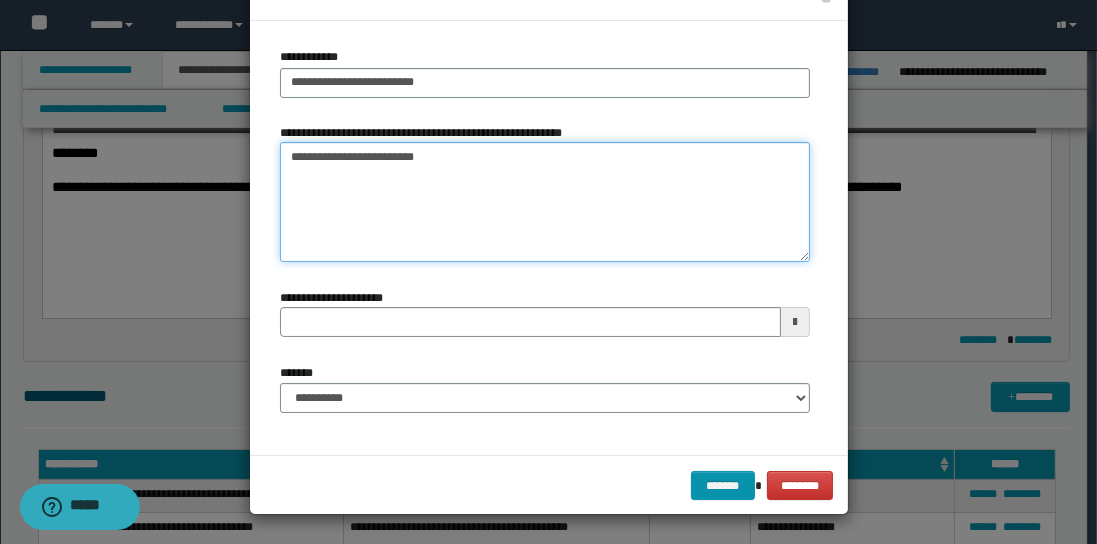 type 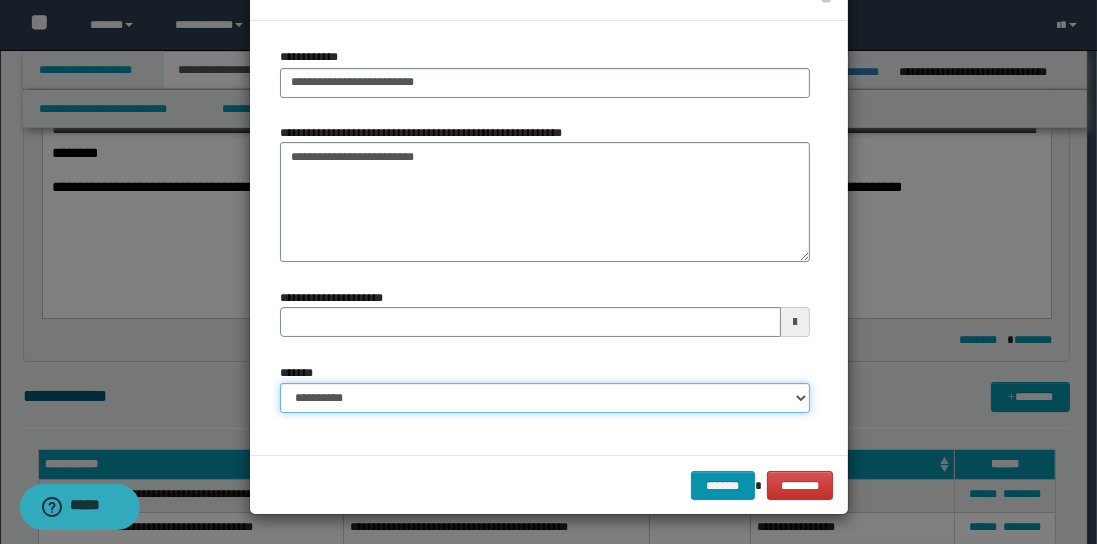 click on "**********" at bounding box center [545, 398] 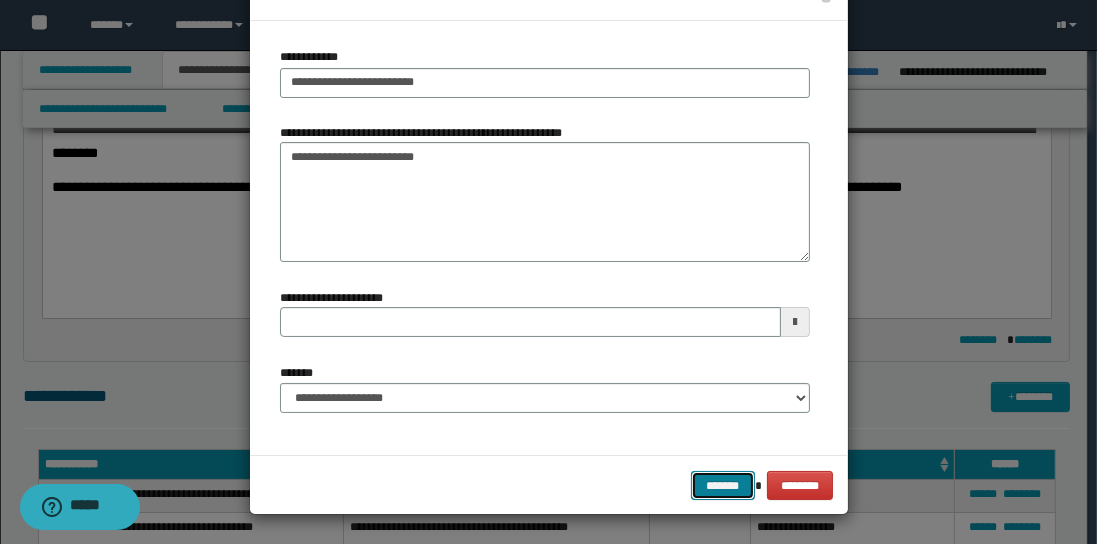 click on "*******" at bounding box center [723, 485] 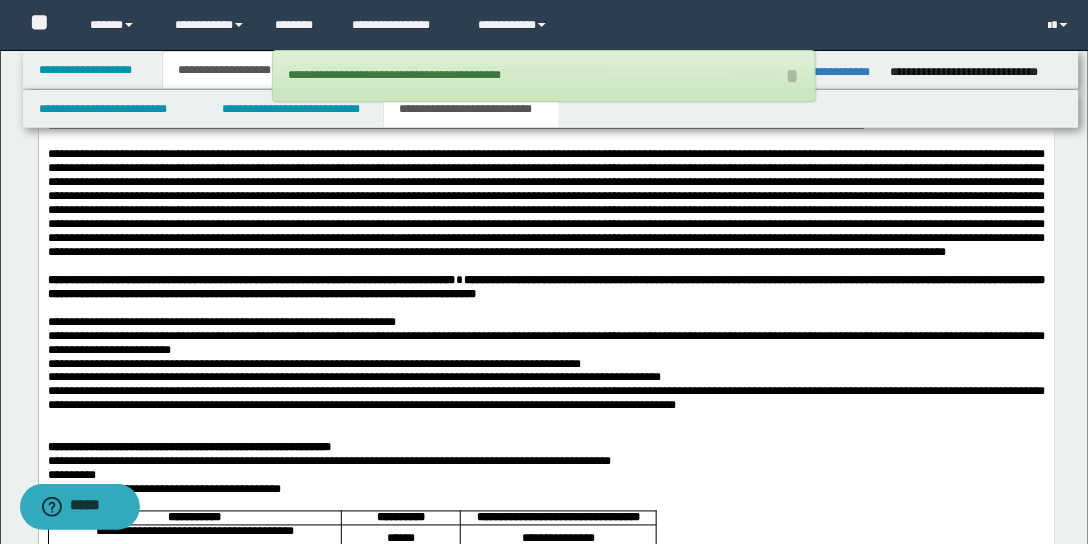 scroll, scrollTop: 3002, scrollLeft: 0, axis: vertical 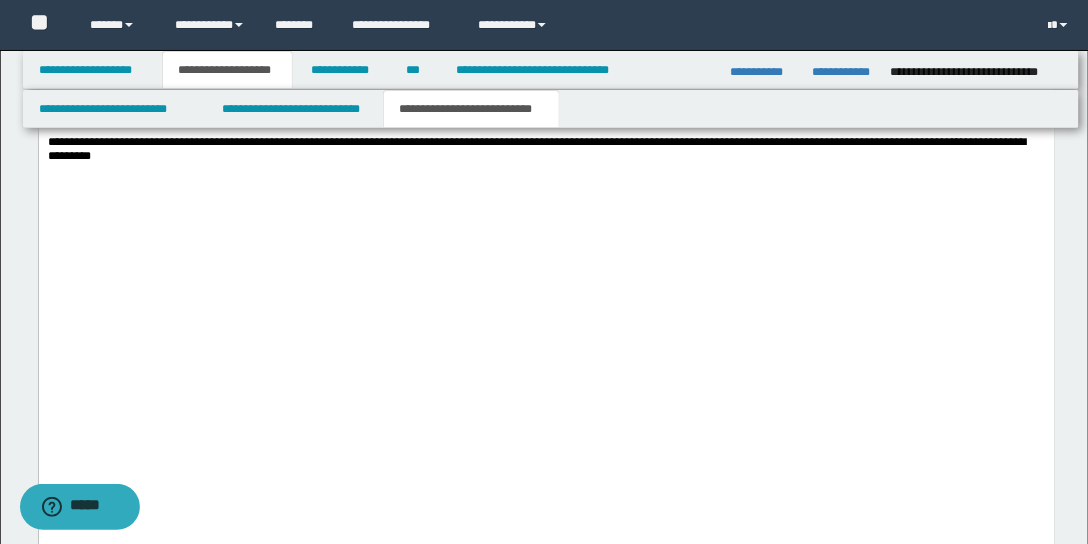 click on "**********" at bounding box center [590, -38] 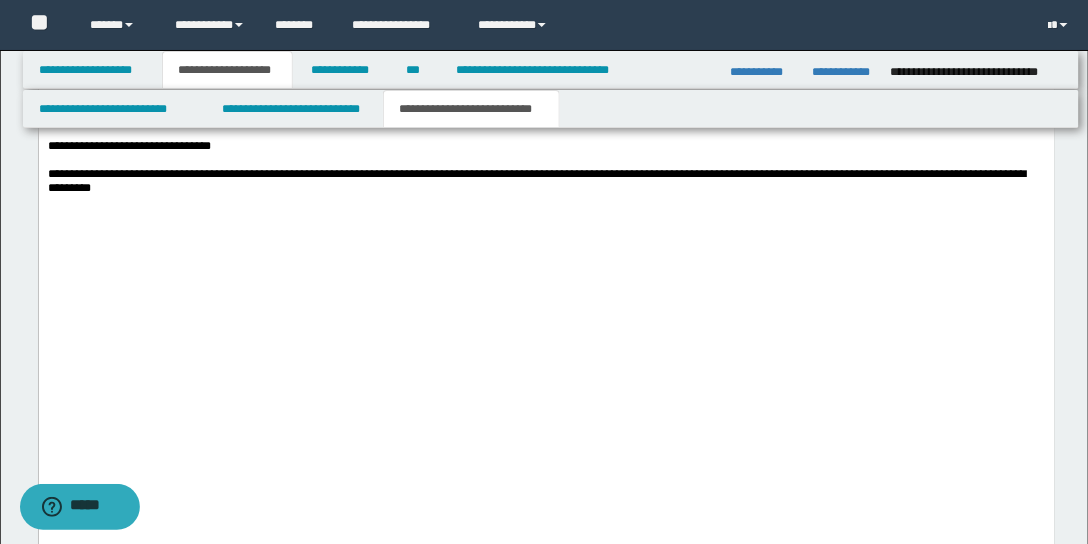 click on "**********" at bounding box center (546, -46) 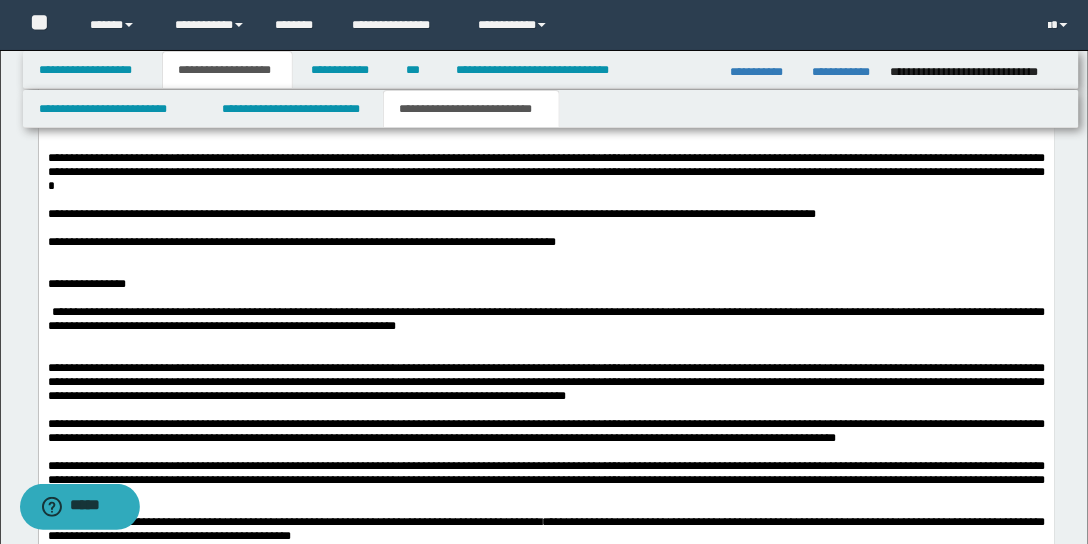 scroll, scrollTop: 3684, scrollLeft: 0, axis: vertical 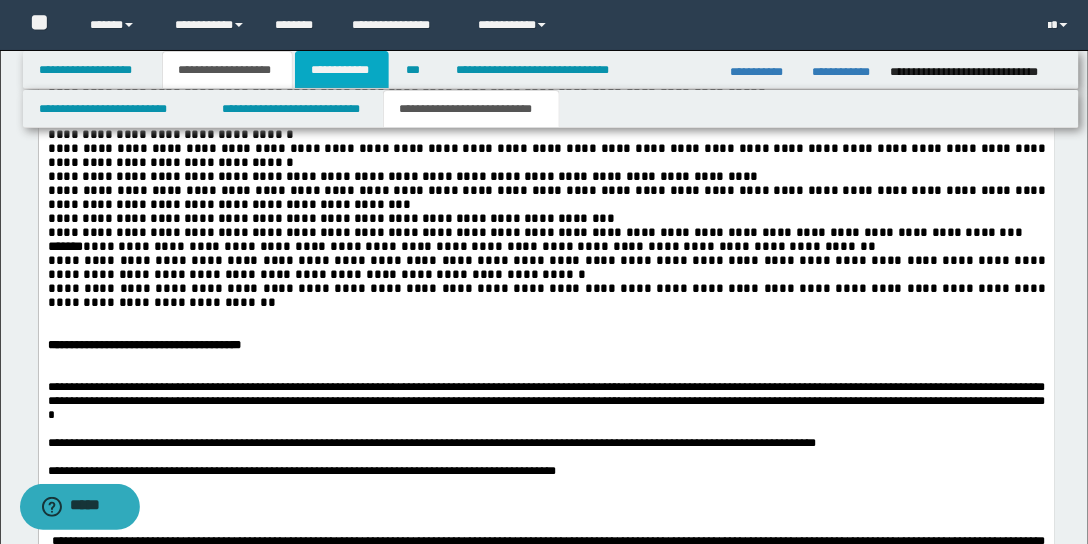 drag, startPoint x: 336, startPoint y: 77, endPoint x: 513, endPoint y: 121, distance: 182.38695 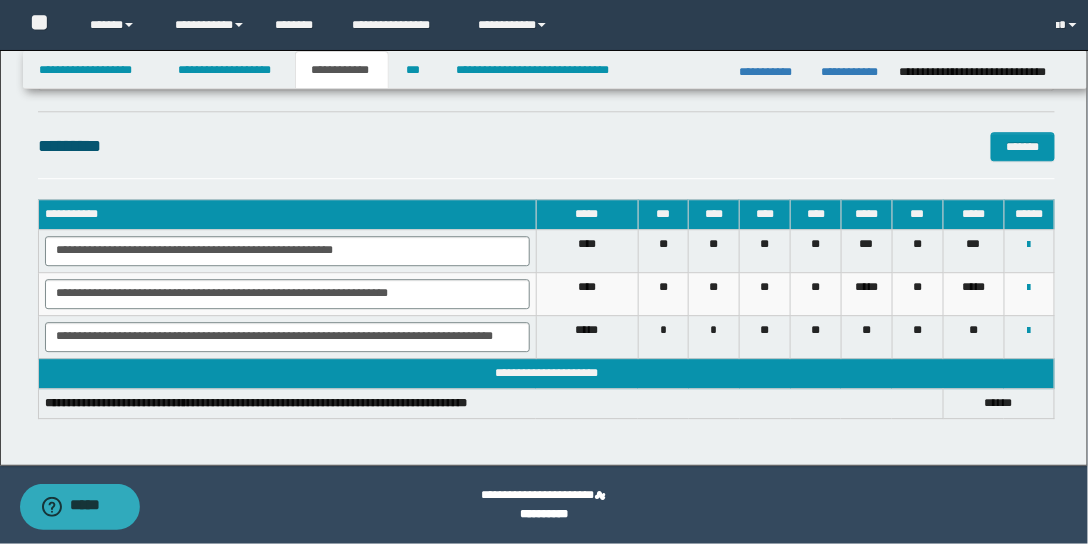 scroll, scrollTop: 3172, scrollLeft: 0, axis: vertical 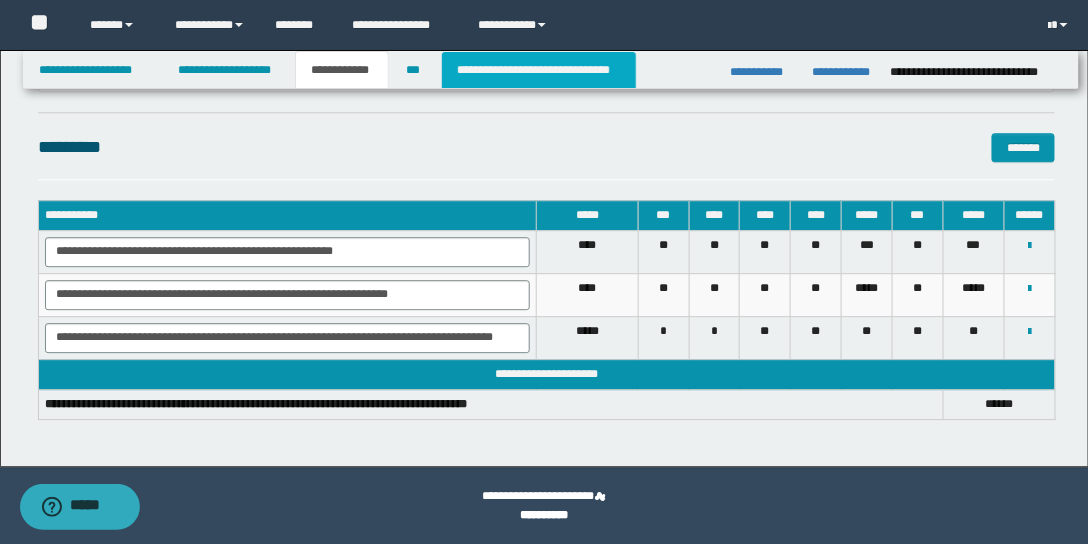 click on "**********" at bounding box center [539, 70] 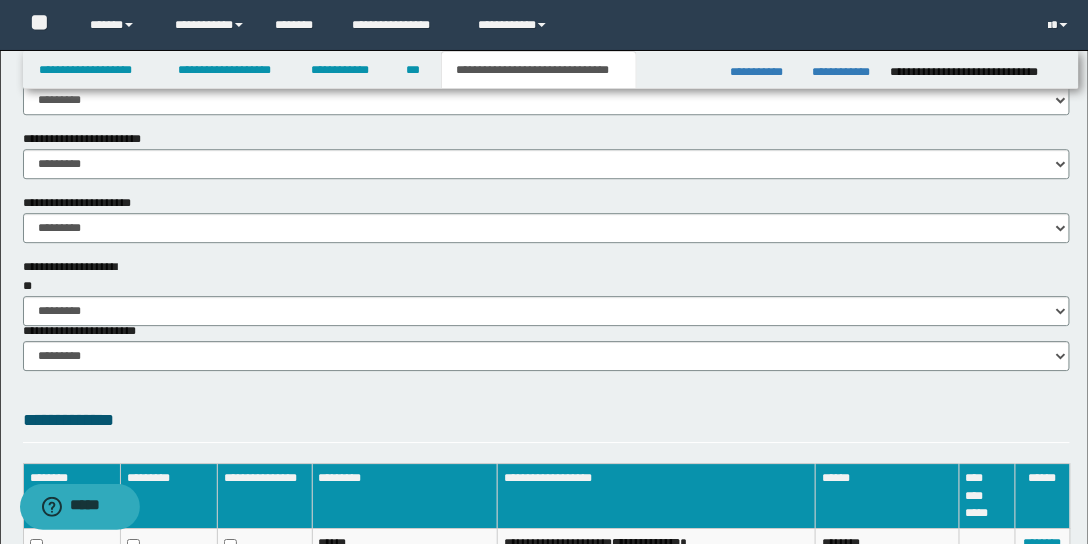 scroll, scrollTop: 825, scrollLeft: 0, axis: vertical 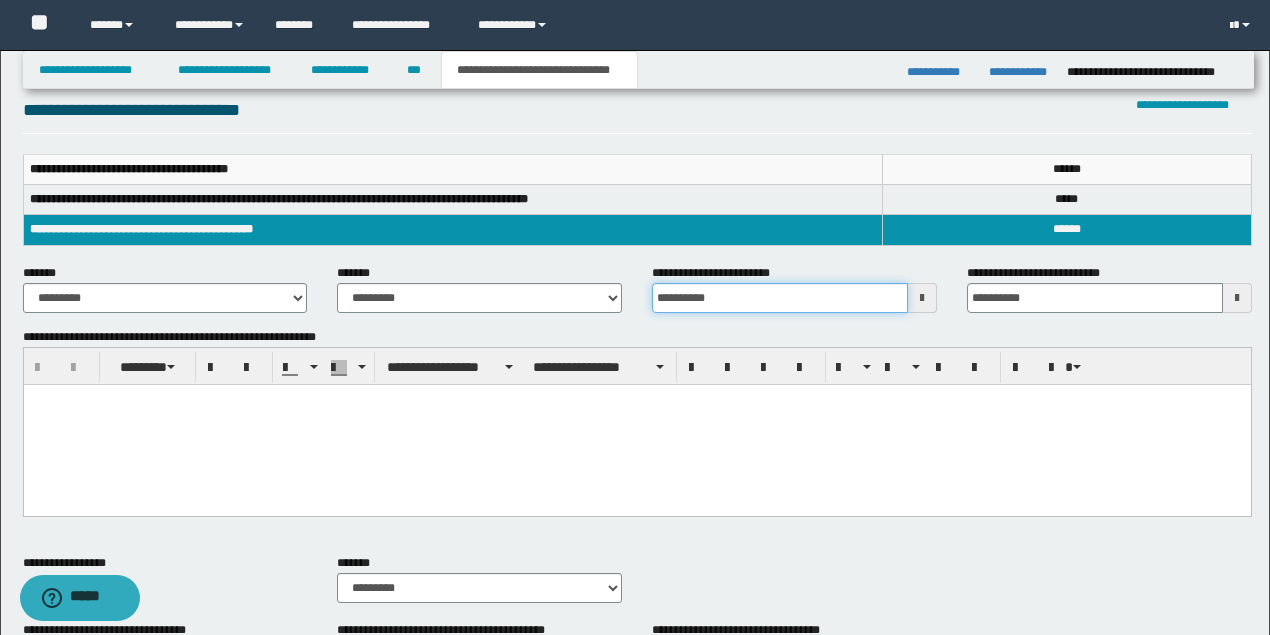 click on "**********" at bounding box center (780, 298) 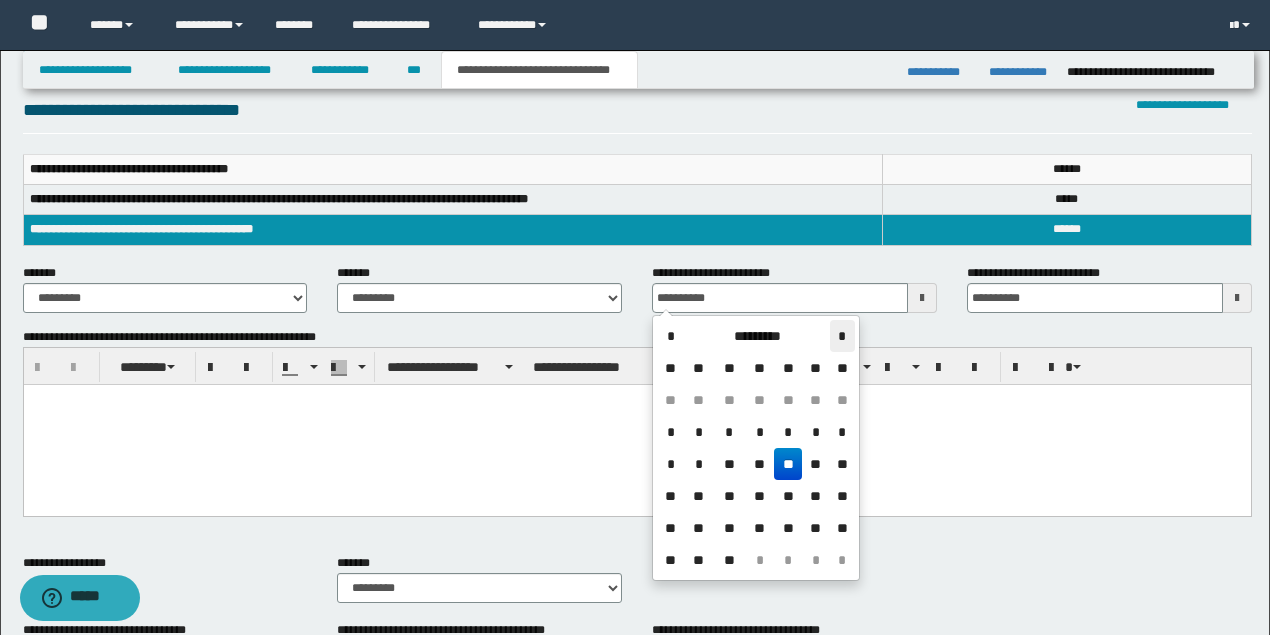 click on "*" at bounding box center [842, 336] 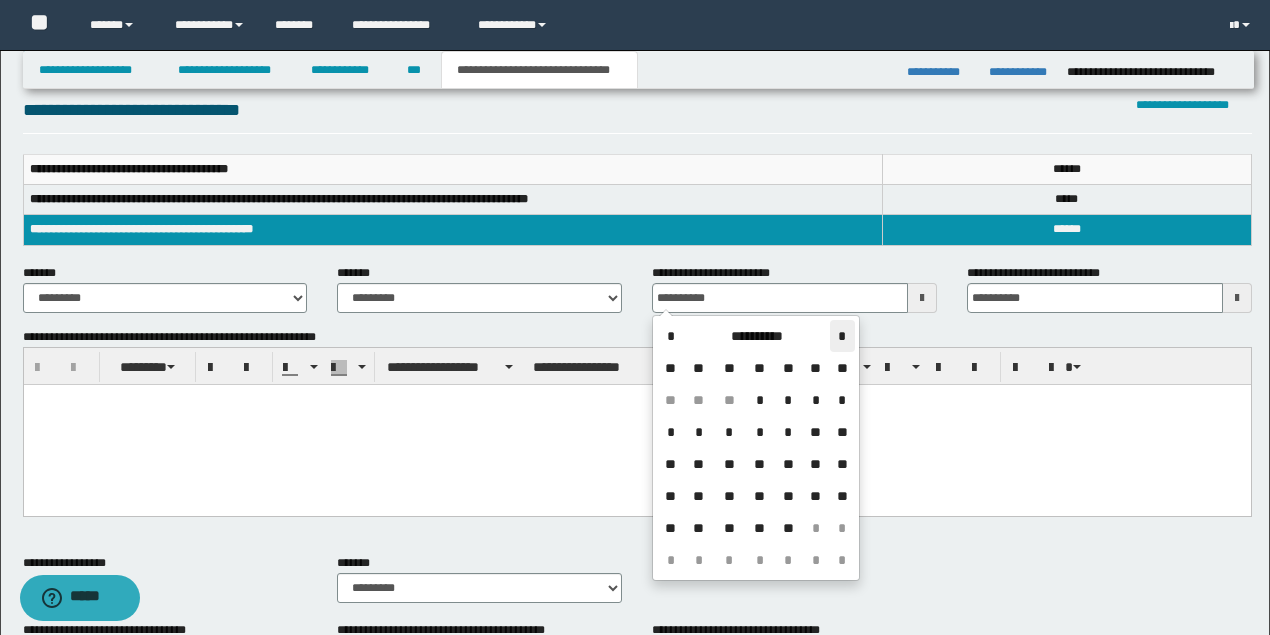 click on "*" at bounding box center [842, 336] 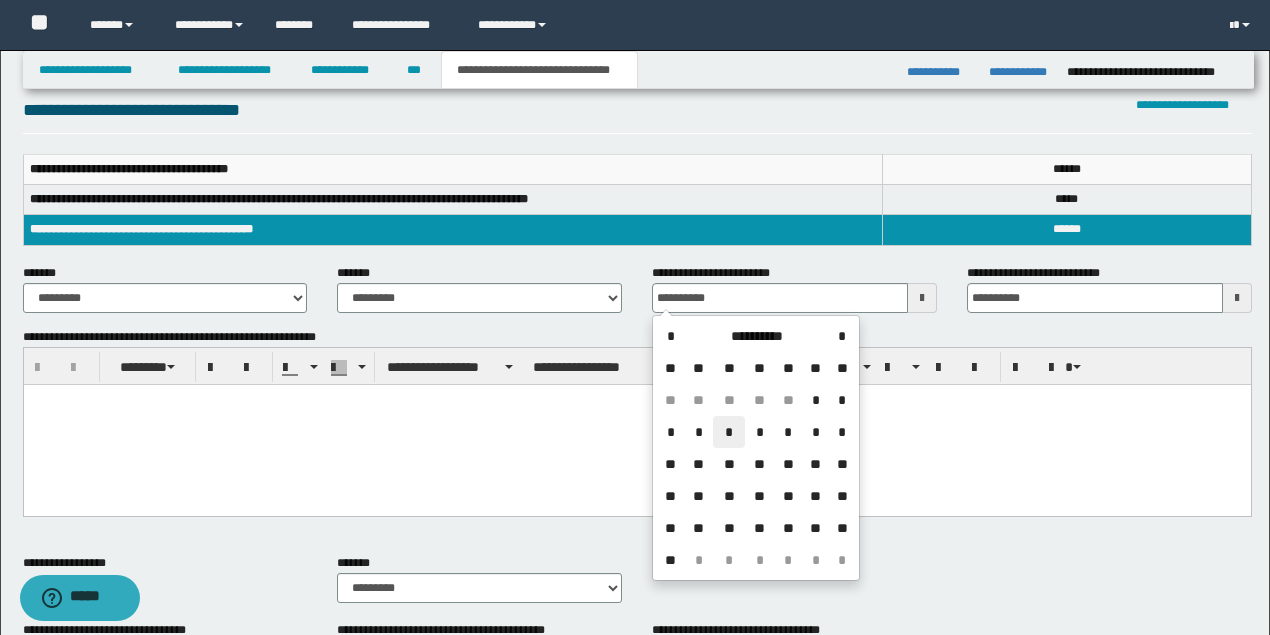 click on "*" at bounding box center [729, 432] 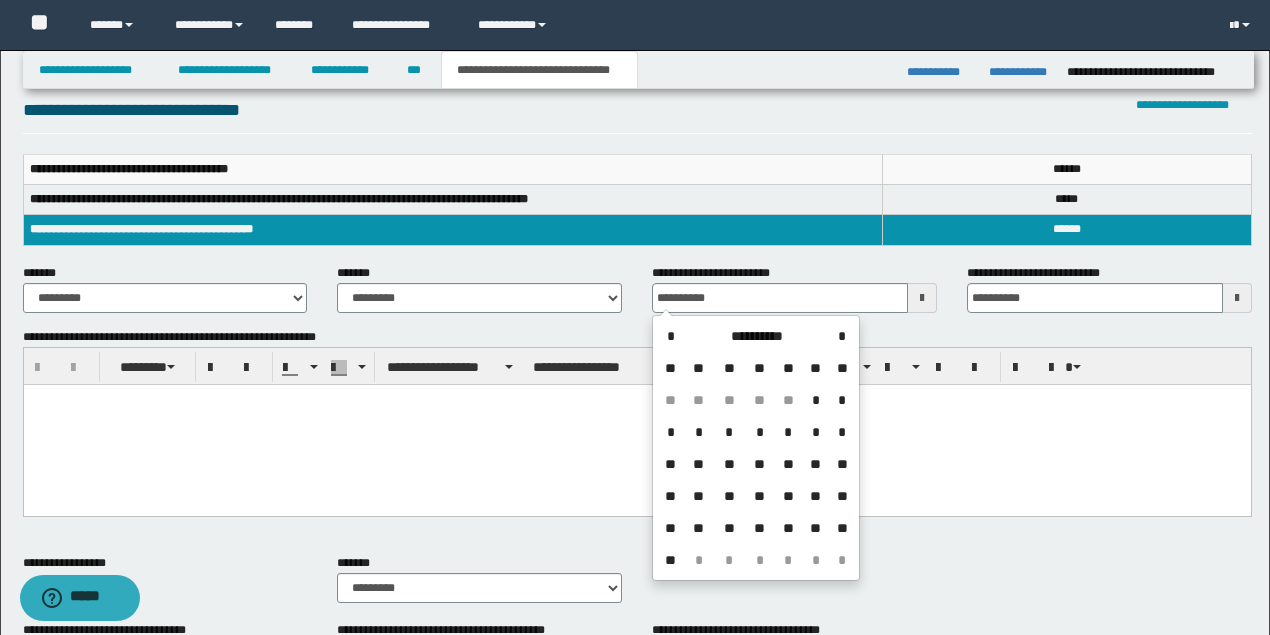 type on "**********" 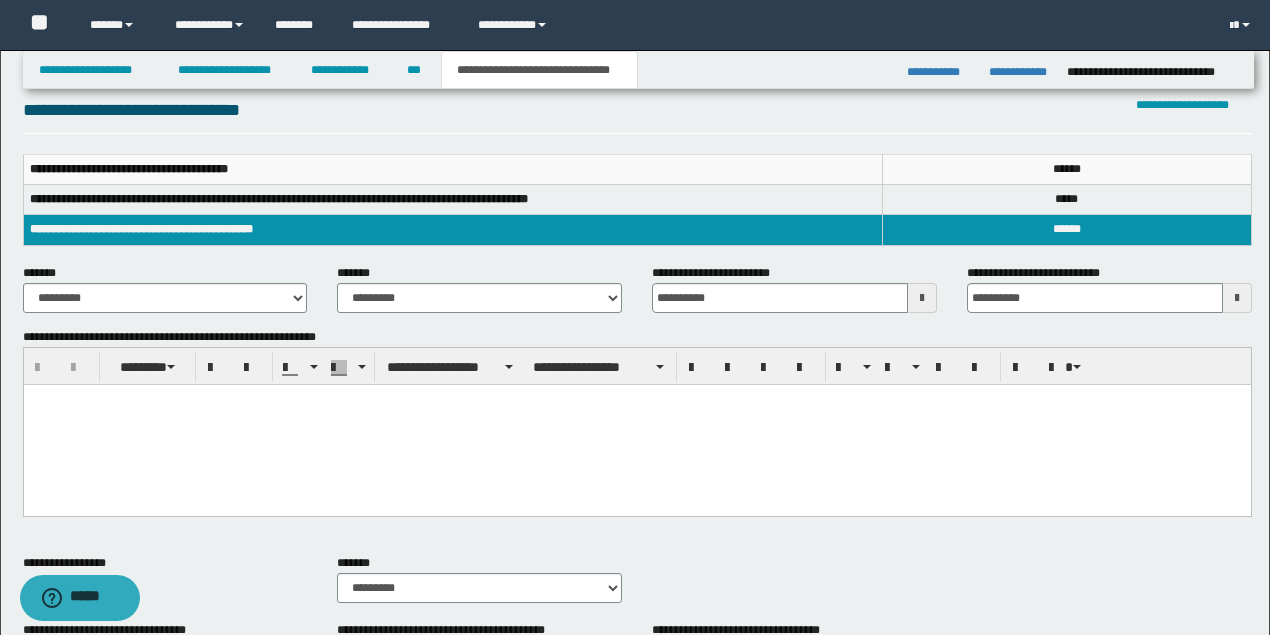 click at bounding box center (636, 424) 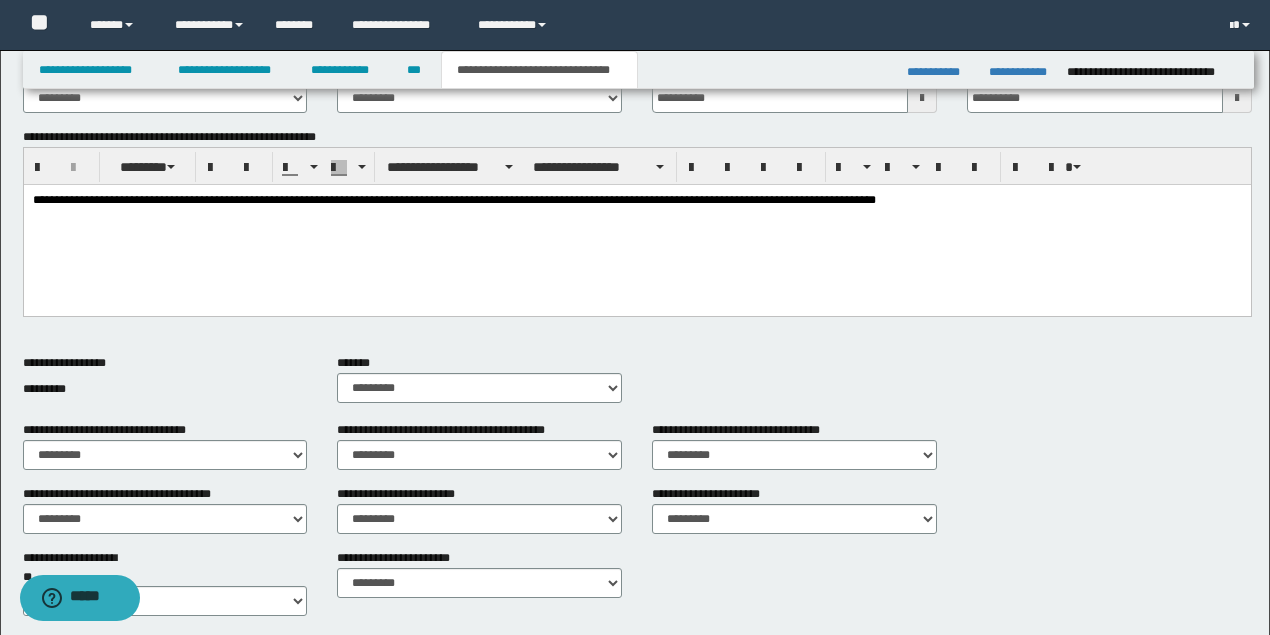 scroll, scrollTop: 739, scrollLeft: 0, axis: vertical 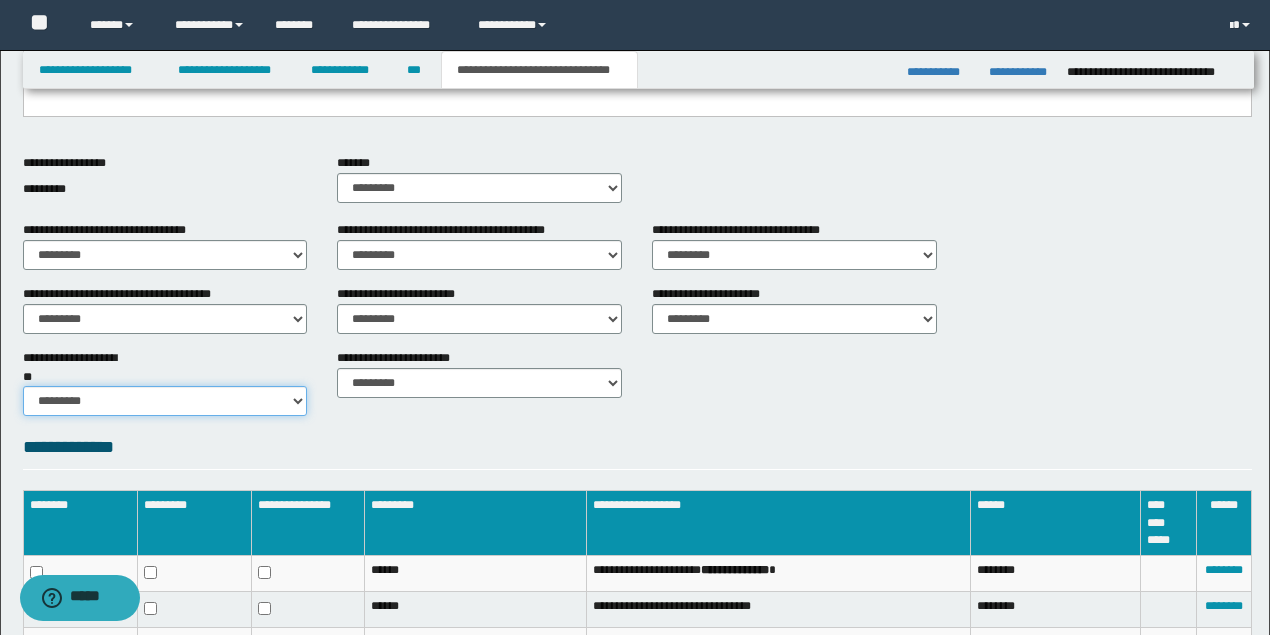 click on "*********
**
**" at bounding box center (165, 401) 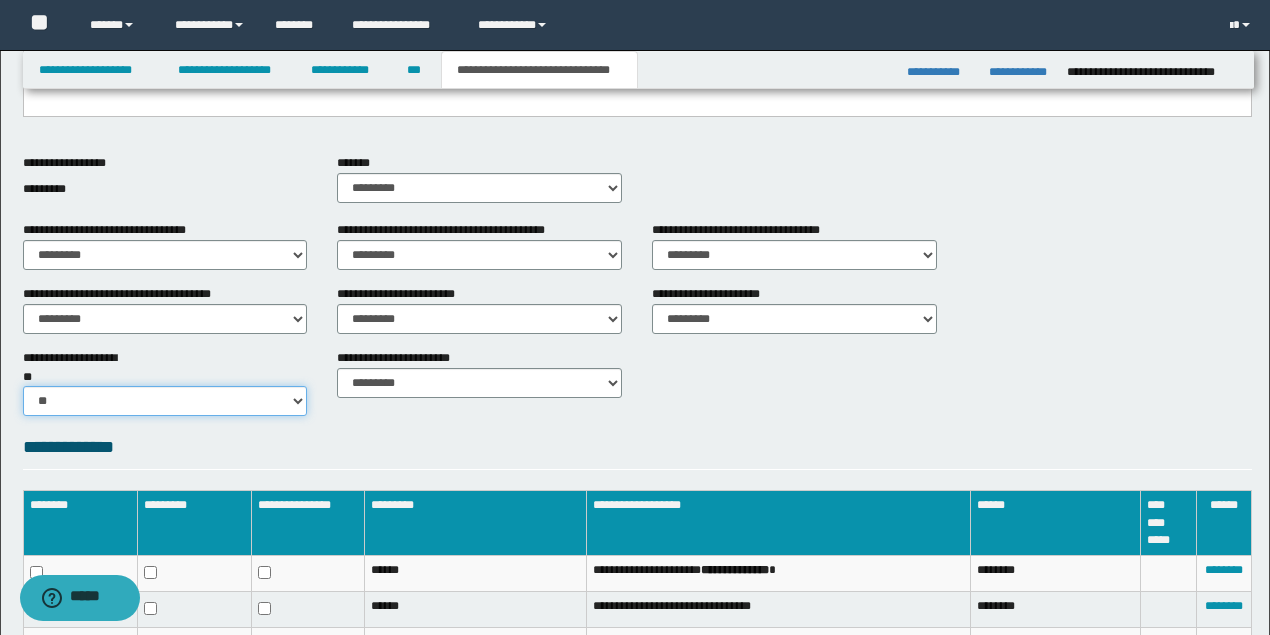 click on "*********
**
**" at bounding box center [165, 401] 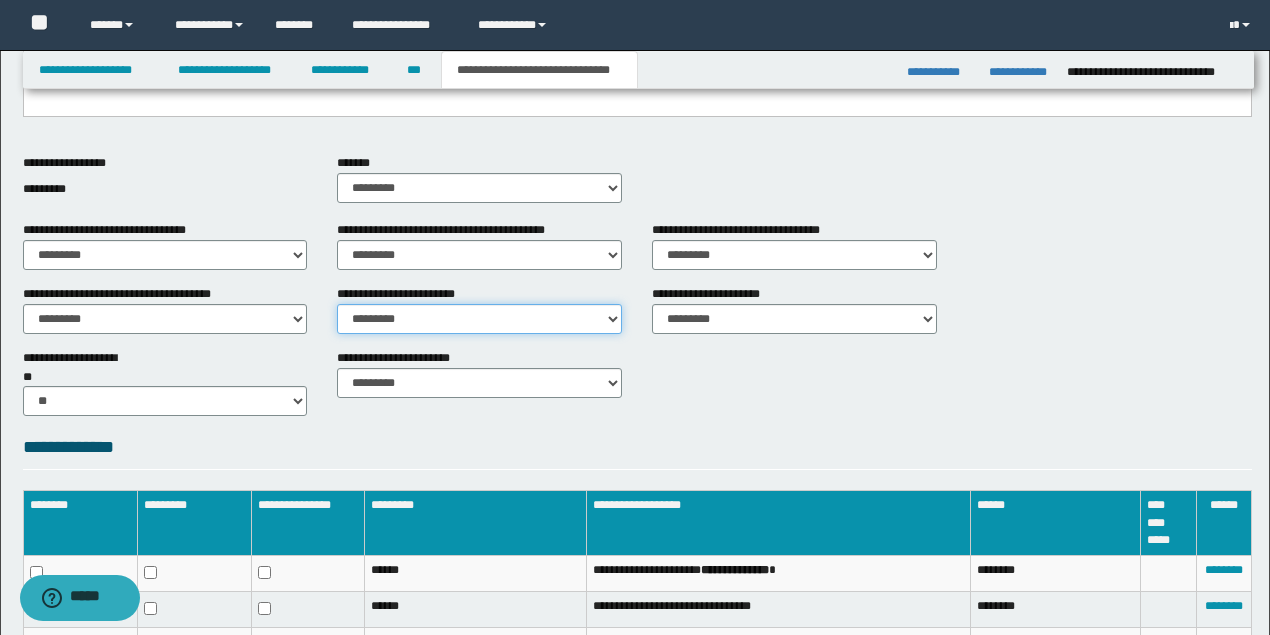 click on "*********
**
**" at bounding box center (479, 319) 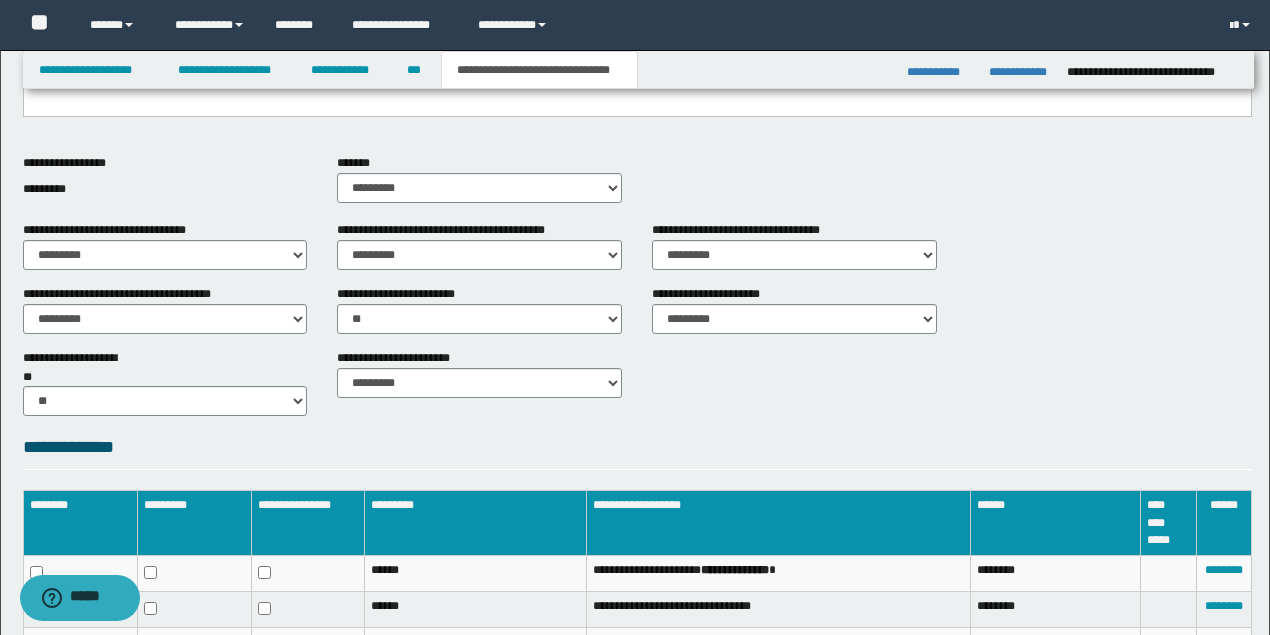 click on "**********" at bounding box center (637, 49) 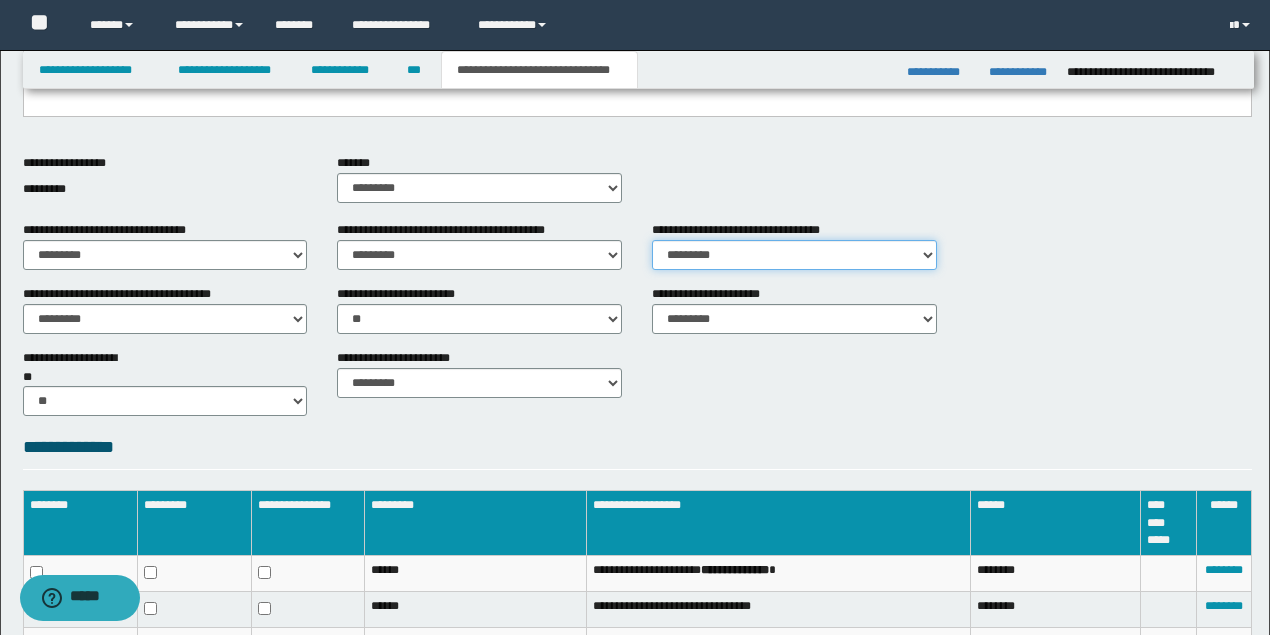 drag, startPoint x: 778, startPoint y: 252, endPoint x: 772, endPoint y: 264, distance: 13.416408 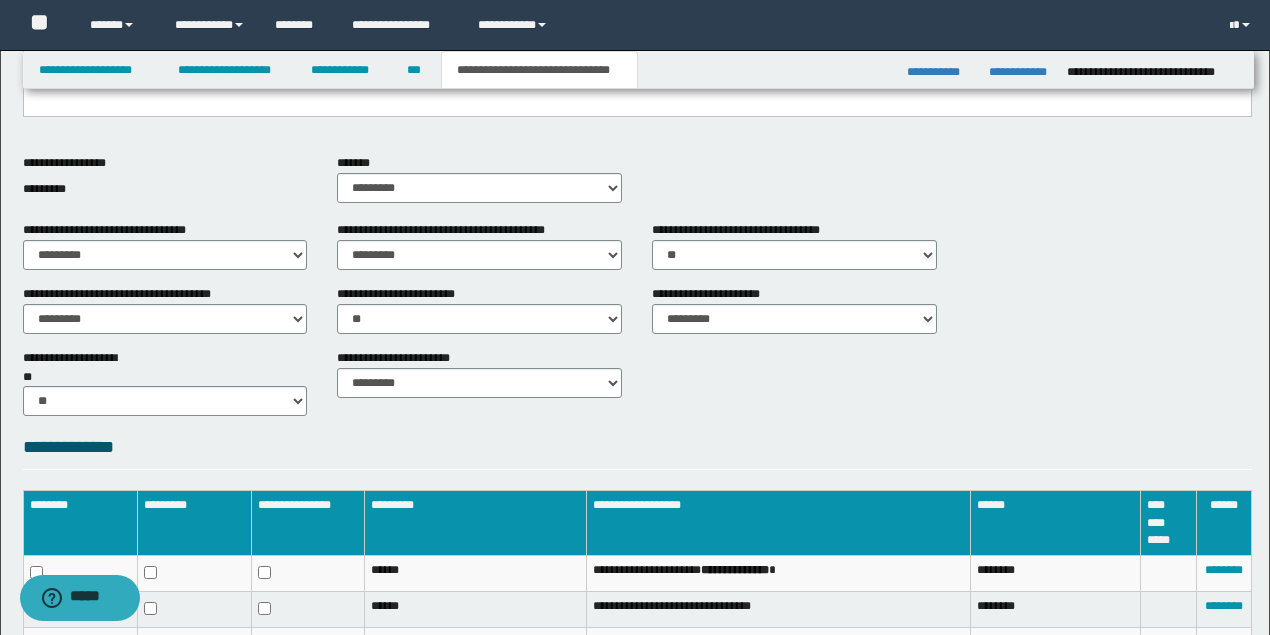 click on "**********" at bounding box center [637, 381] 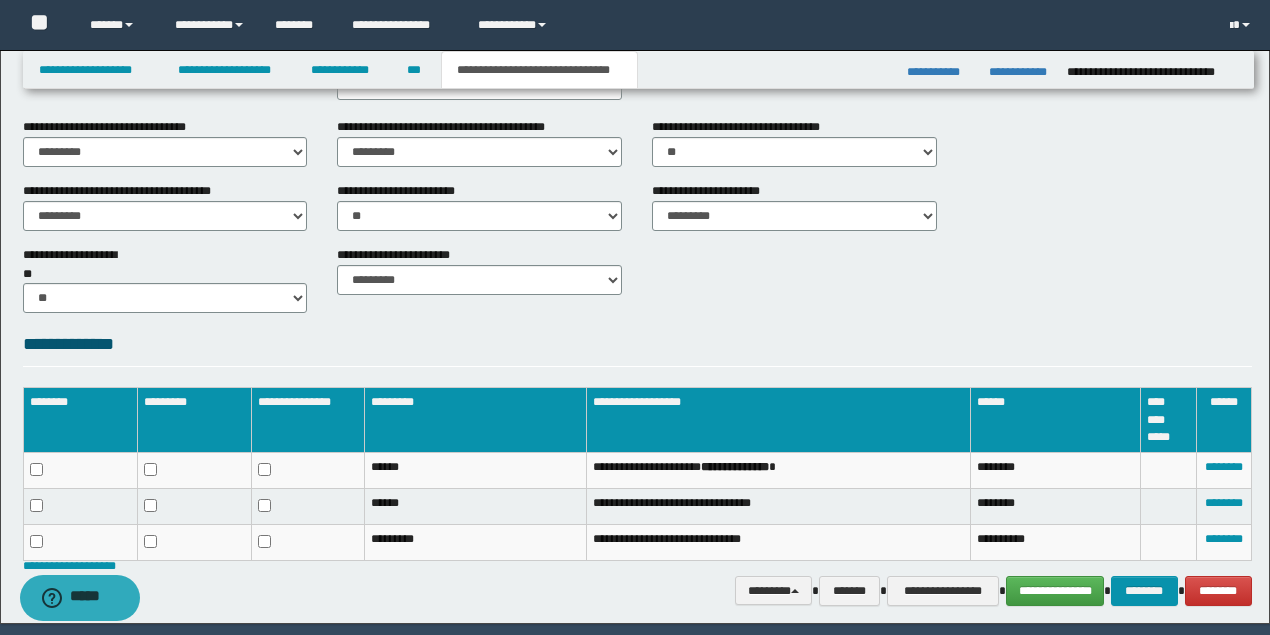 scroll, scrollTop: 908, scrollLeft: 0, axis: vertical 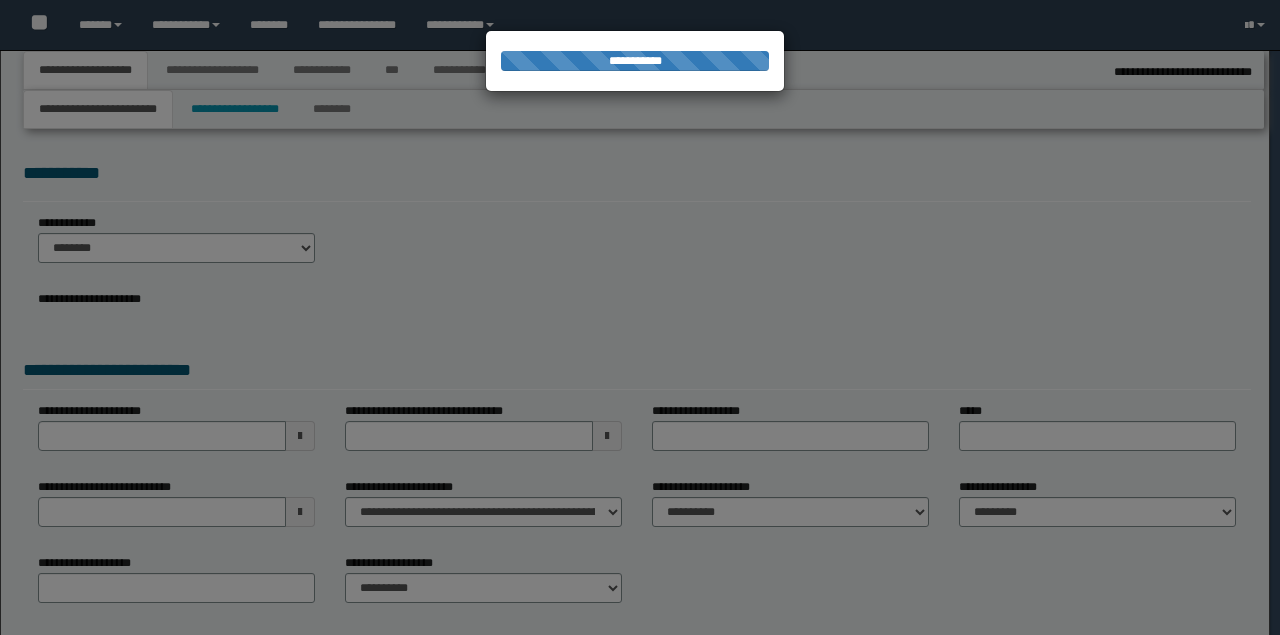 select on "*" 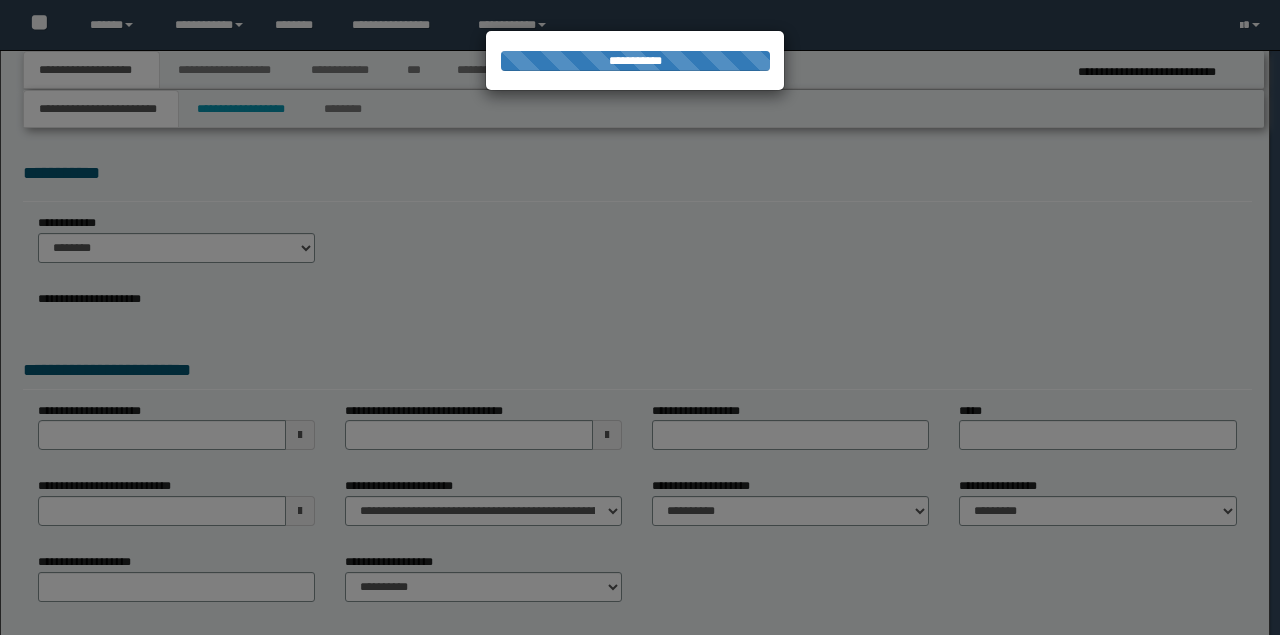scroll, scrollTop: 0, scrollLeft: 0, axis: both 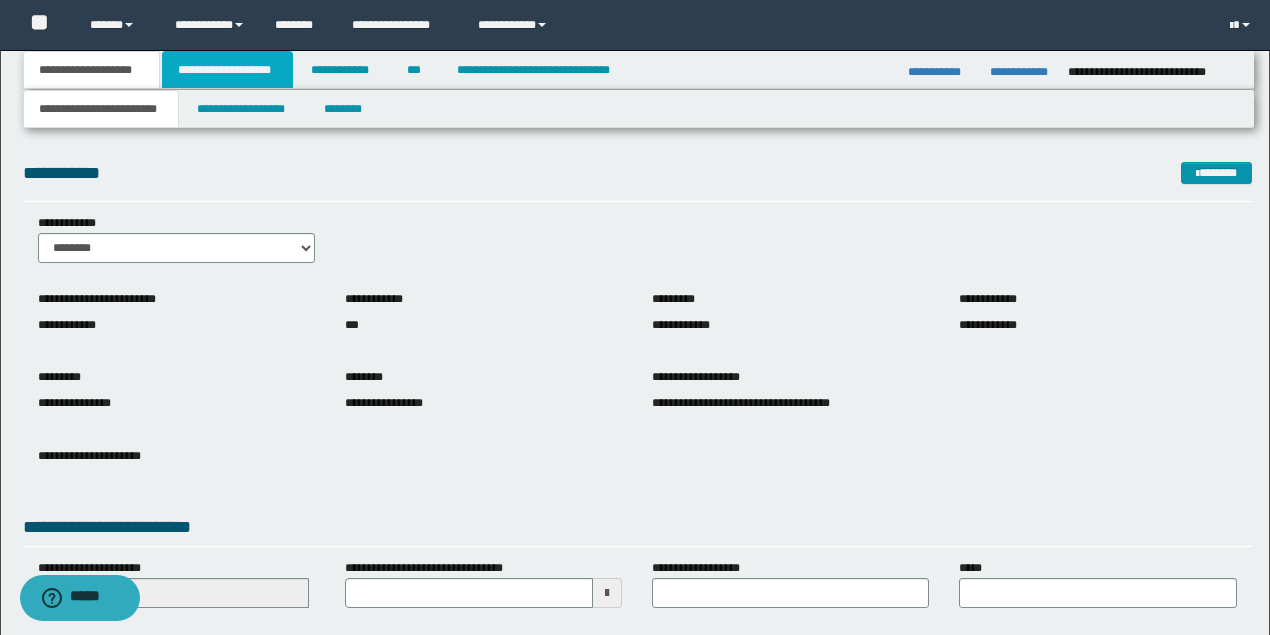 drag, startPoint x: 199, startPoint y: 74, endPoint x: 192, endPoint y: 204, distance: 130.18832 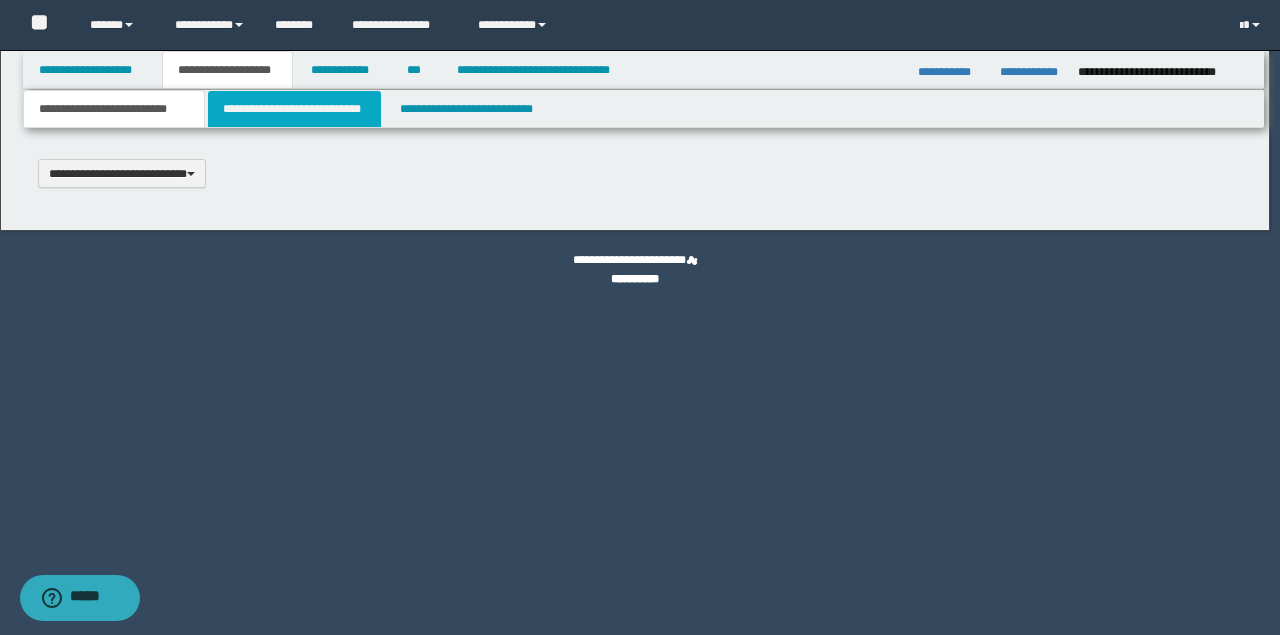 click on "**********" at bounding box center (294, 109) 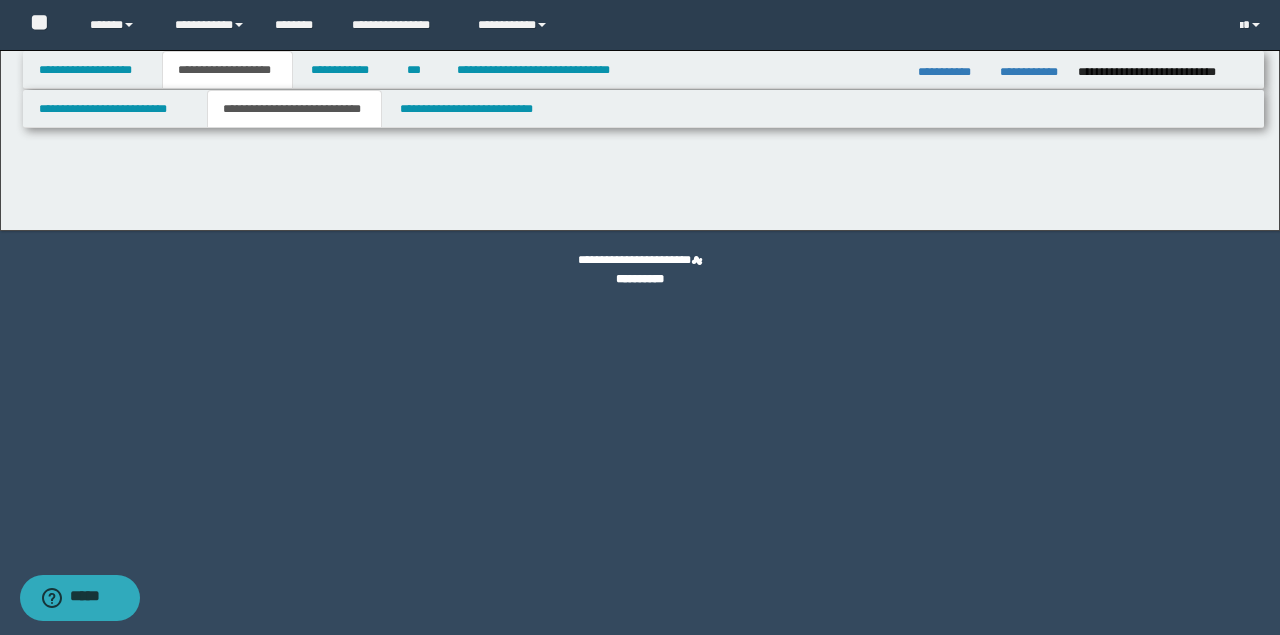 scroll, scrollTop: 0, scrollLeft: 0, axis: both 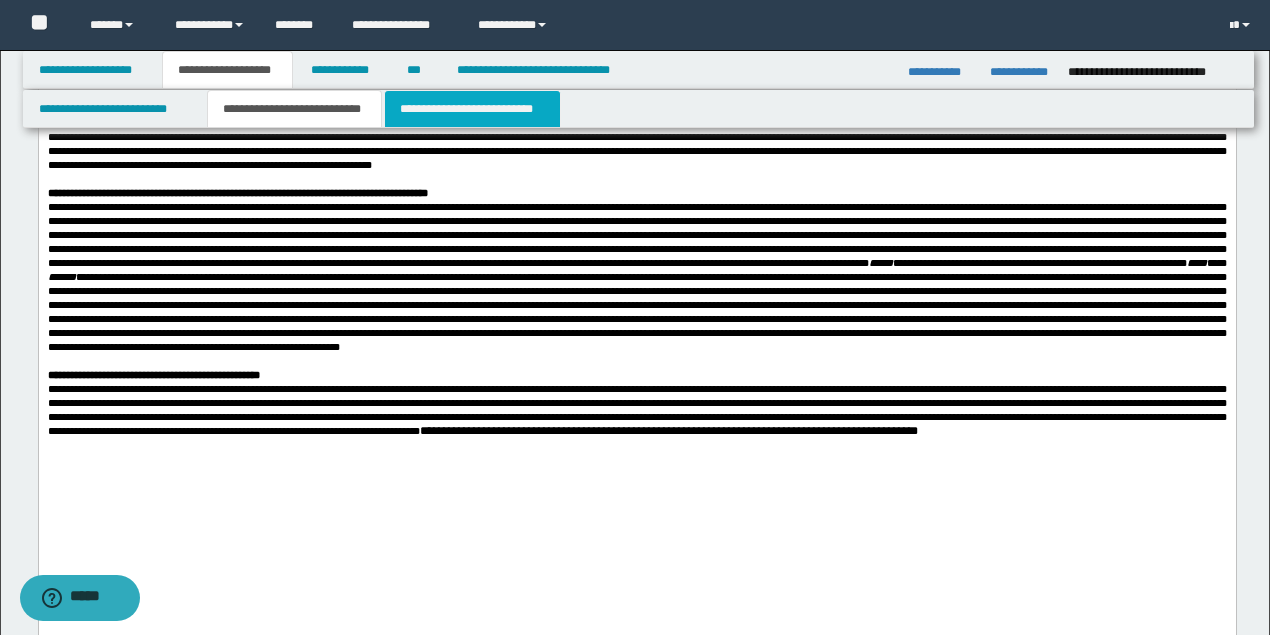 click on "**********" at bounding box center [472, 109] 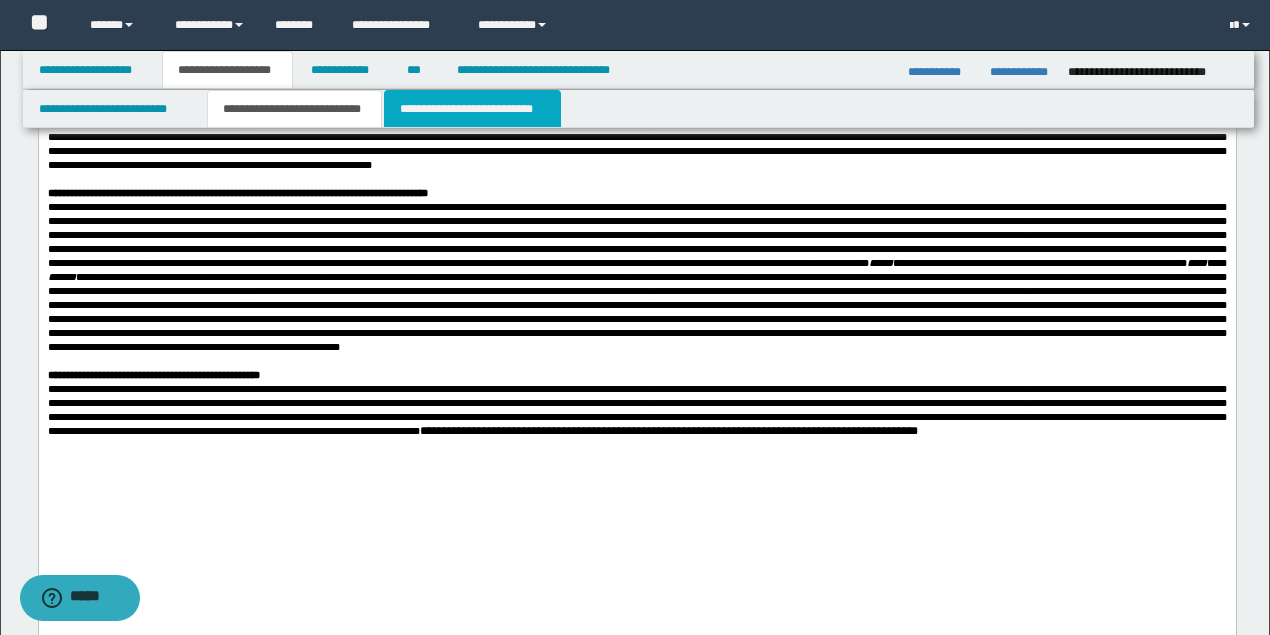 scroll, scrollTop: 0, scrollLeft: 0, axis: both 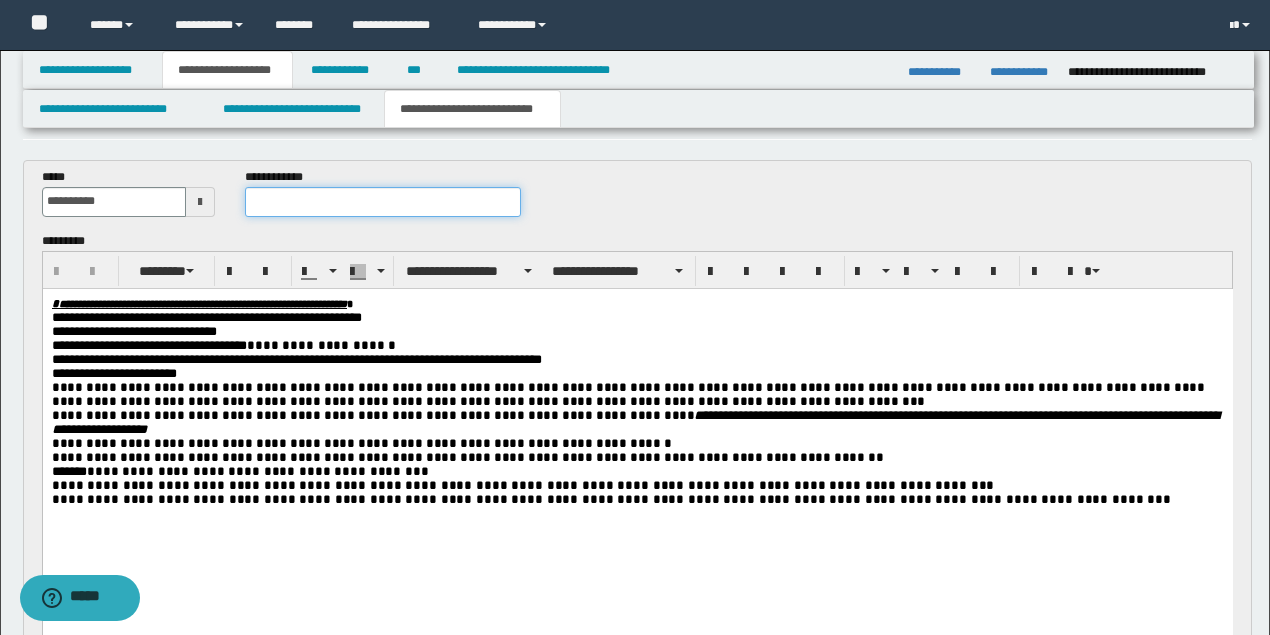 click at bounding box center [382, 202] 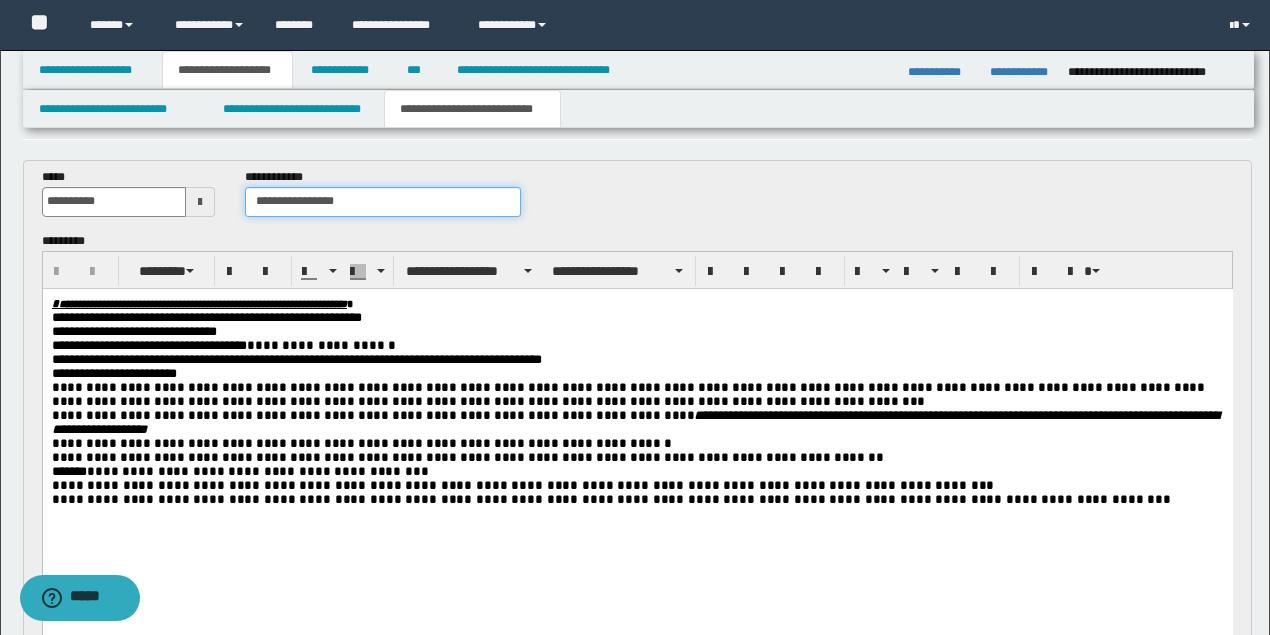 type on "**********" 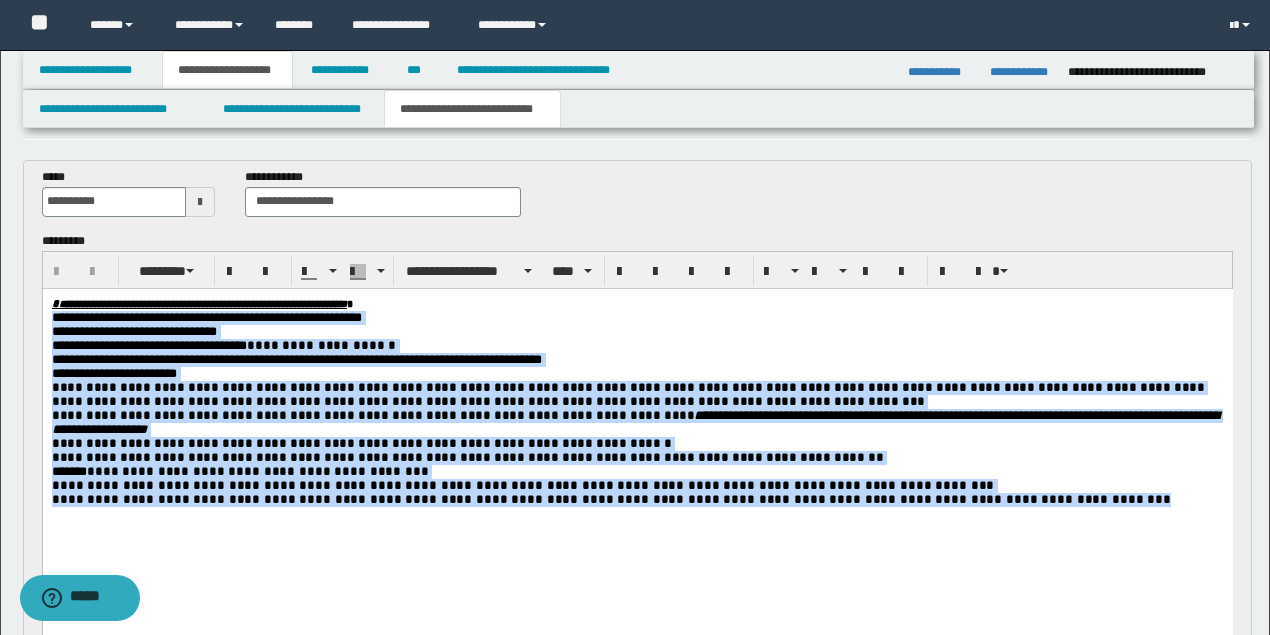 drag, startPoint x: 1010, startPoint y: 512, endPoint x: 42, endPoint y: 318, distance: 987.2487 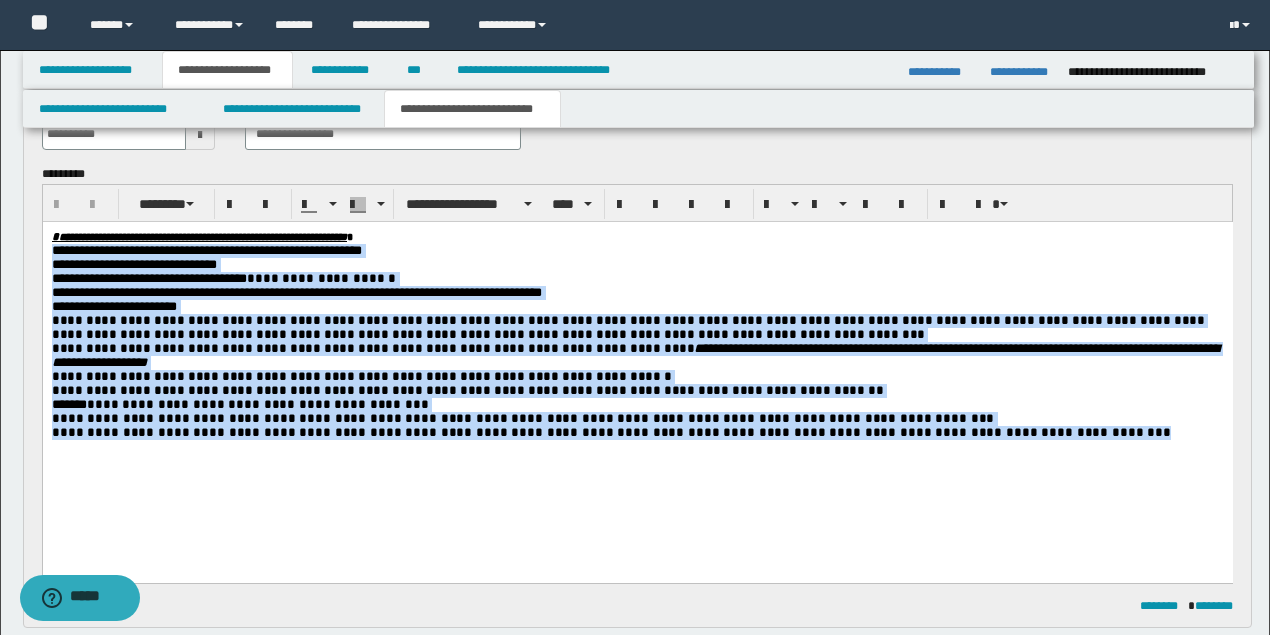 scroll, scrollTop: 200, scrollLeft: 0, axis: vertical 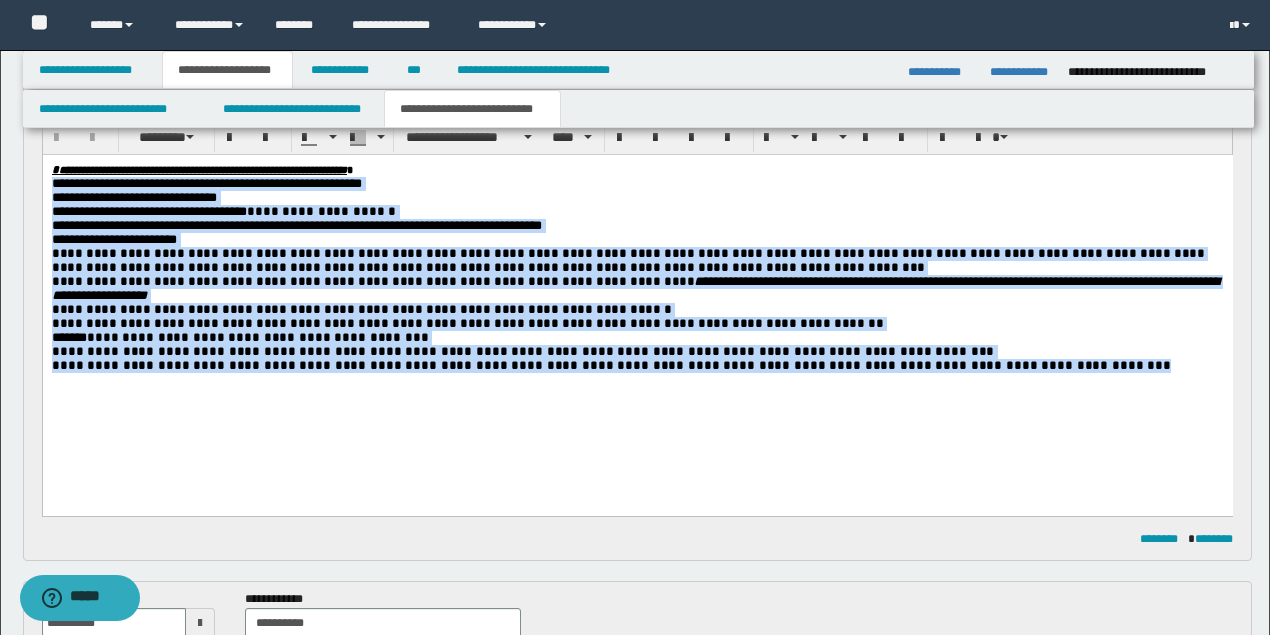 copy on "**********" 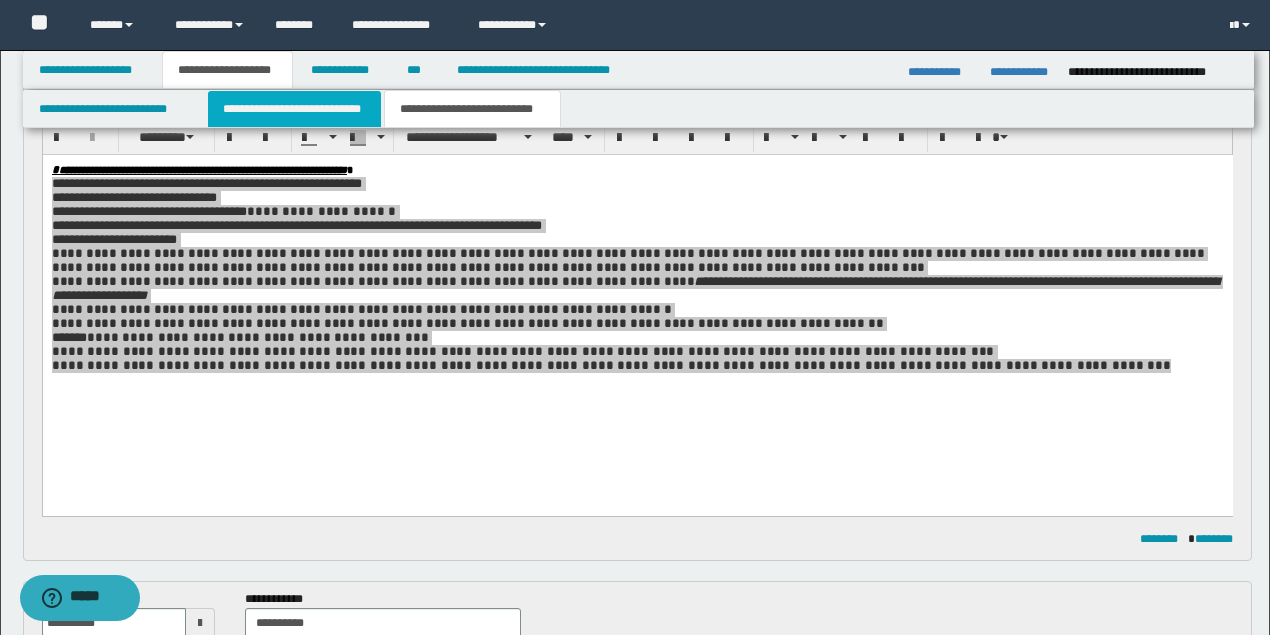 click on "**********" at bounding box center (294, 109) 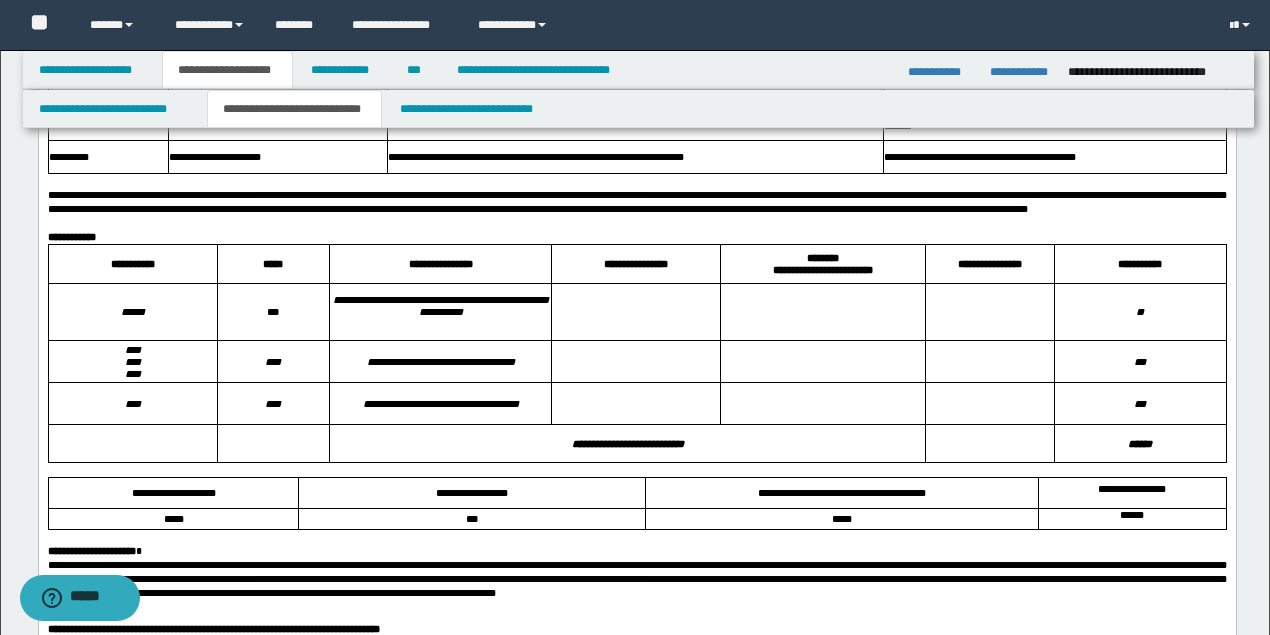 scroll, scrollTop: 1533, scrollLeft: 0, axis: vertical 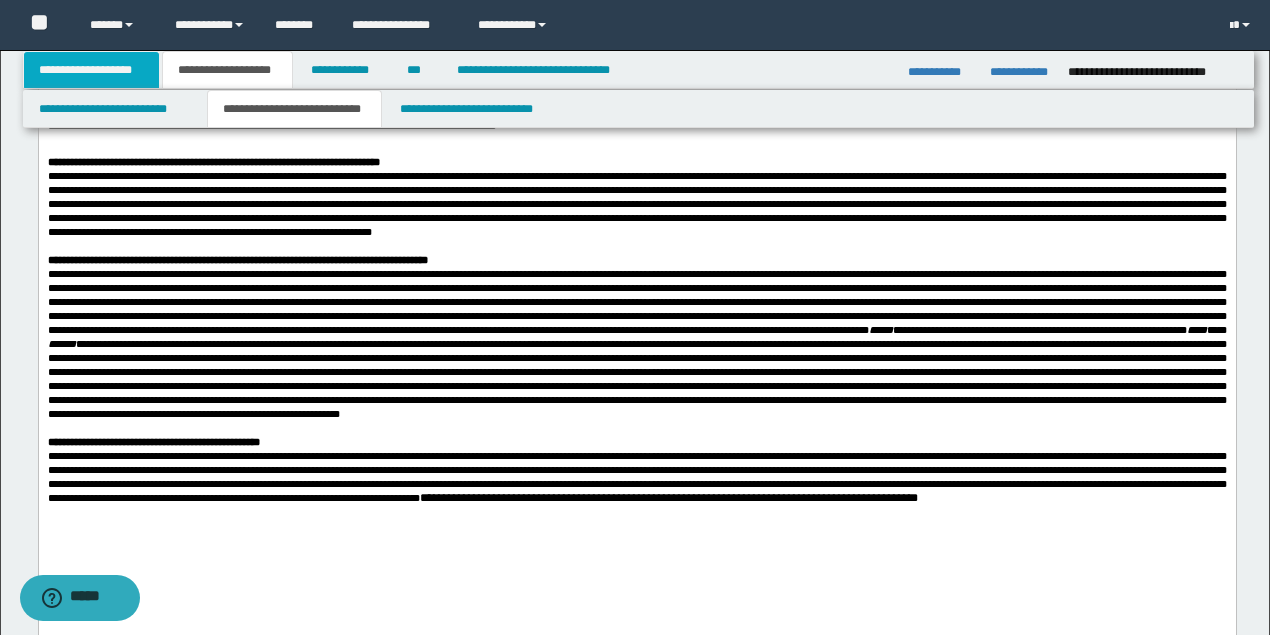 click on "**********" at bounding box center (92, 70) 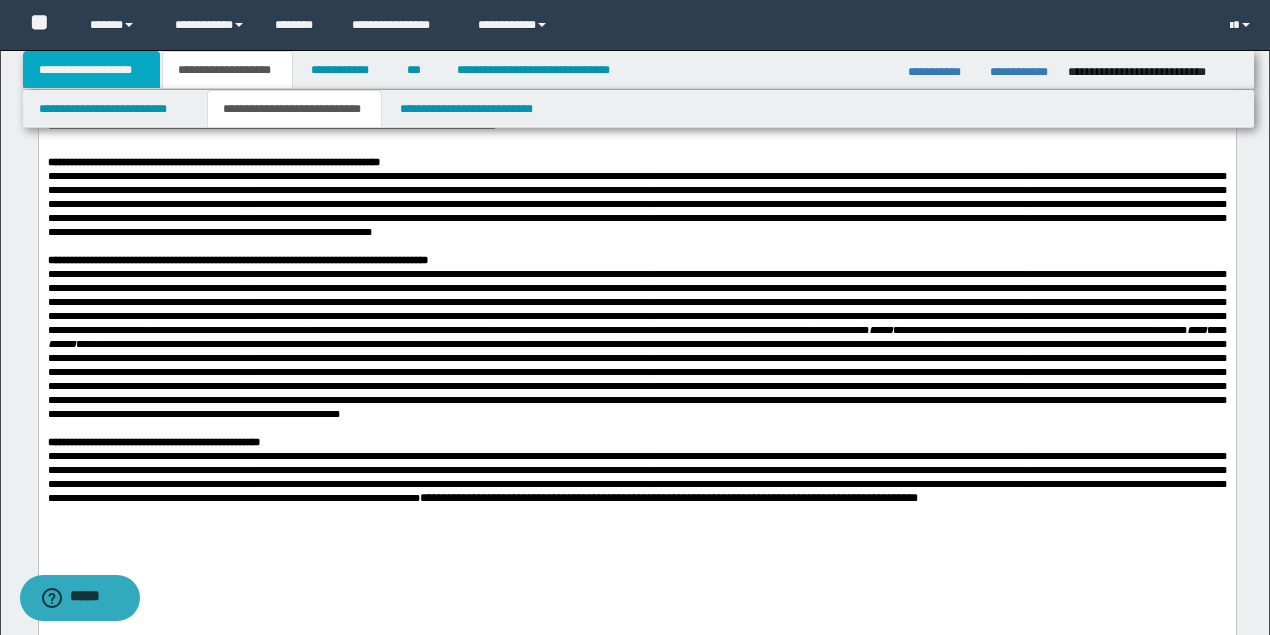 scroll, scrollTop: 247, scrollLeft: 0, axis: vertical 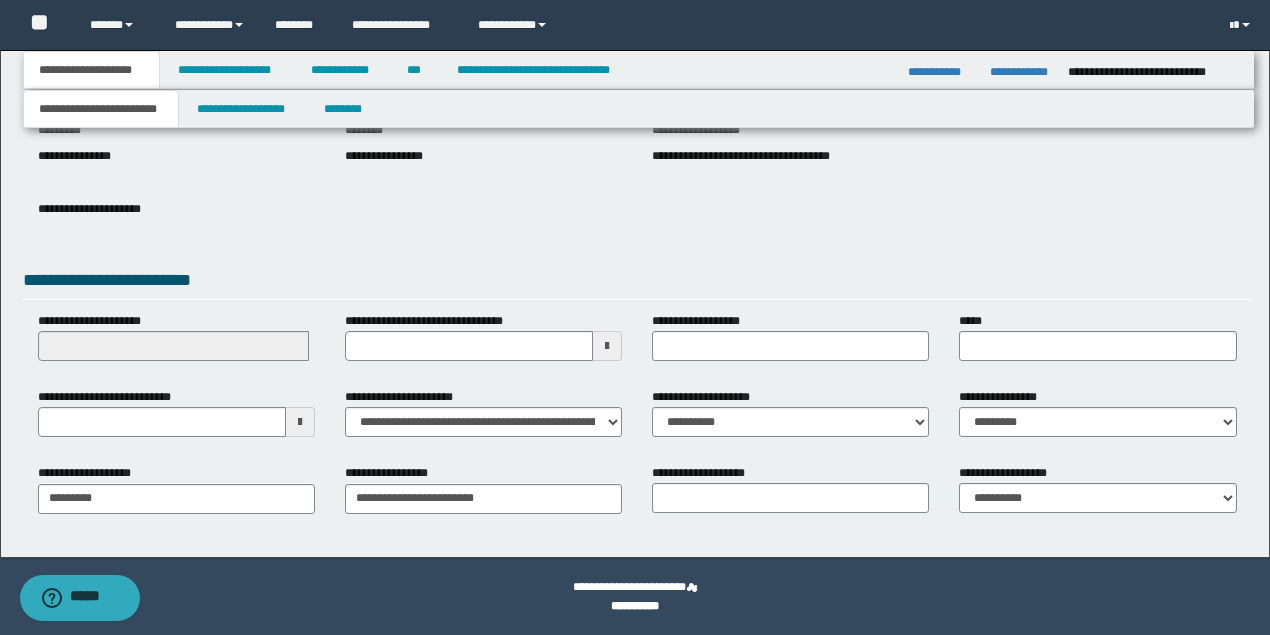 click at bounding box center (300, 422) 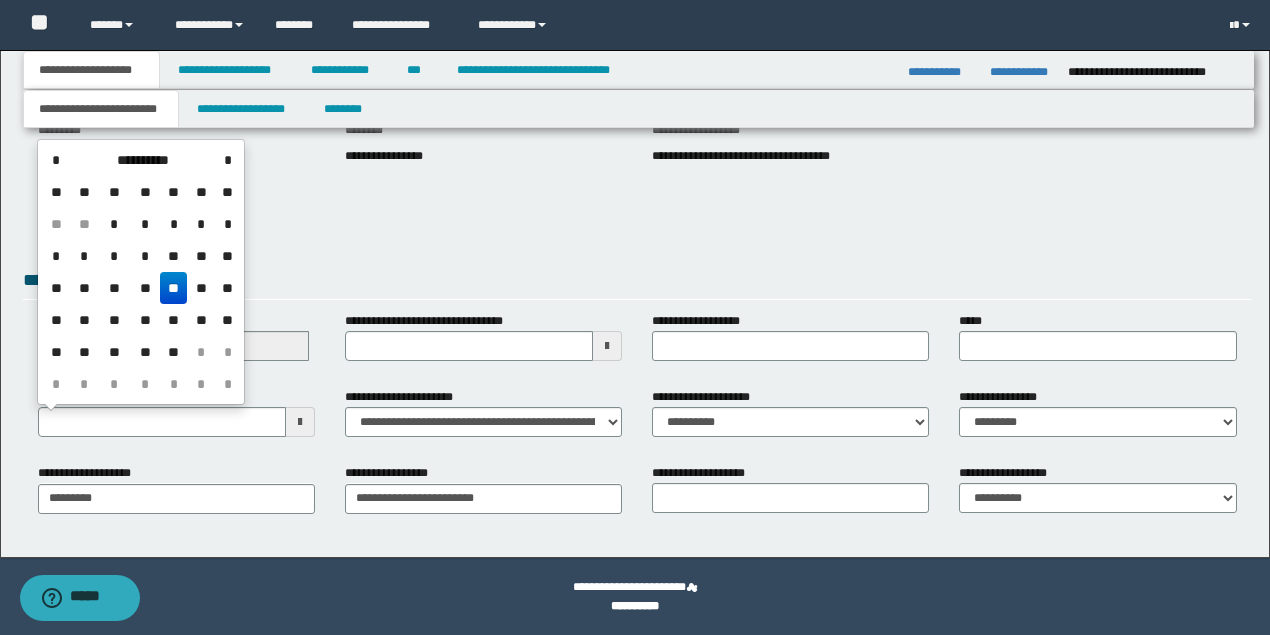 click on "**" at bounding box center [174, 288] 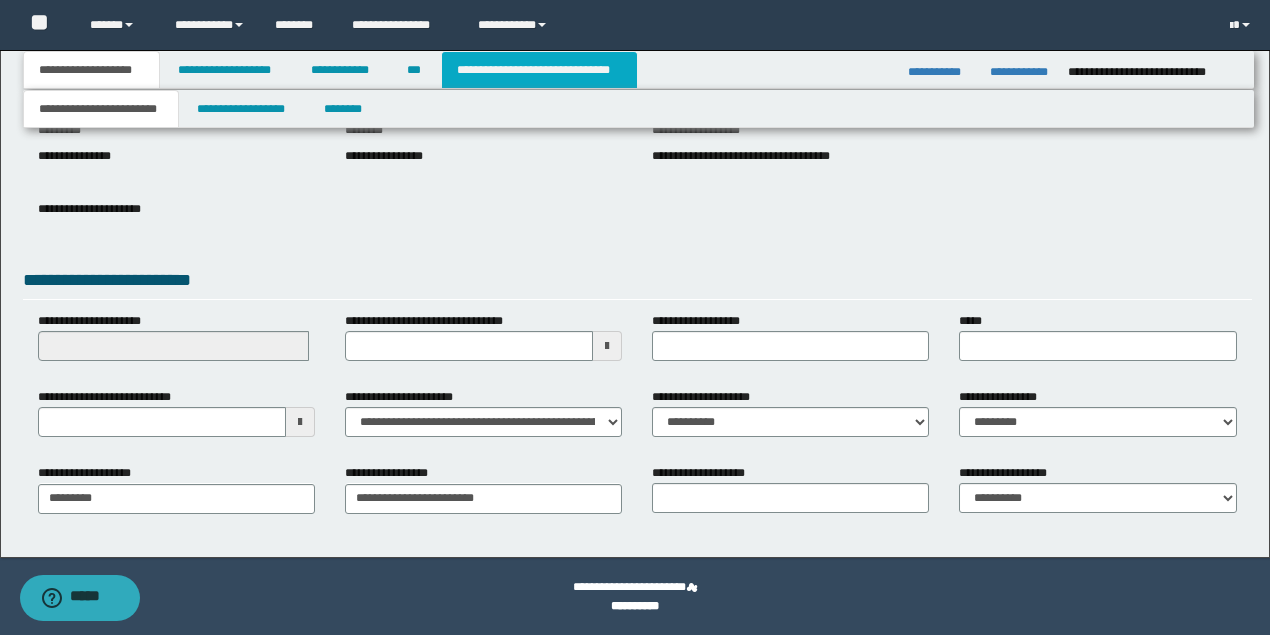 click on "**********" at bounding box center (539, 70) 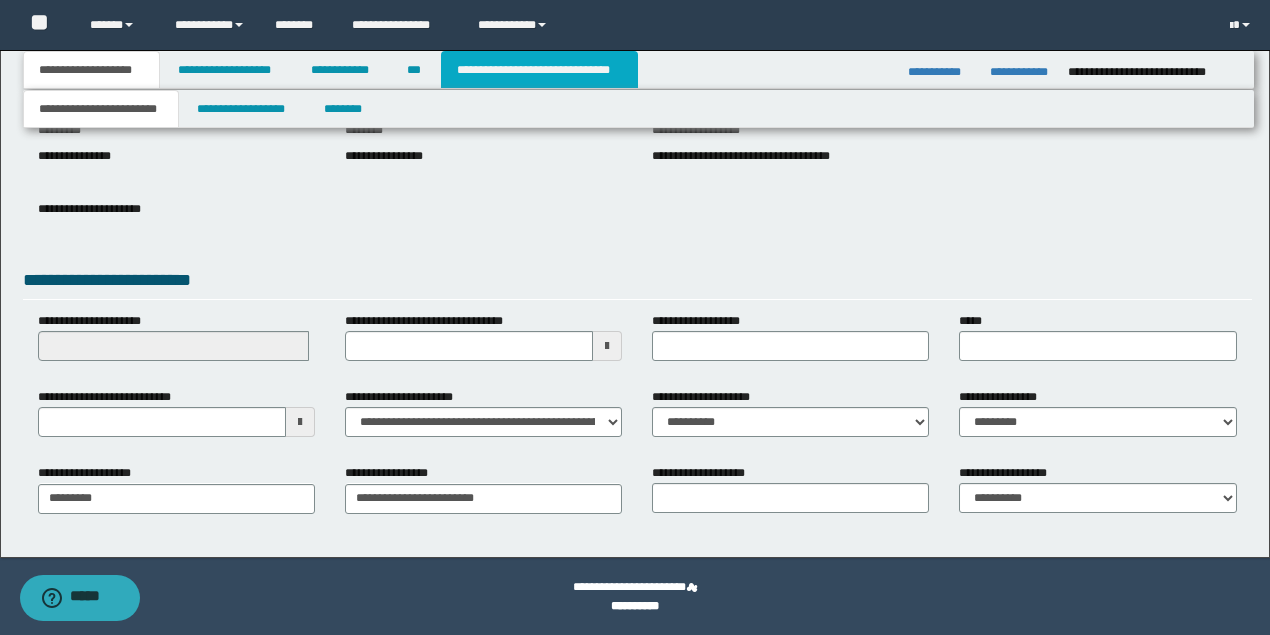 scroll, scrollTop: 0, scrollLeft: 0, axis: both 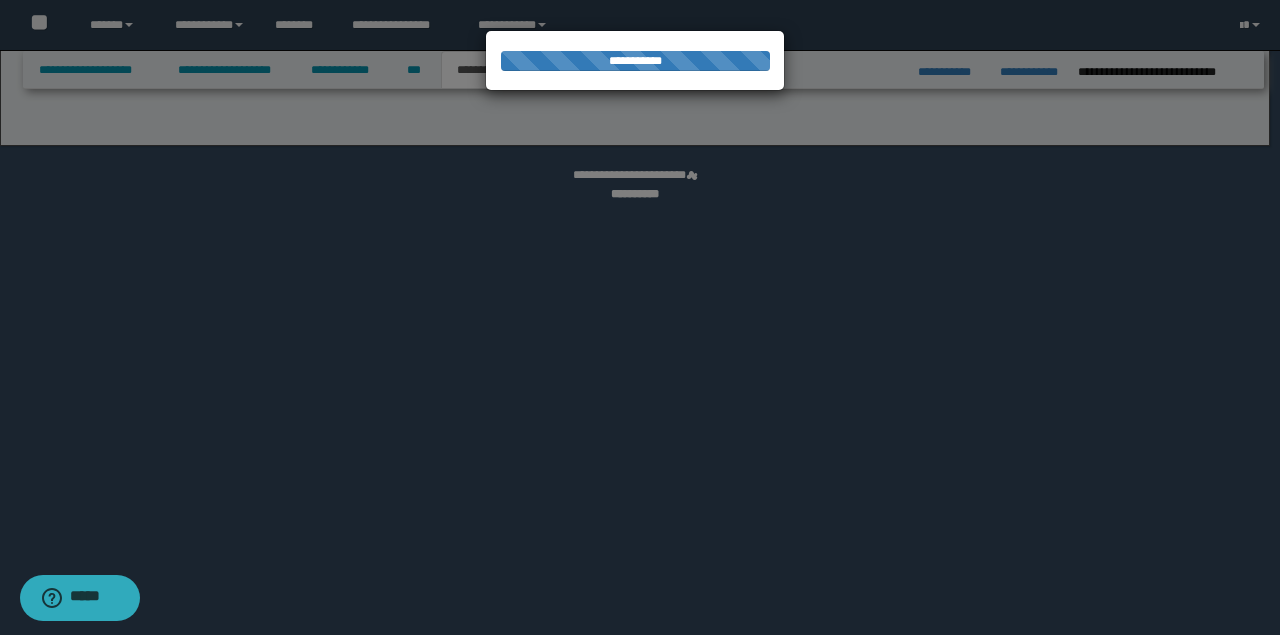 select on "*" 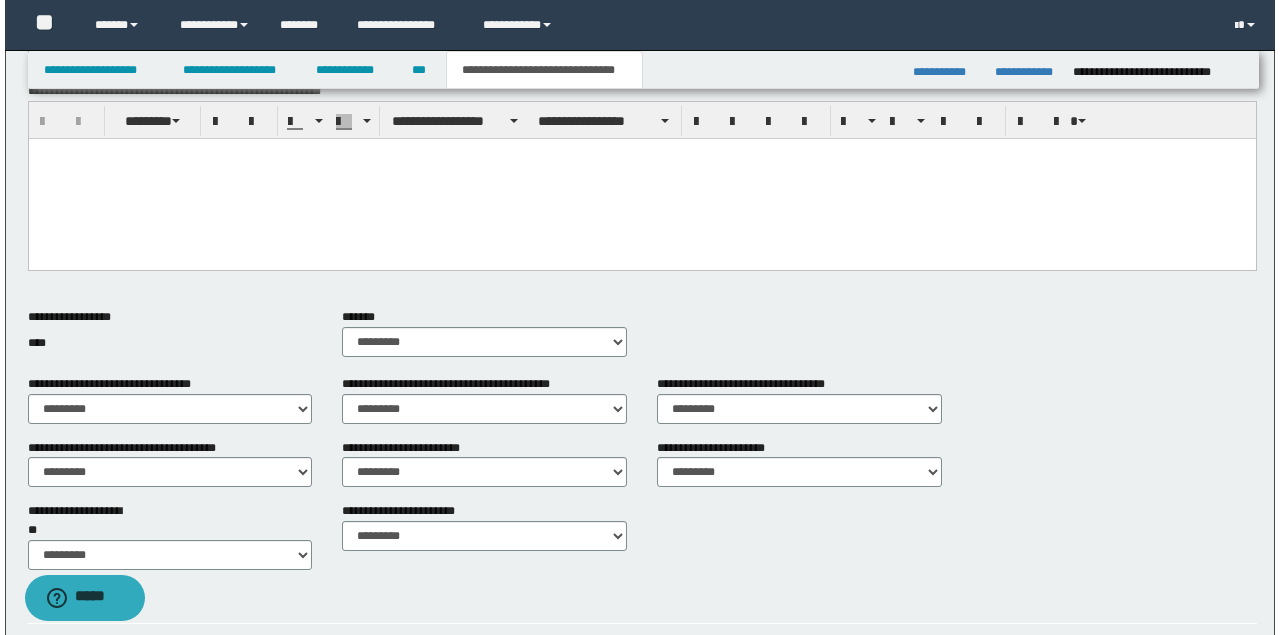 scroll, scrollTop: 789, scrollLeft: 0, axis: vertical 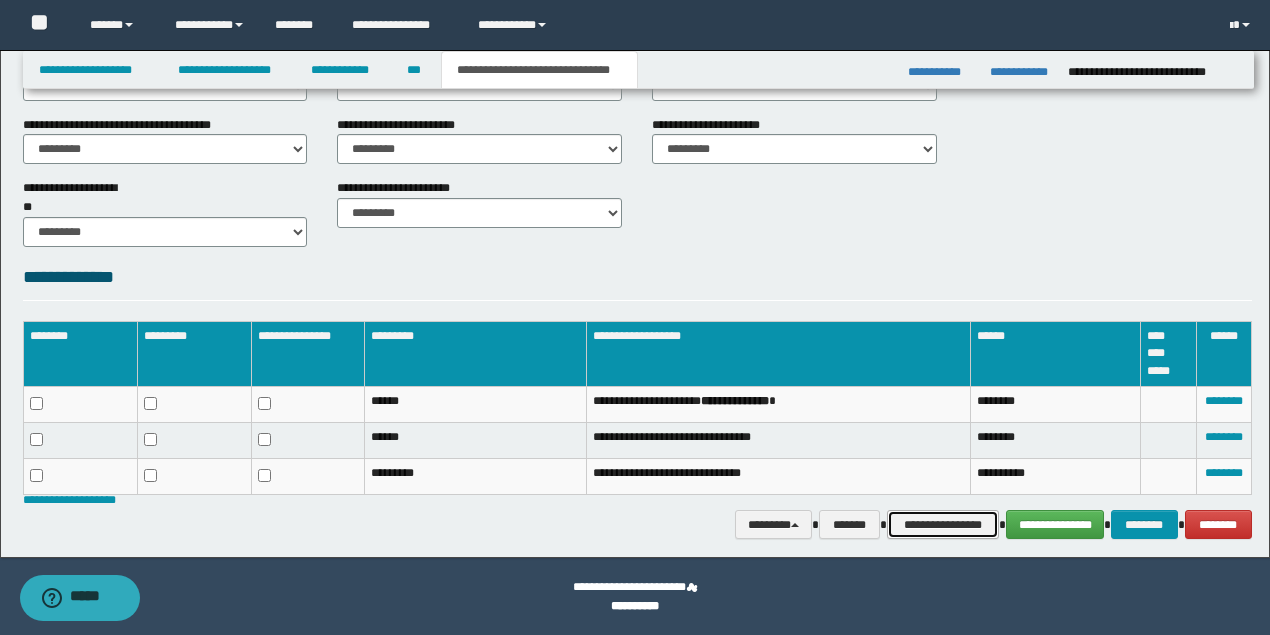 click on "**********" at bounding box center (943, 524) 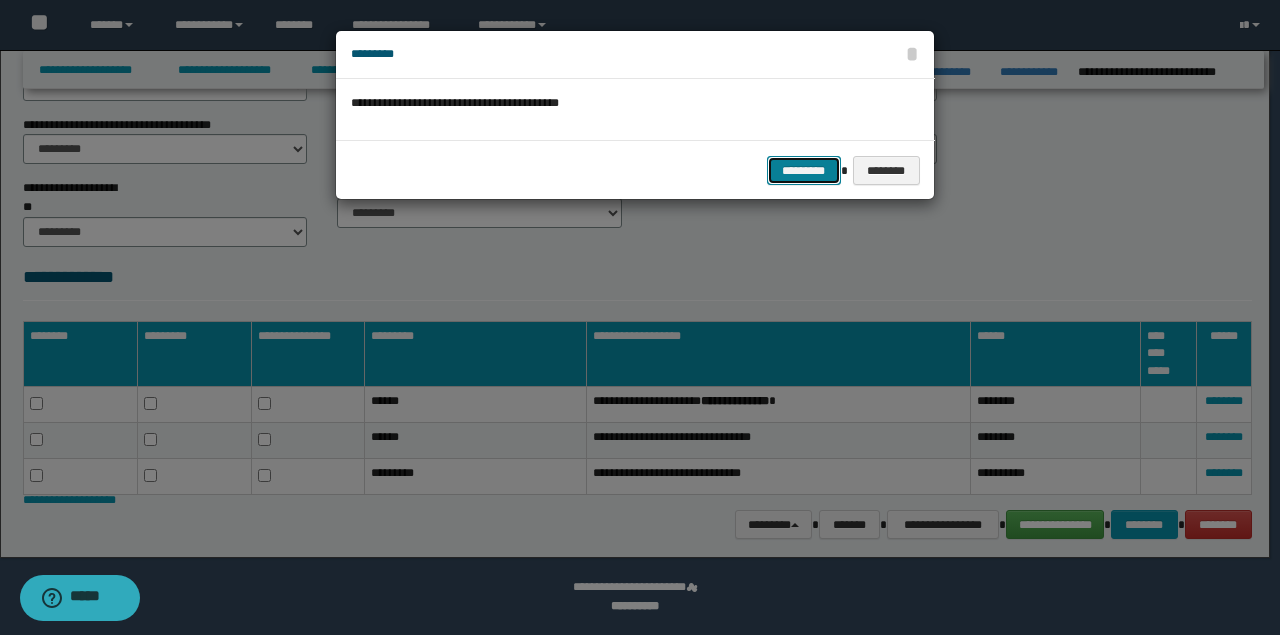 click on "*********" at bounding box center [804, 170] 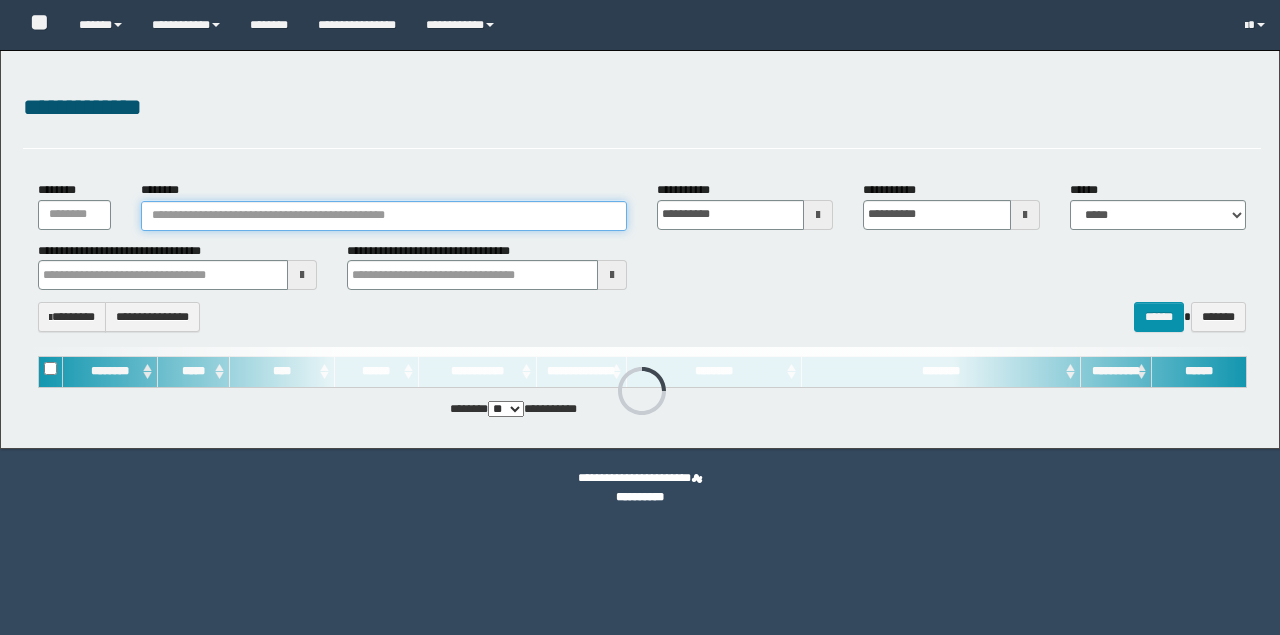 click on "********" at bounding box center [384, 216] 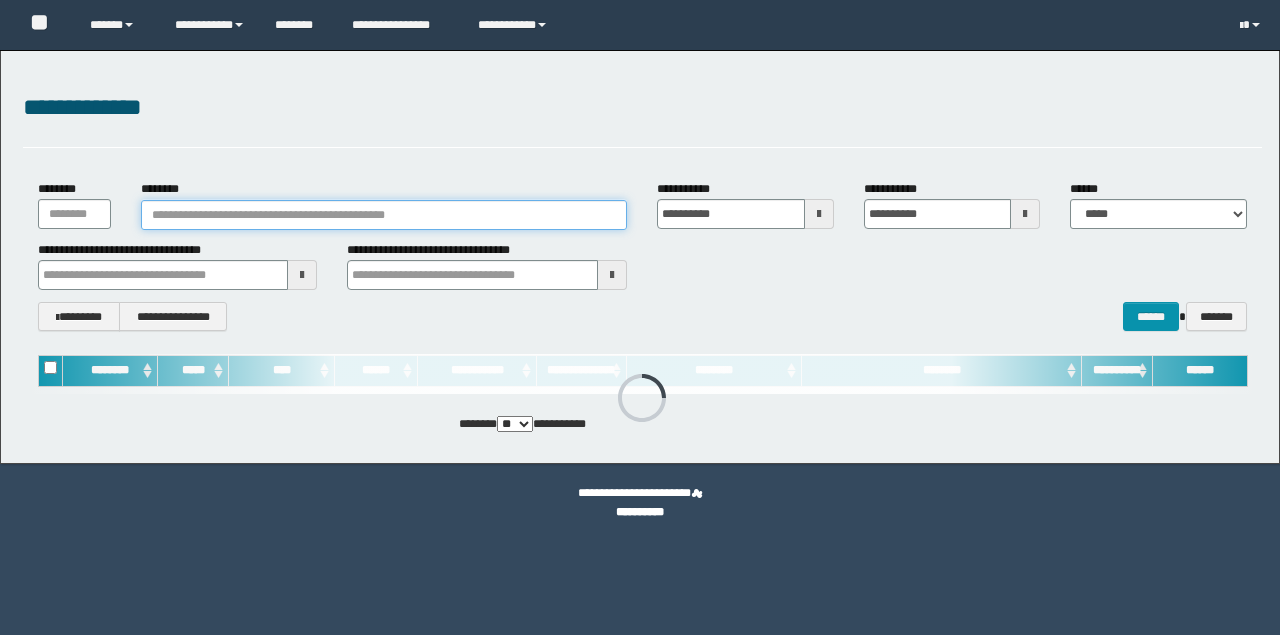 scroll, scrollTop: 0, scrollLeft: 0, axis: both 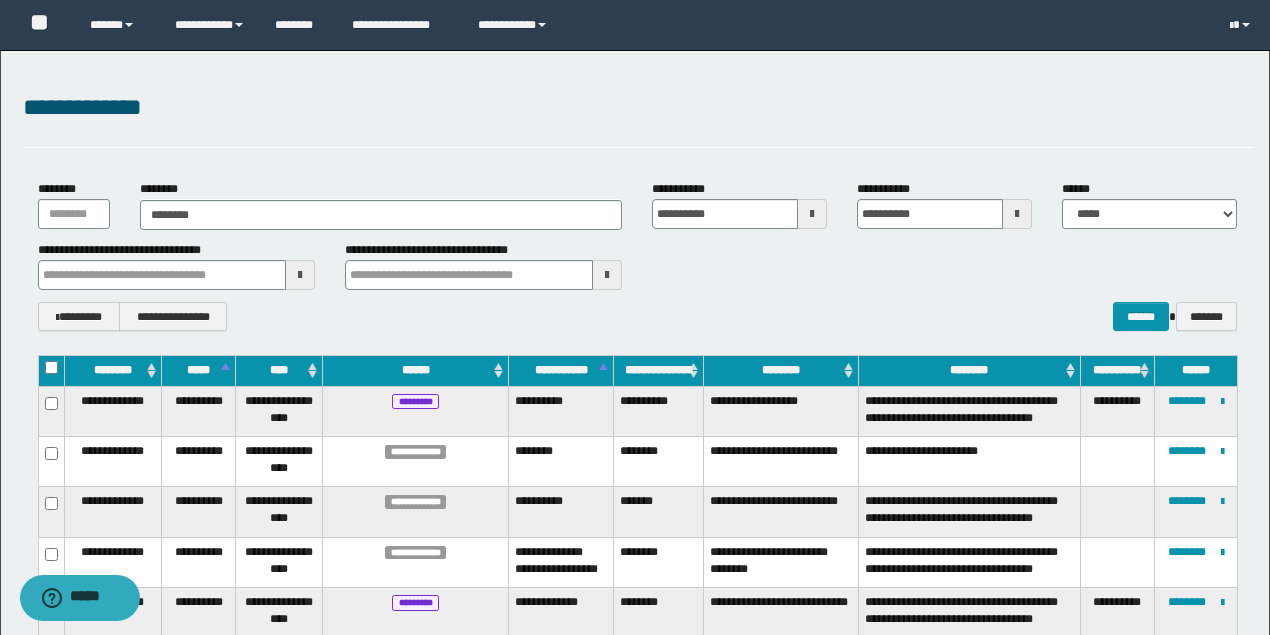 click on "**********" at bounding box center (176, 265) 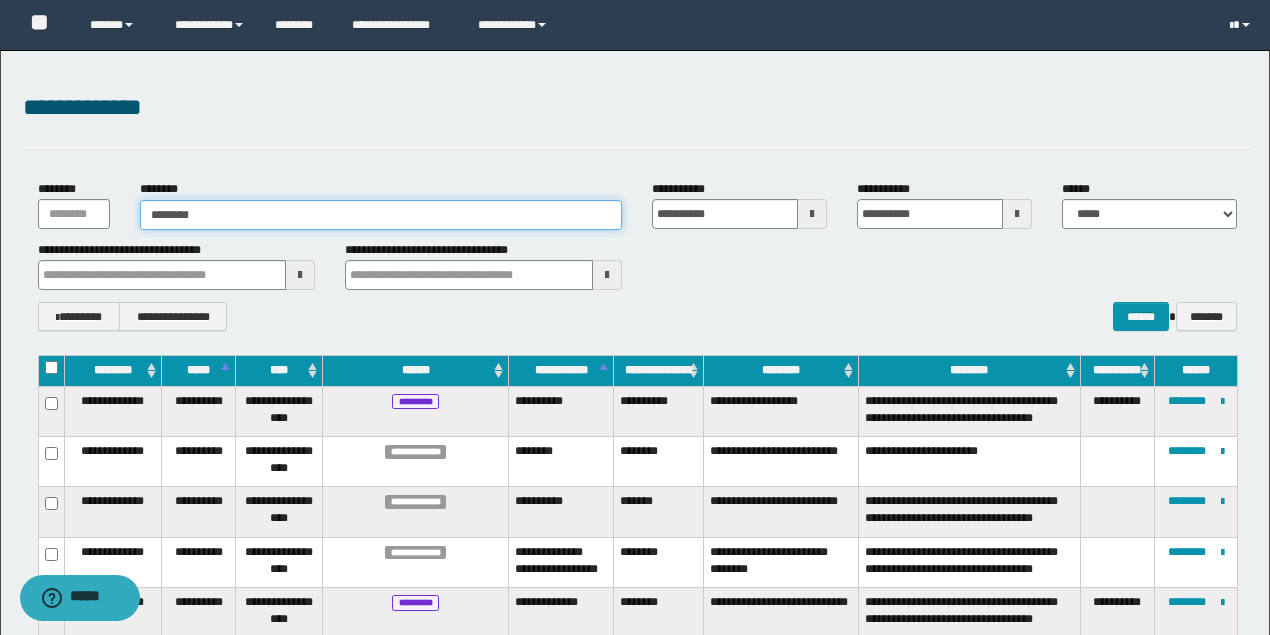 click on "********" at bounding box center (381, 215) 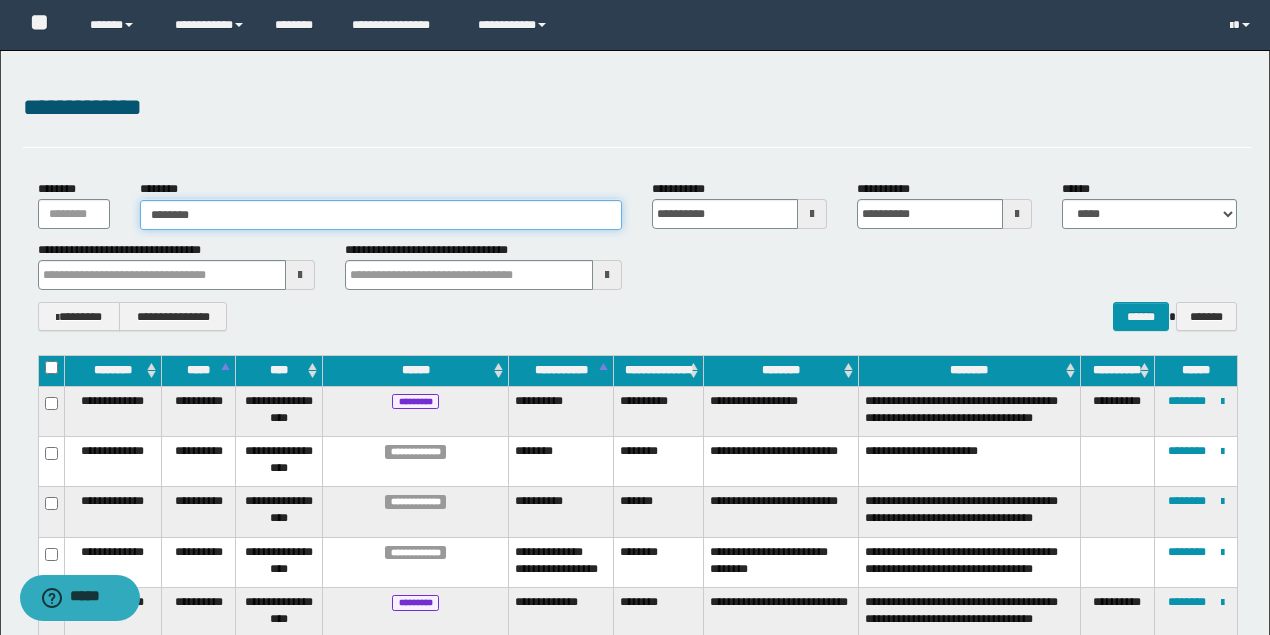 drag, startPoint x: 272, startPoint y: 210, endPoint x: 133, endPoint y: 210, distance: 139 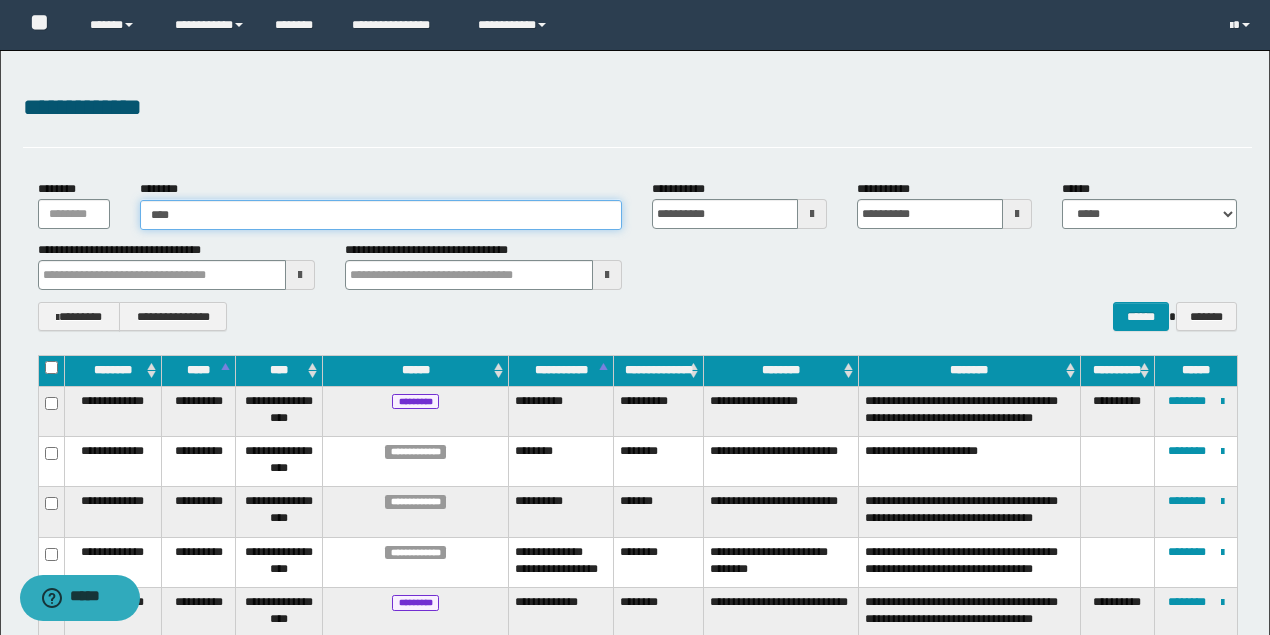 type on "*****" 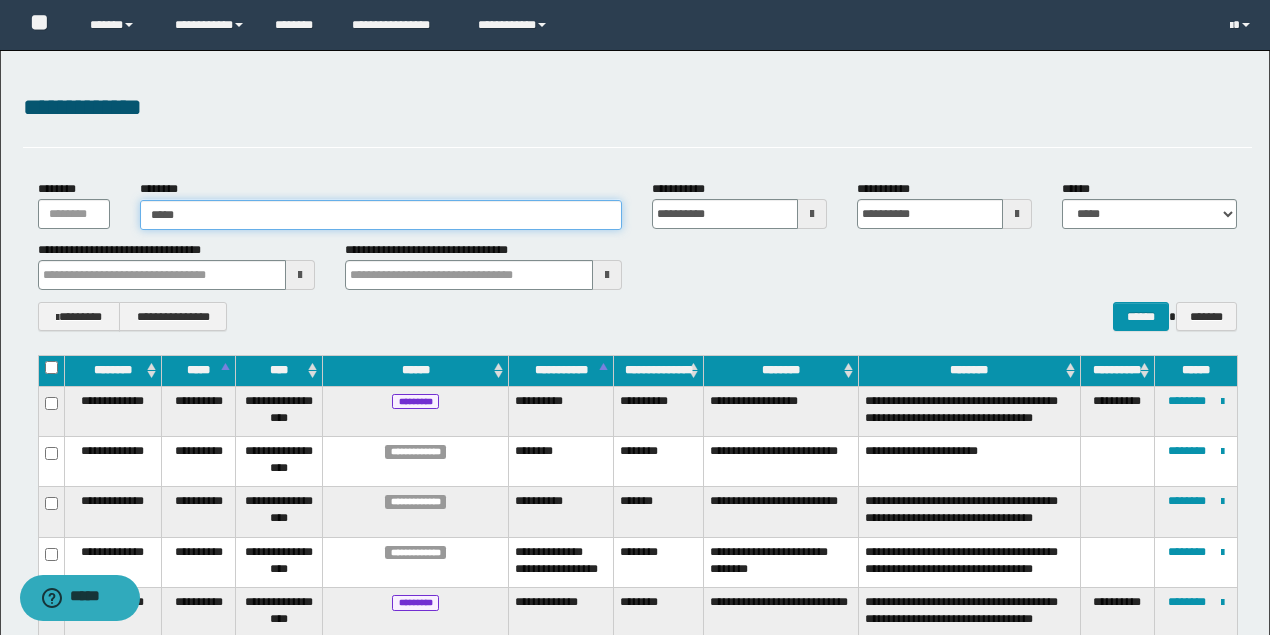 type on "*****" 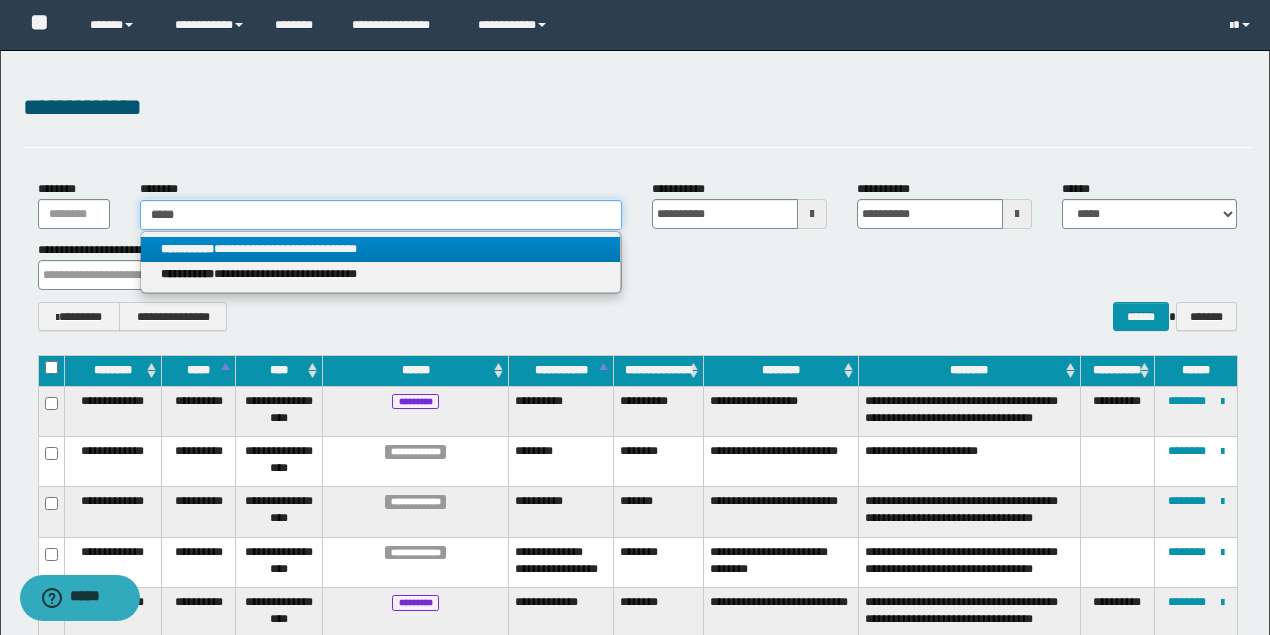 type on "*****" 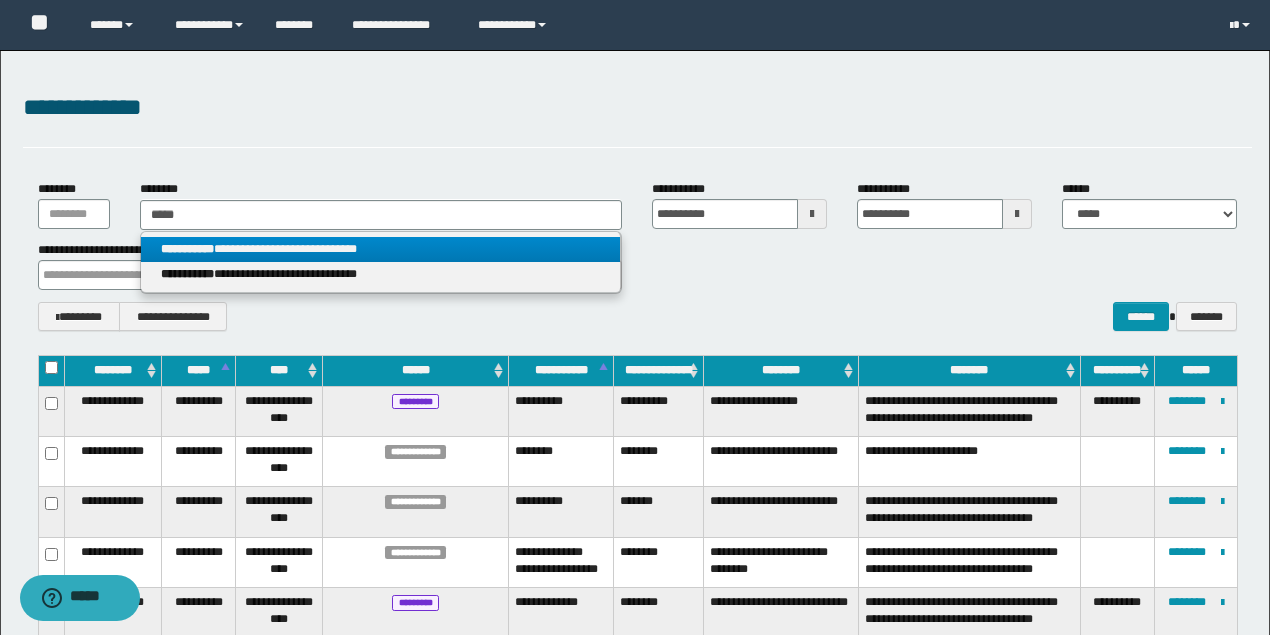 click on "**********" at bounding box center (380, 249) 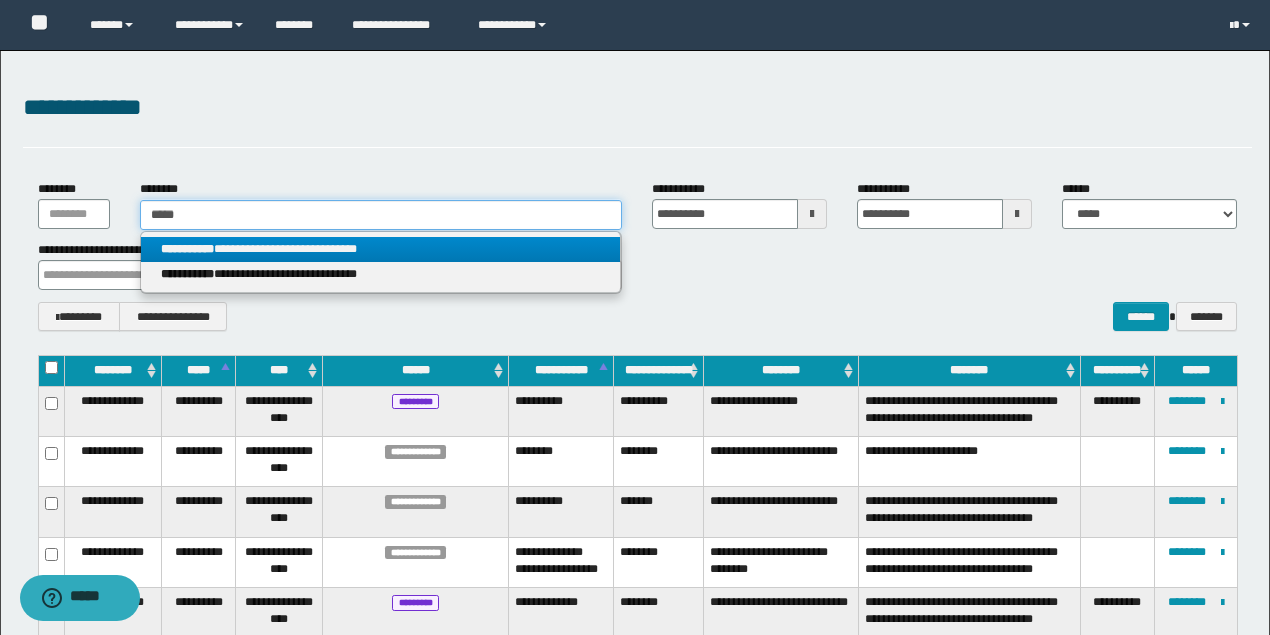 type 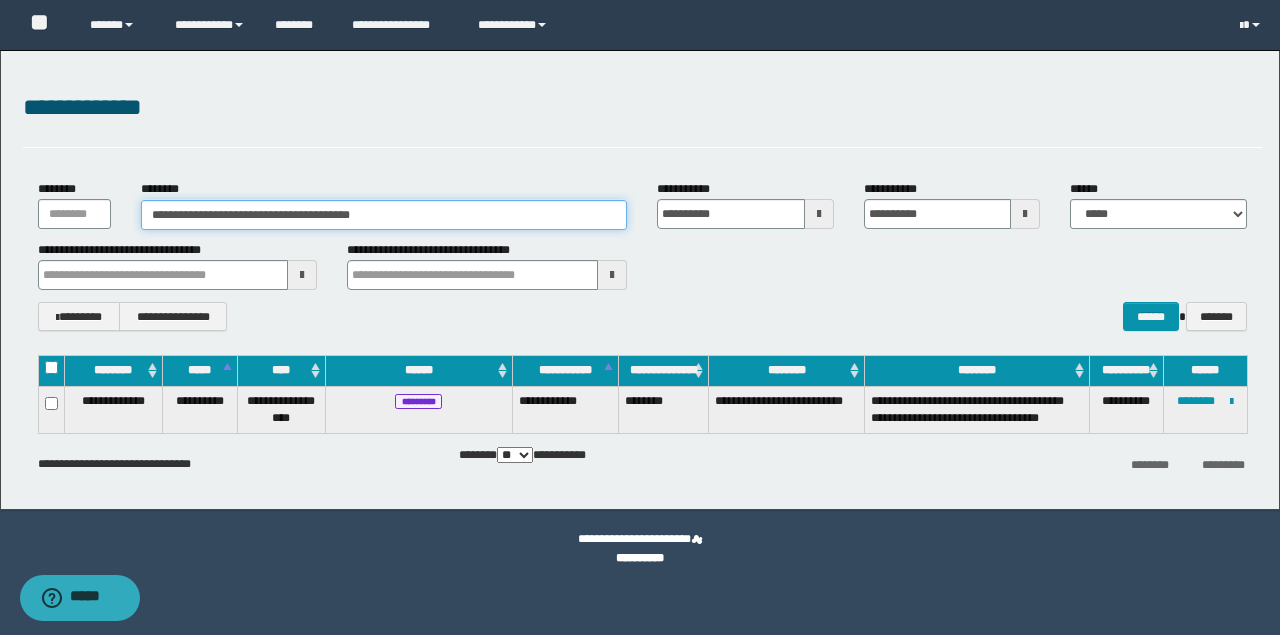drag, startPoint x: 401, startPoint y: 212, endPoint x: 196, endPoint y: 232, distance: 205.9733 